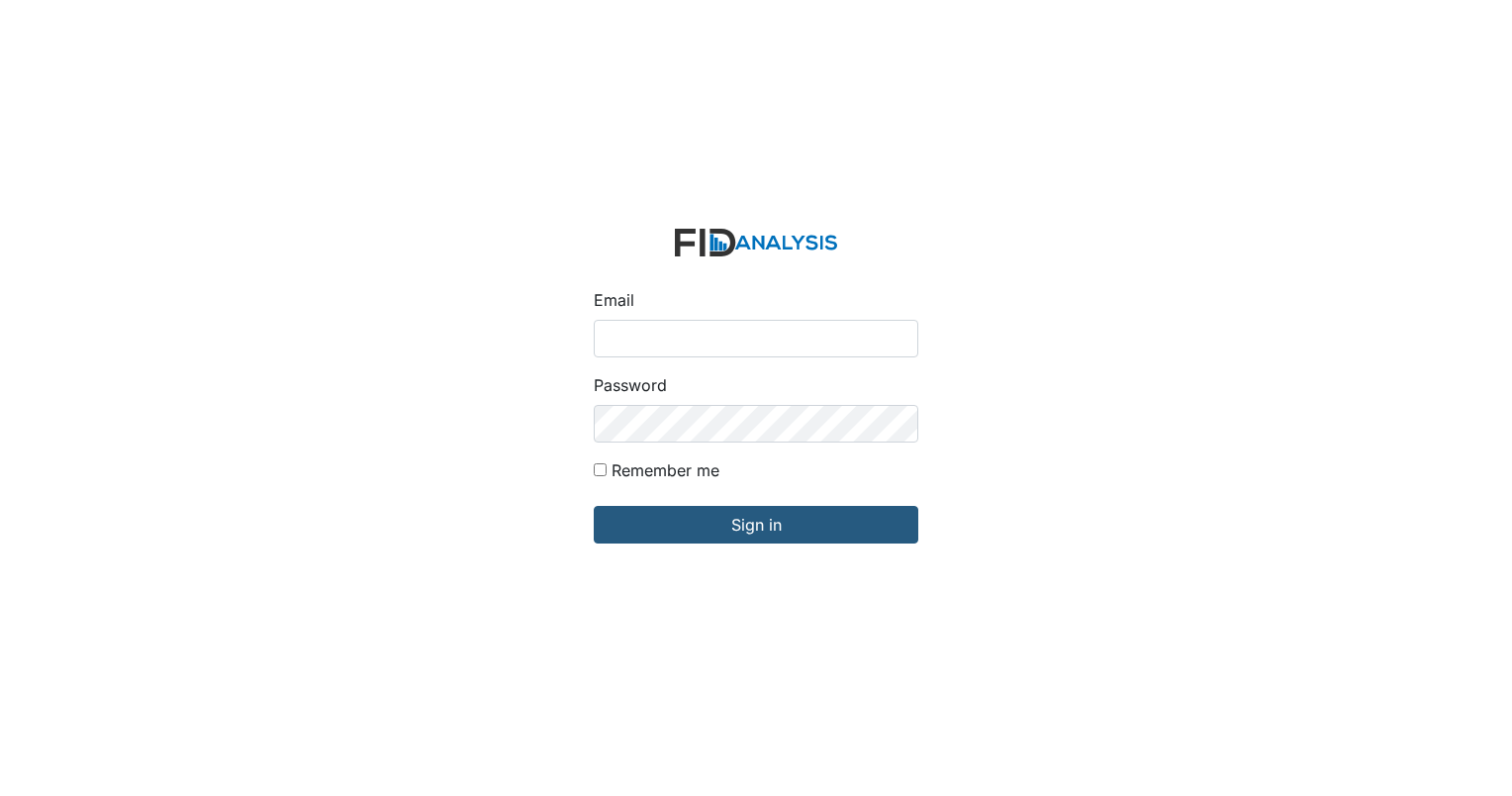 scroll, scrollTop: 0, scrollLeft: 0, axis: both 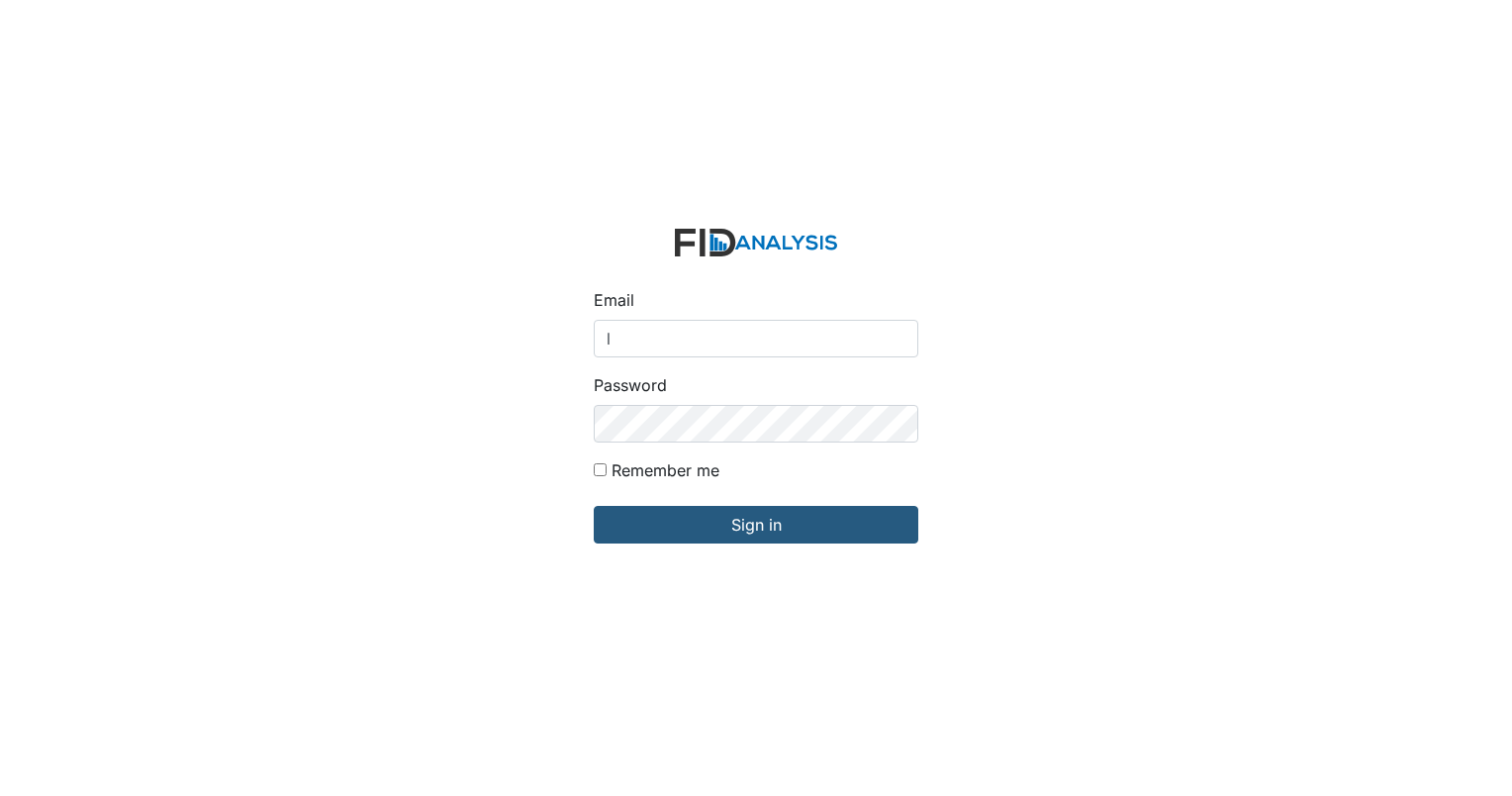 type on "[EMAIL_ADDRESS][DOMAIN_NAME]" 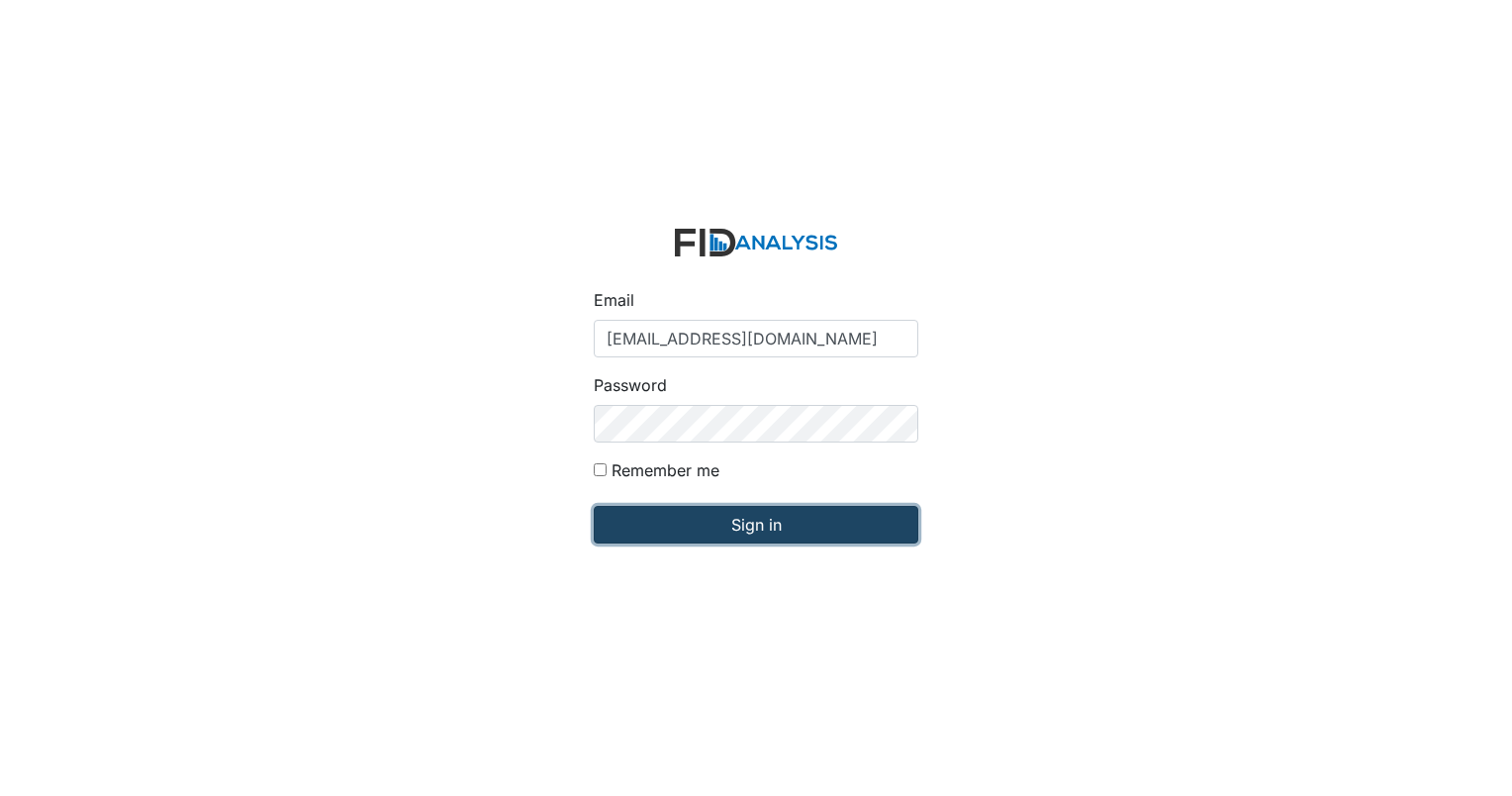 click on "Sign in" at bounding box center (756, 525) 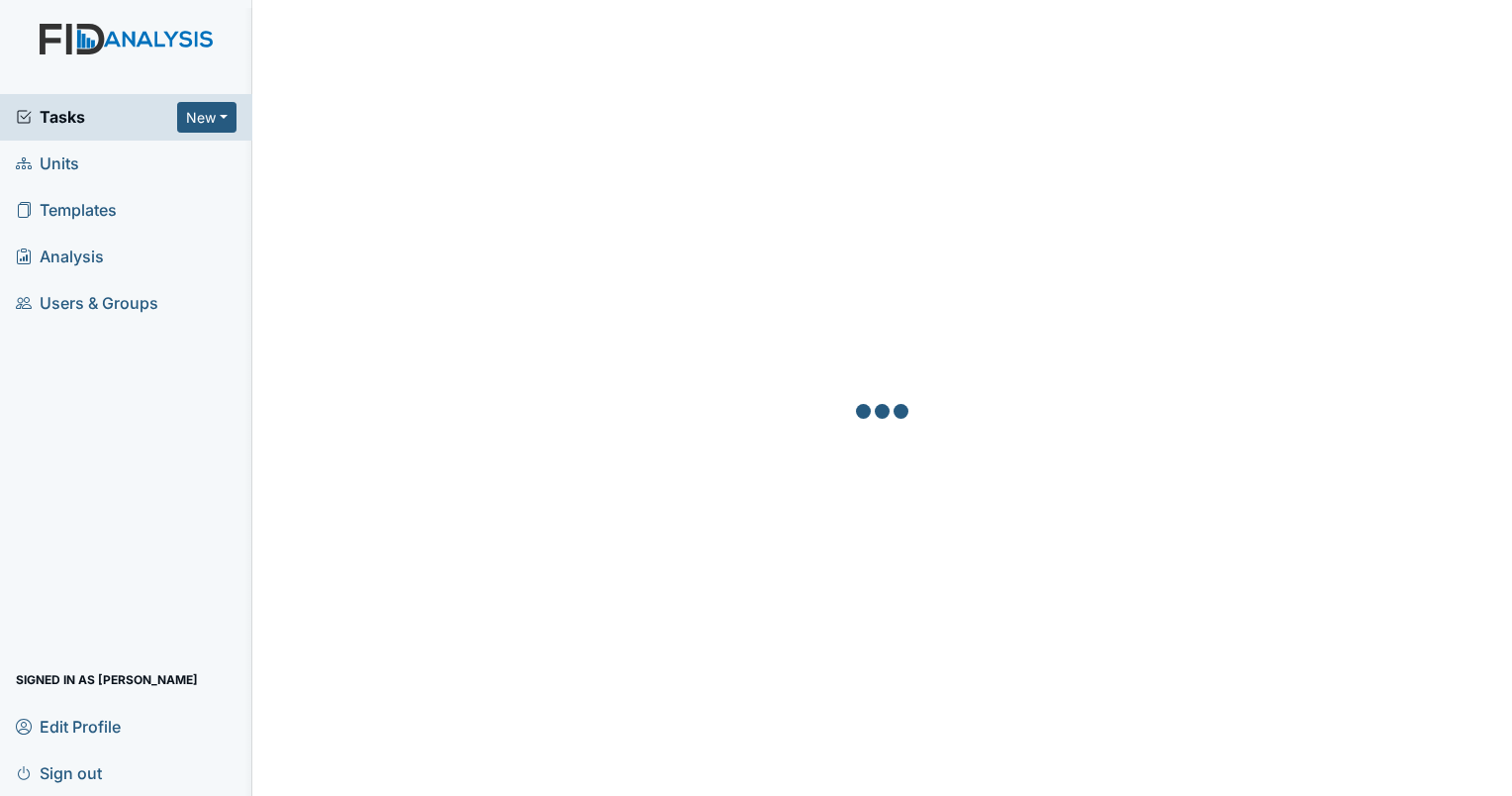 scroll, scrollTop: 0, scrollLeft: 0, axis: both 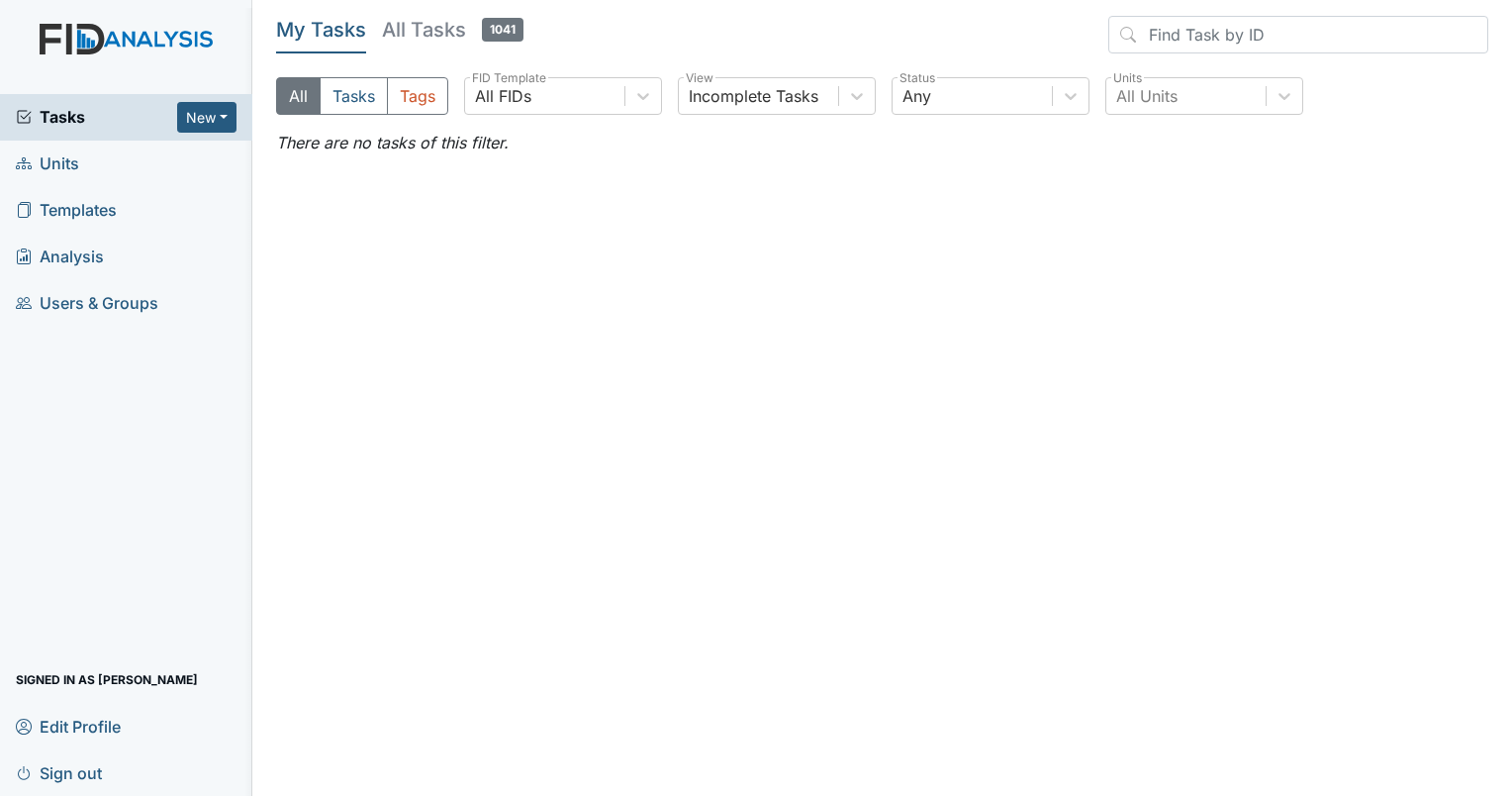 click on "Units" at bounding box center (47, 163) 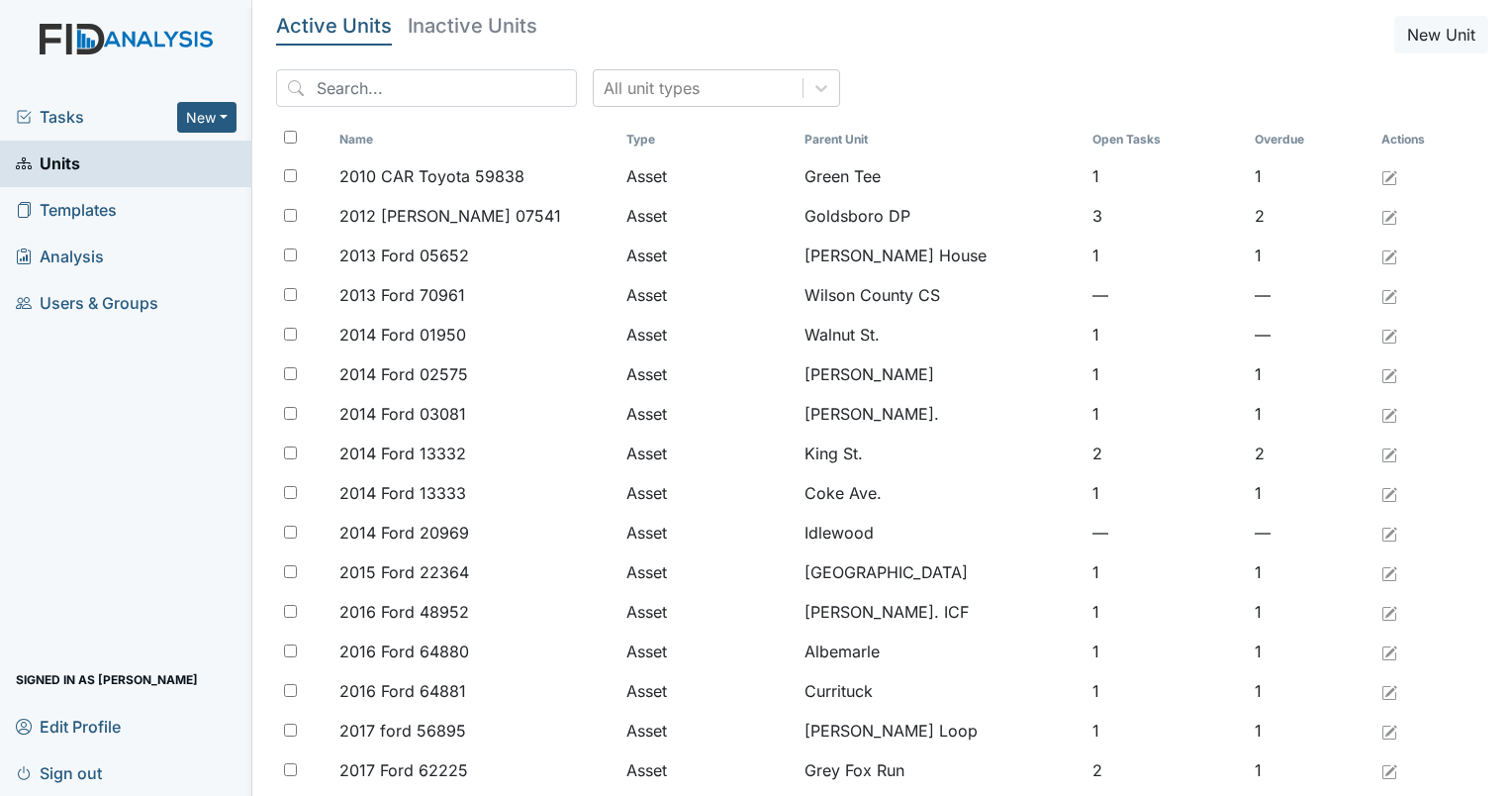 scroll, scrollTop: 0, scrollLeft: 0, axis: both 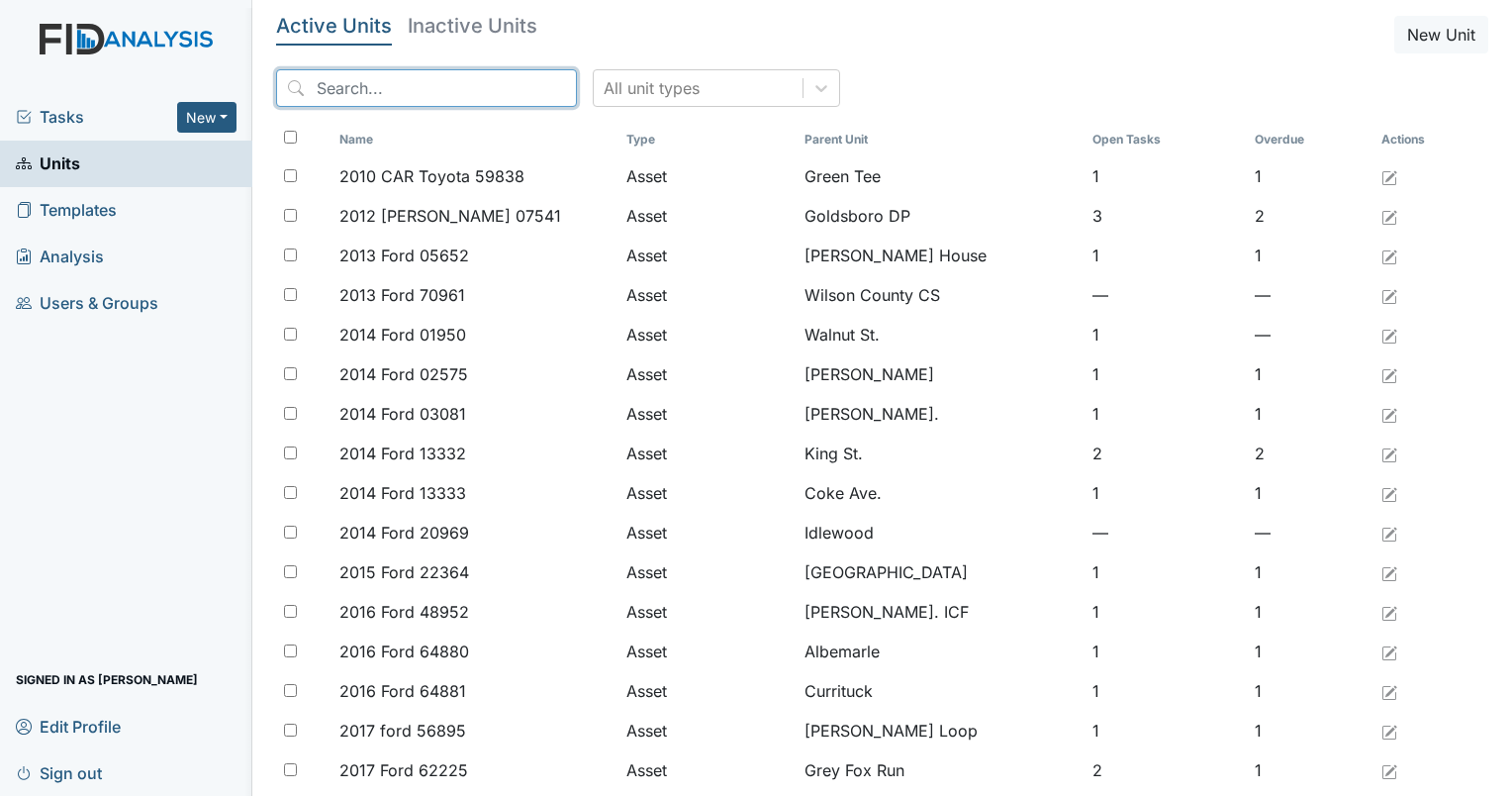 click at bounding box center (426, 88) 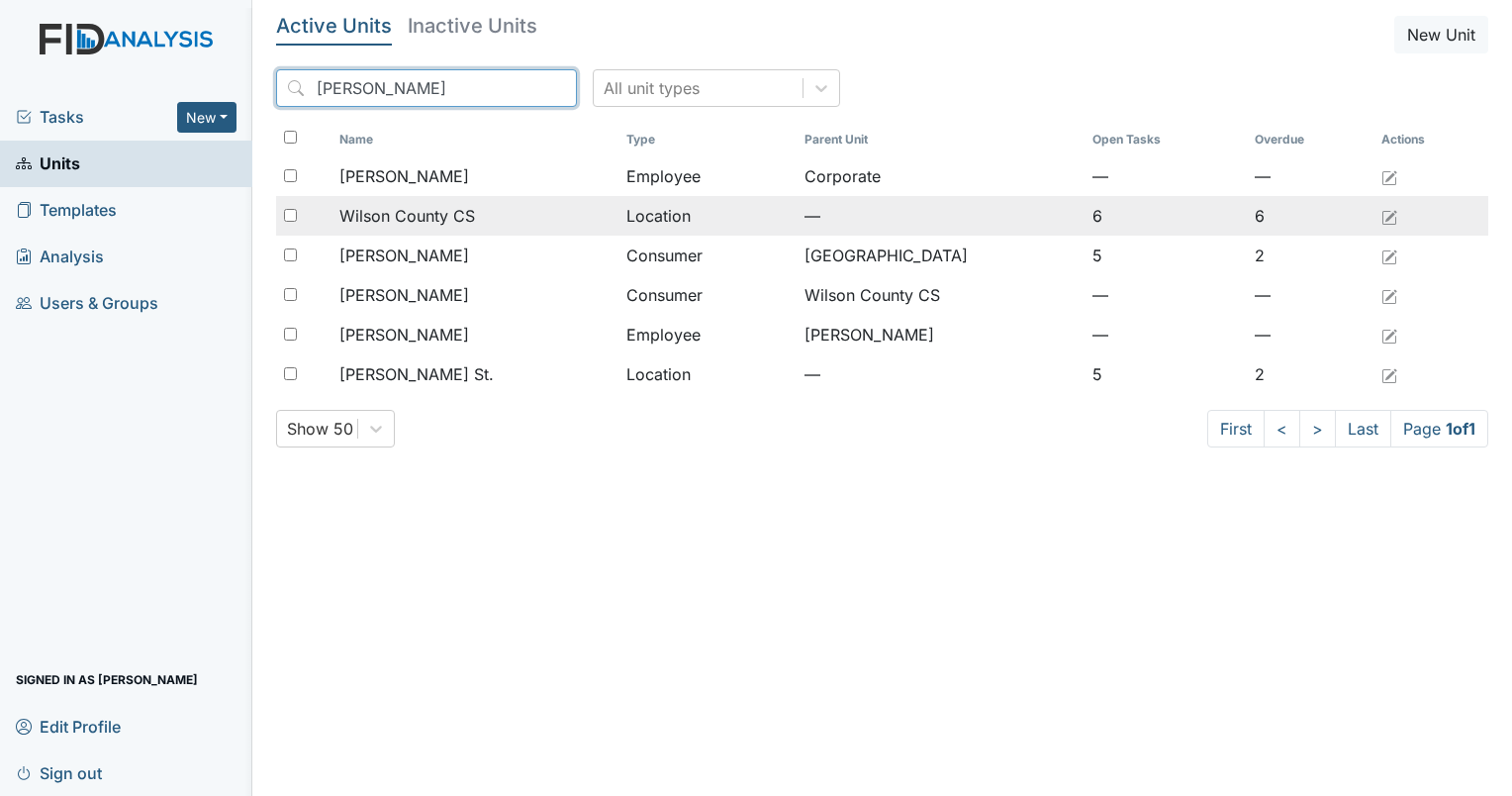 type on "wilson" 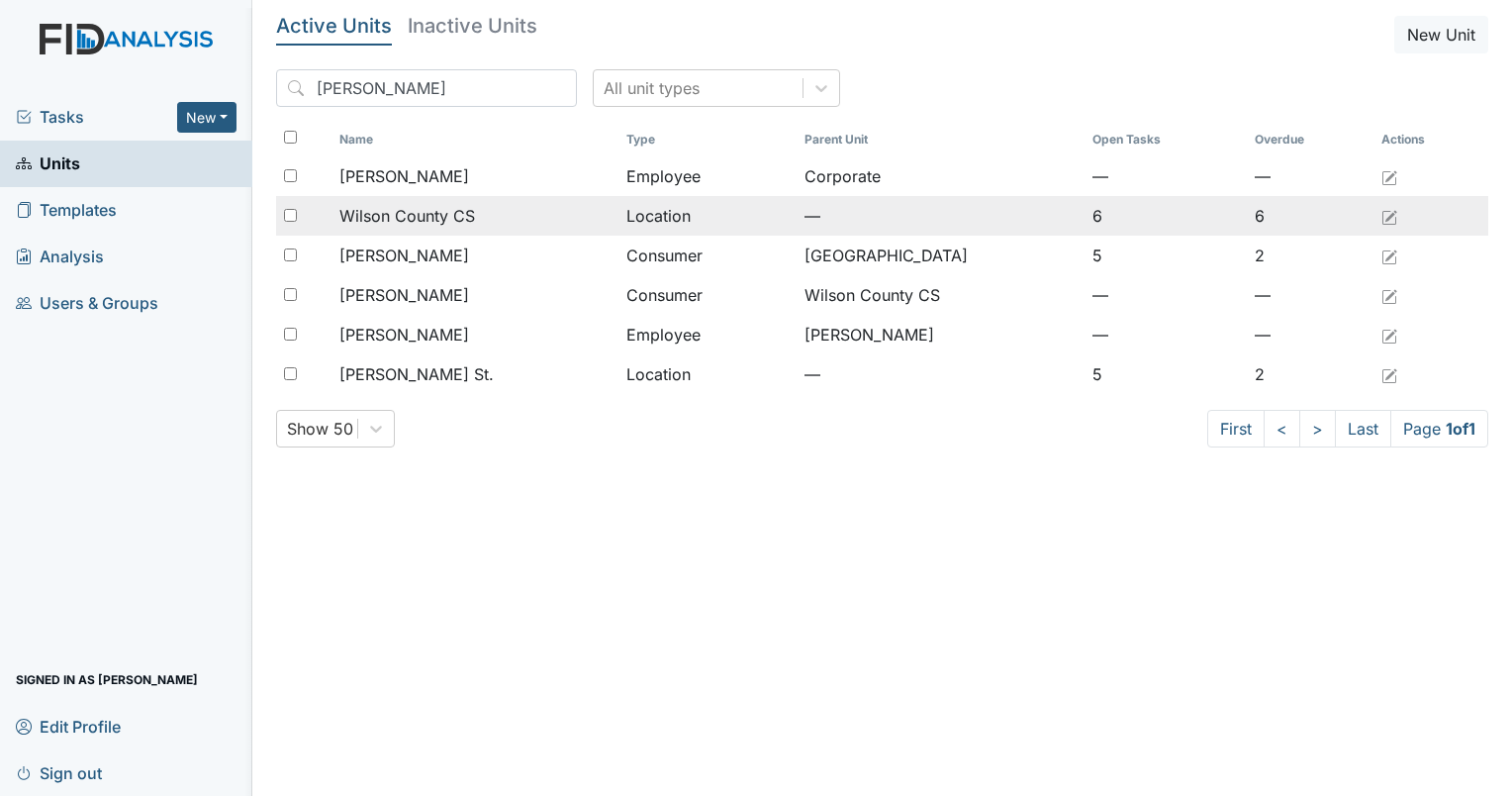 click on "Wilson County CS" at bounding box center [407, 216] 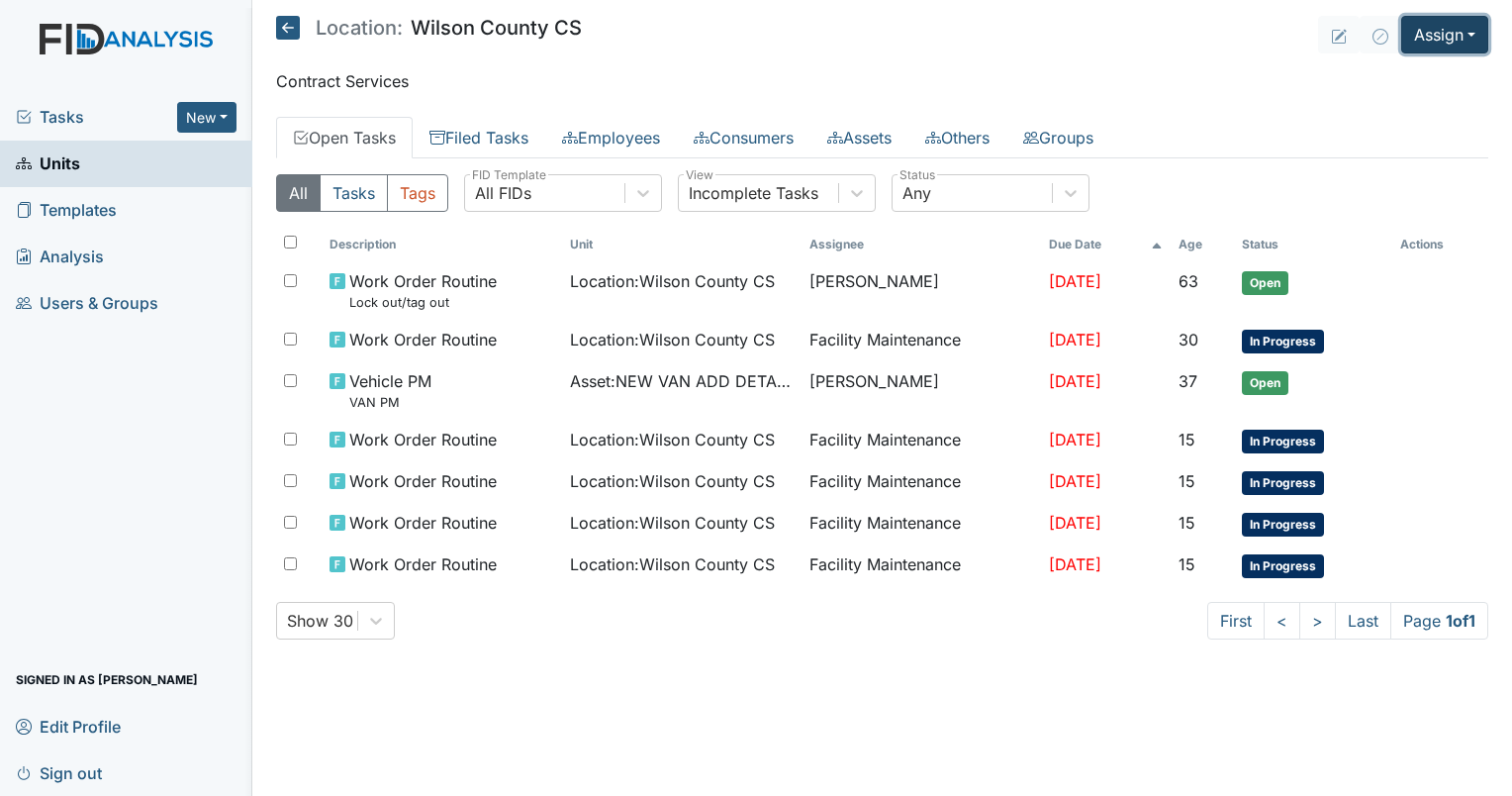 click on "Assign" at bounding box center (1445, 35) 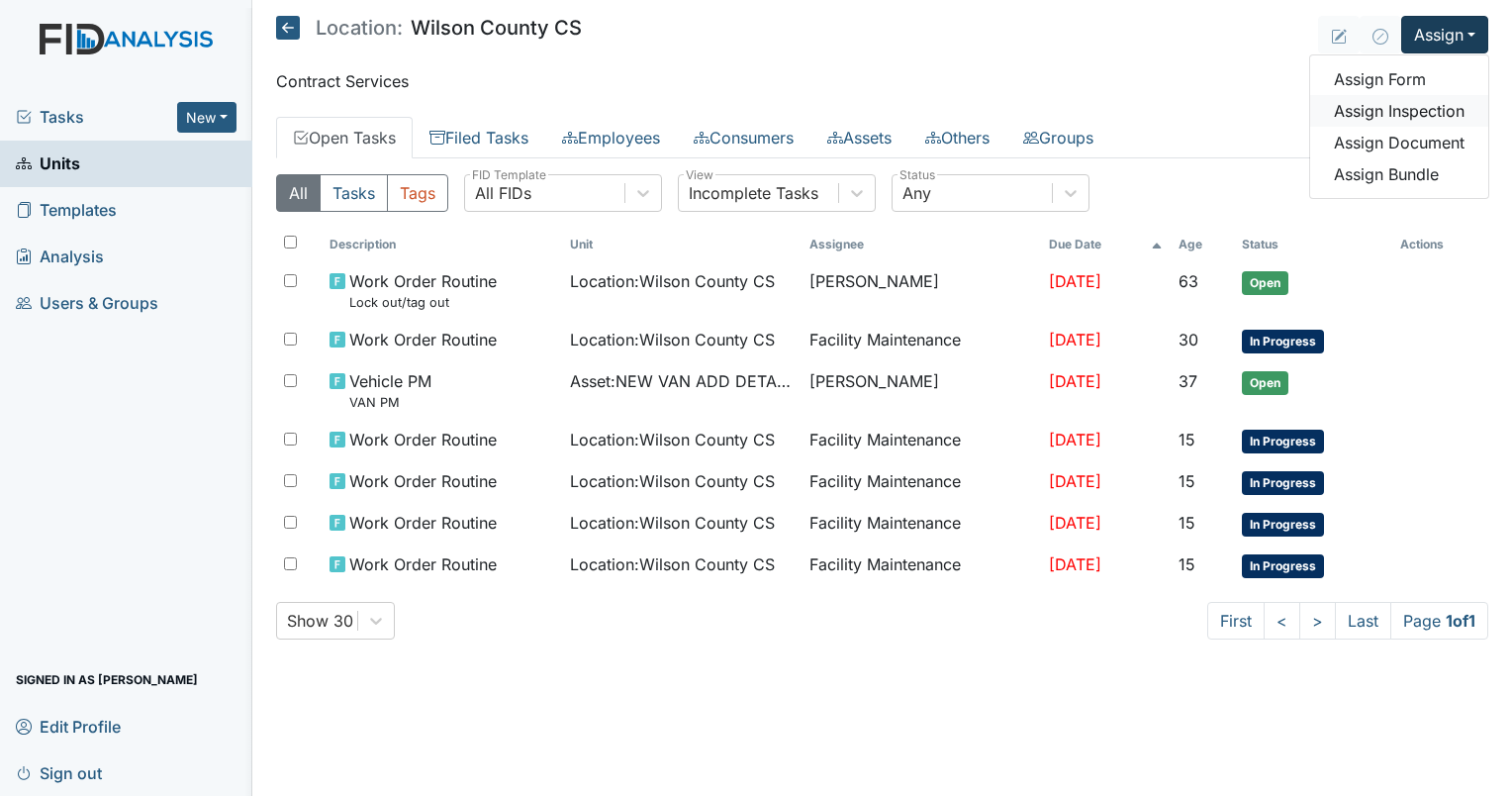 click on "Assign Inspection" at bounding box center [1399, 111] 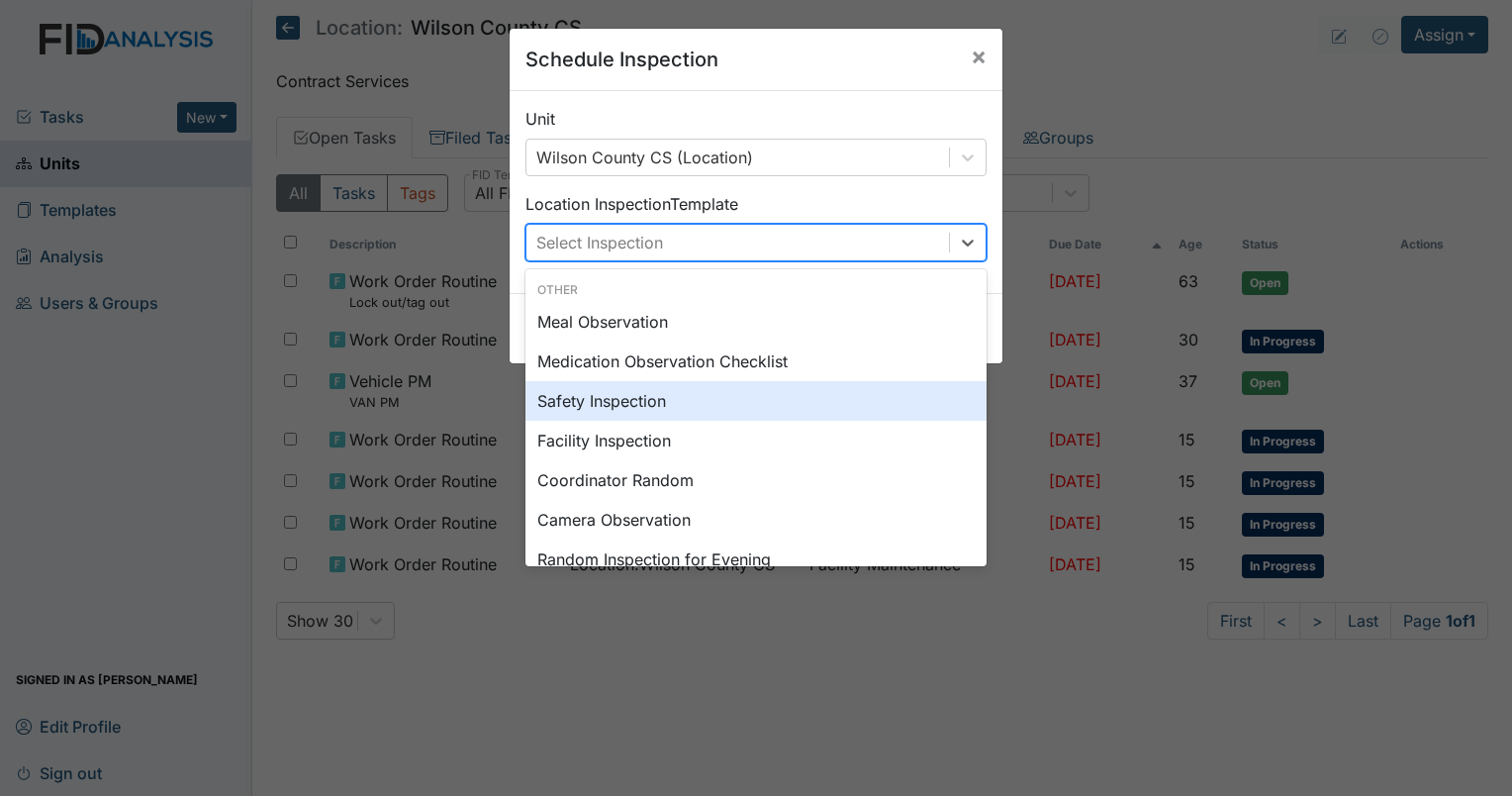 drag, startPoint x: 965, startPoint y: 246, endPoint x: 652, endPoint y: 400, distance: 348.83377 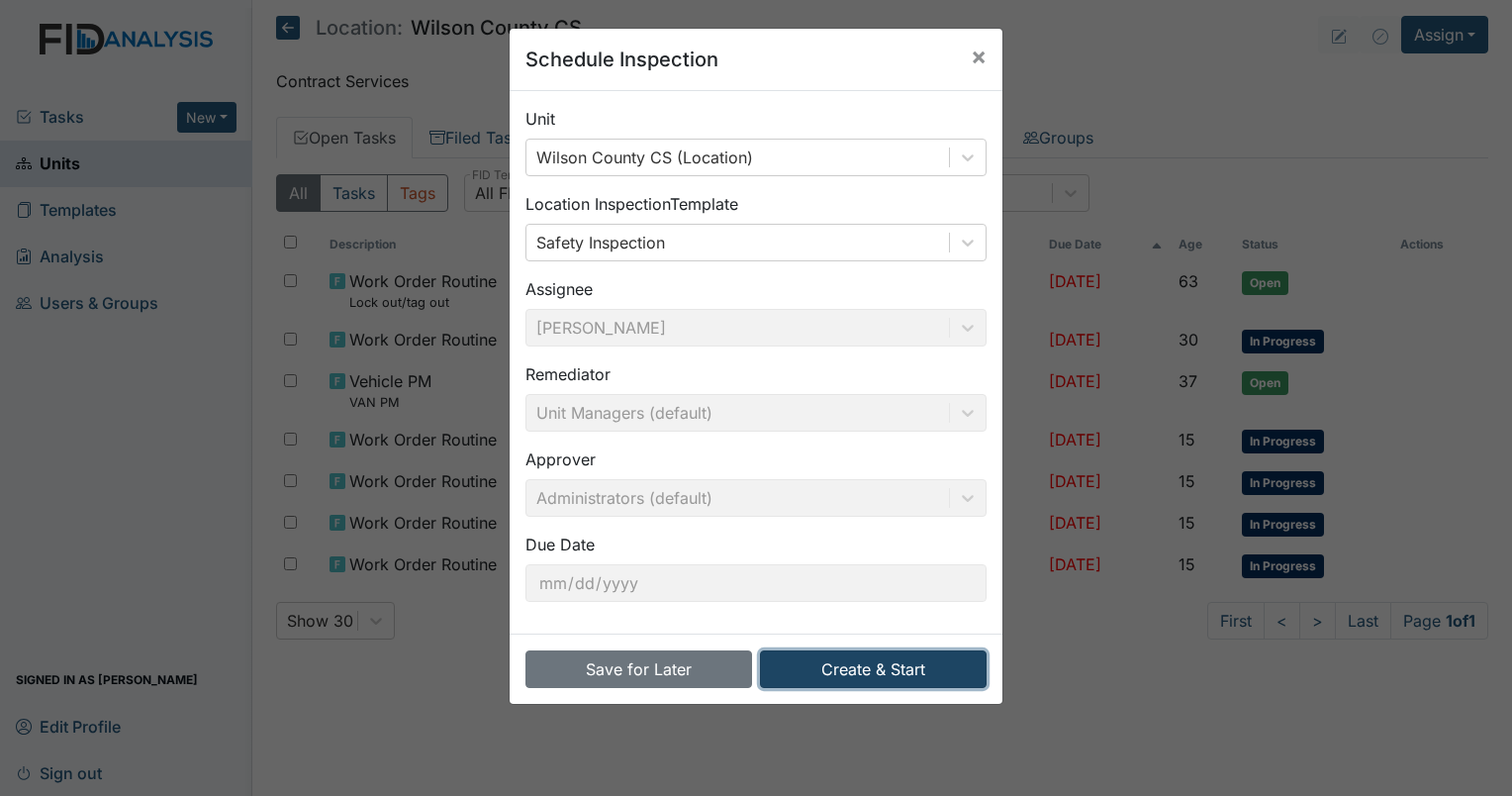 click on "Create & Start" at bounding box center (873, 669) 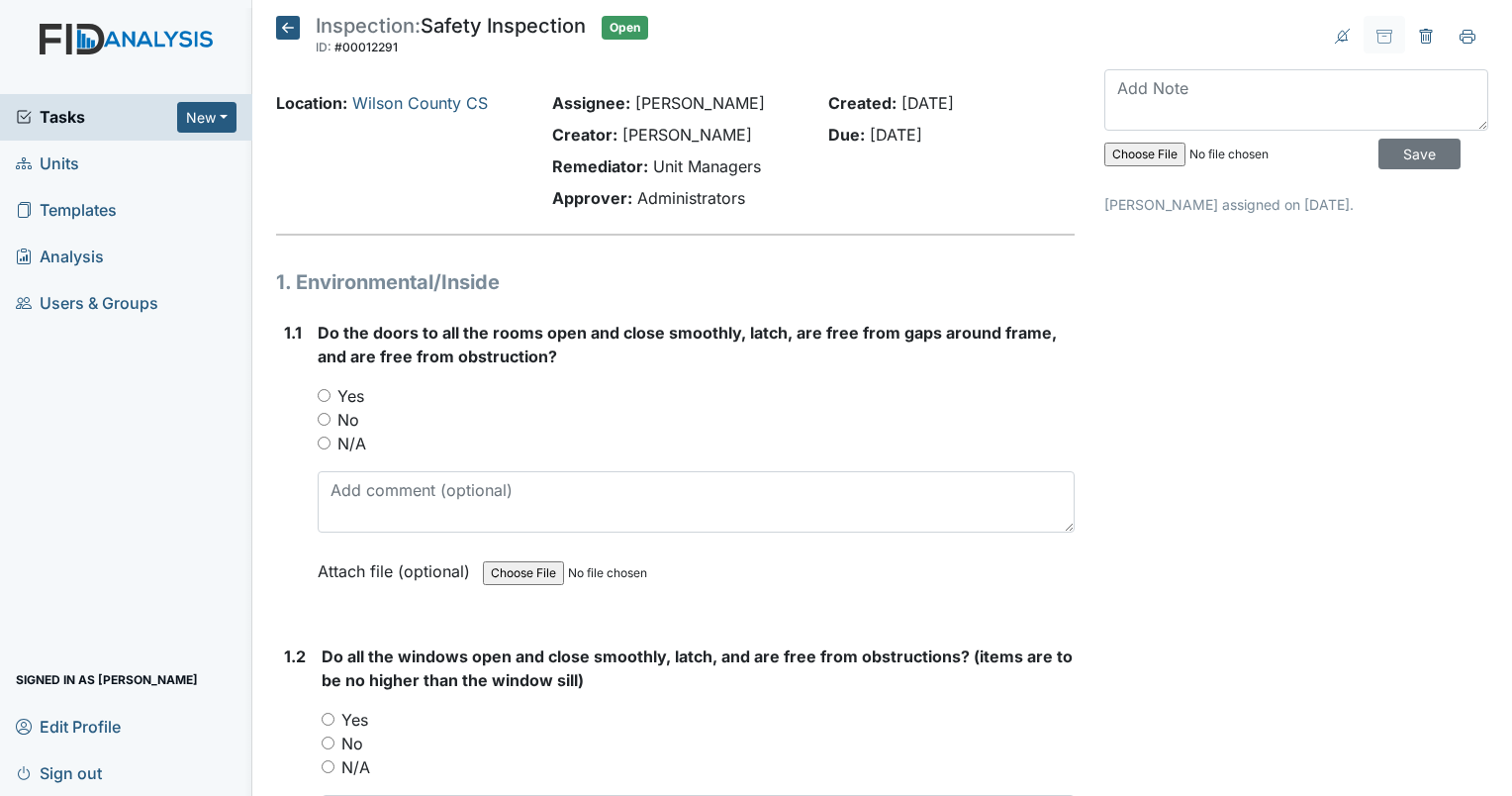 scroll, scrollTop: 0, scrollLeft: 0, axis: both 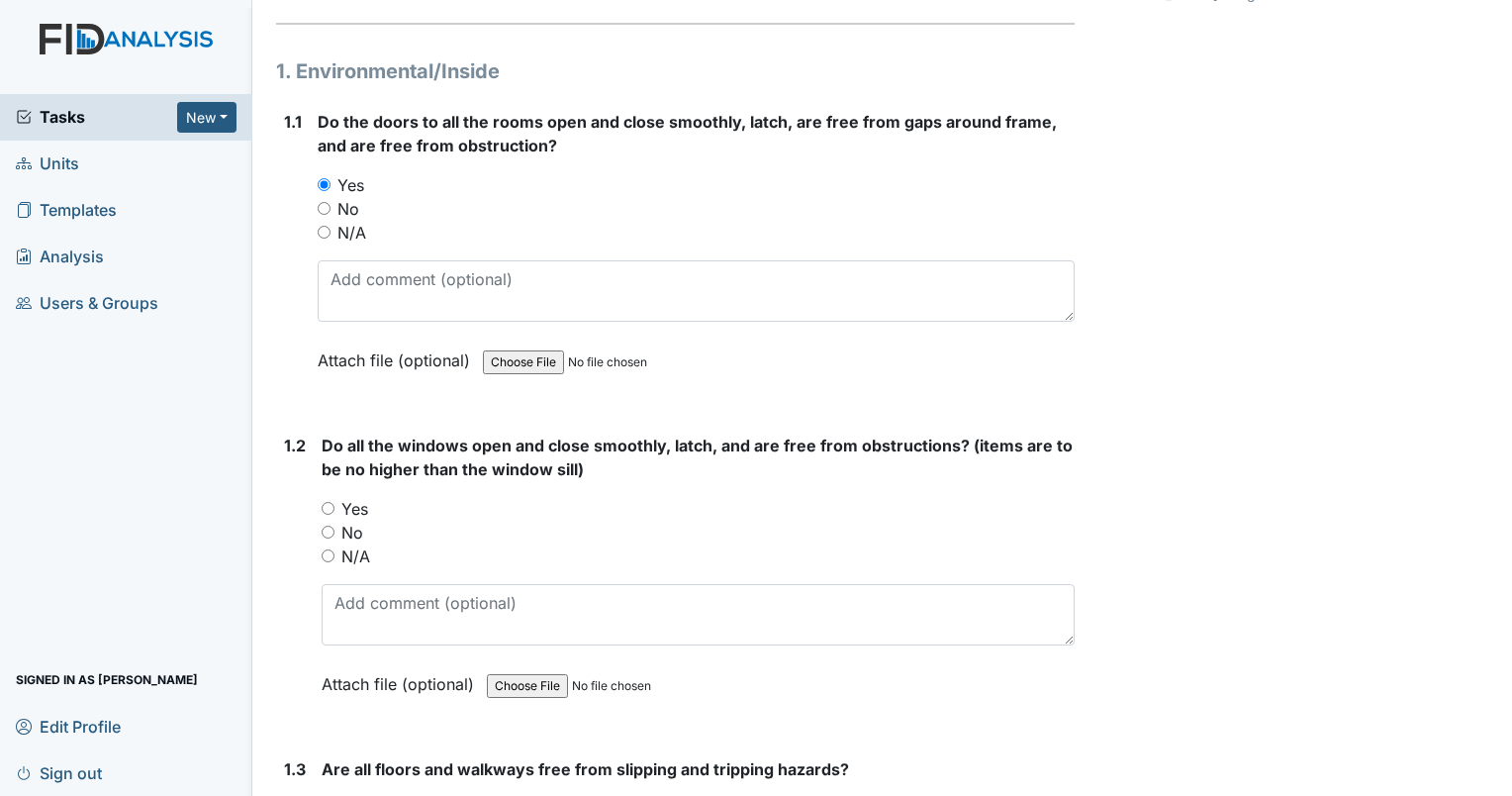 click on "No" at bounding box center [328, 532] 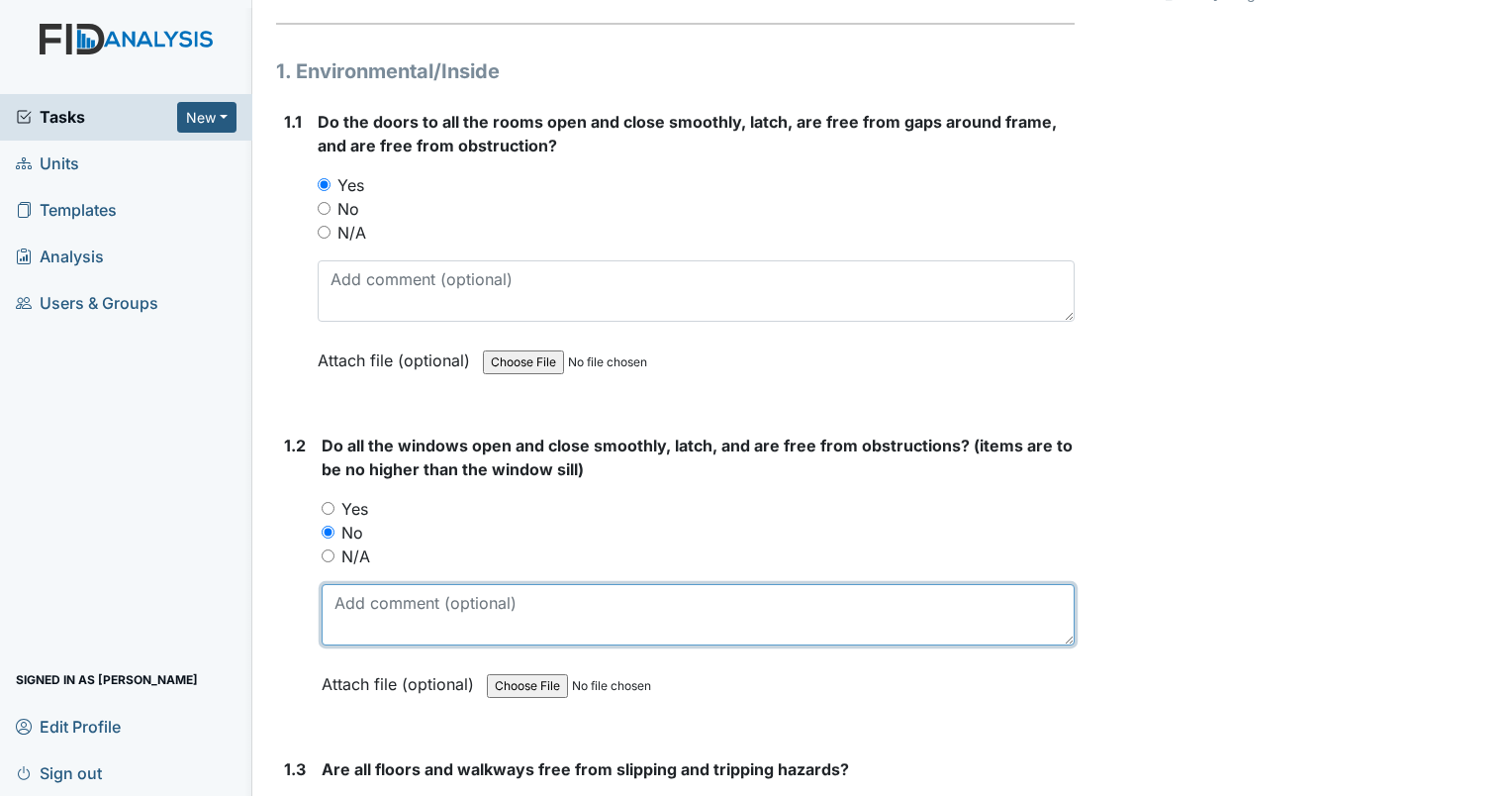 click at bounding box center (698, 615) 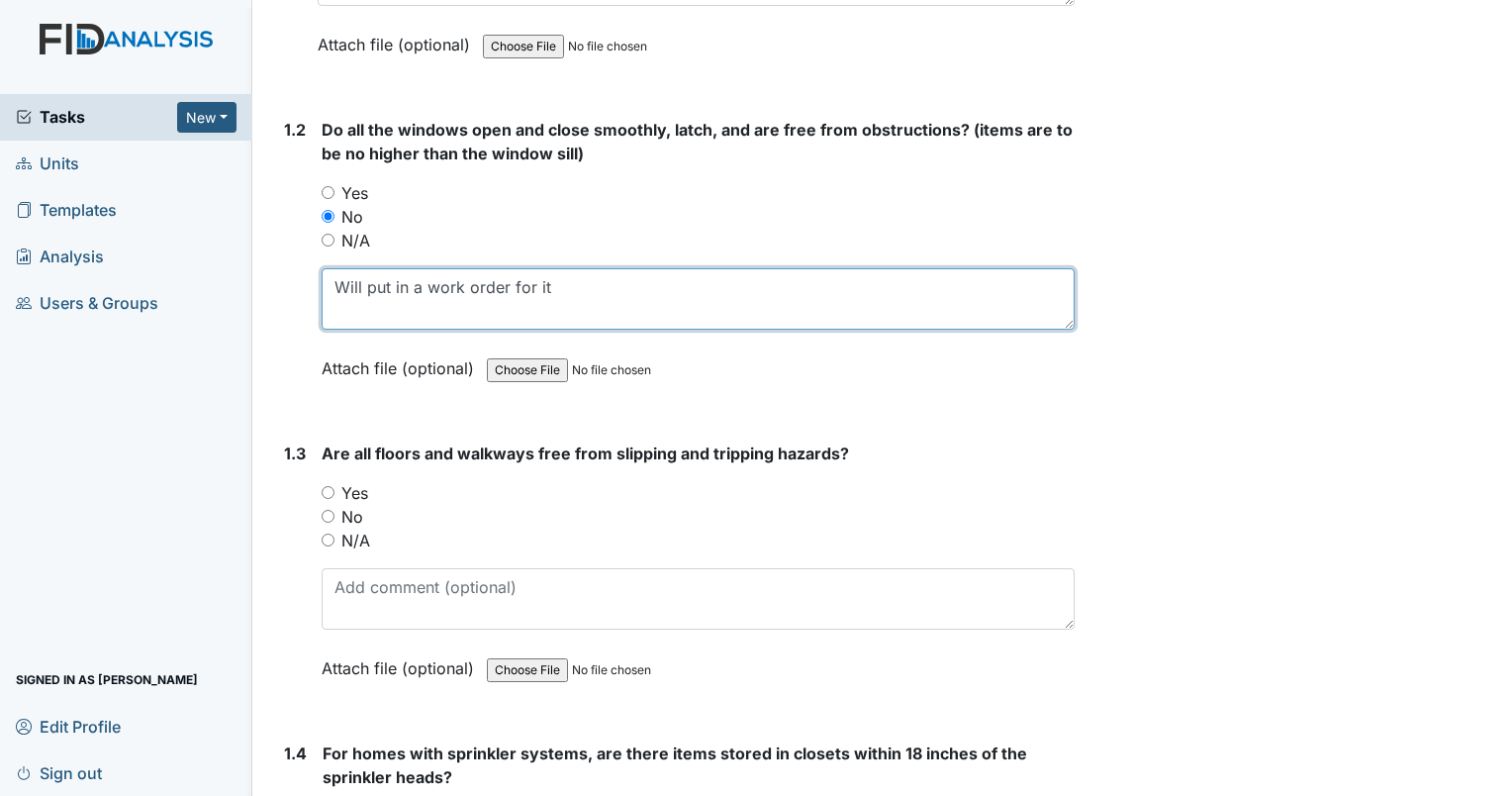 scroll, scrollTop: 619, scrollLeft: 0, axis: vertical 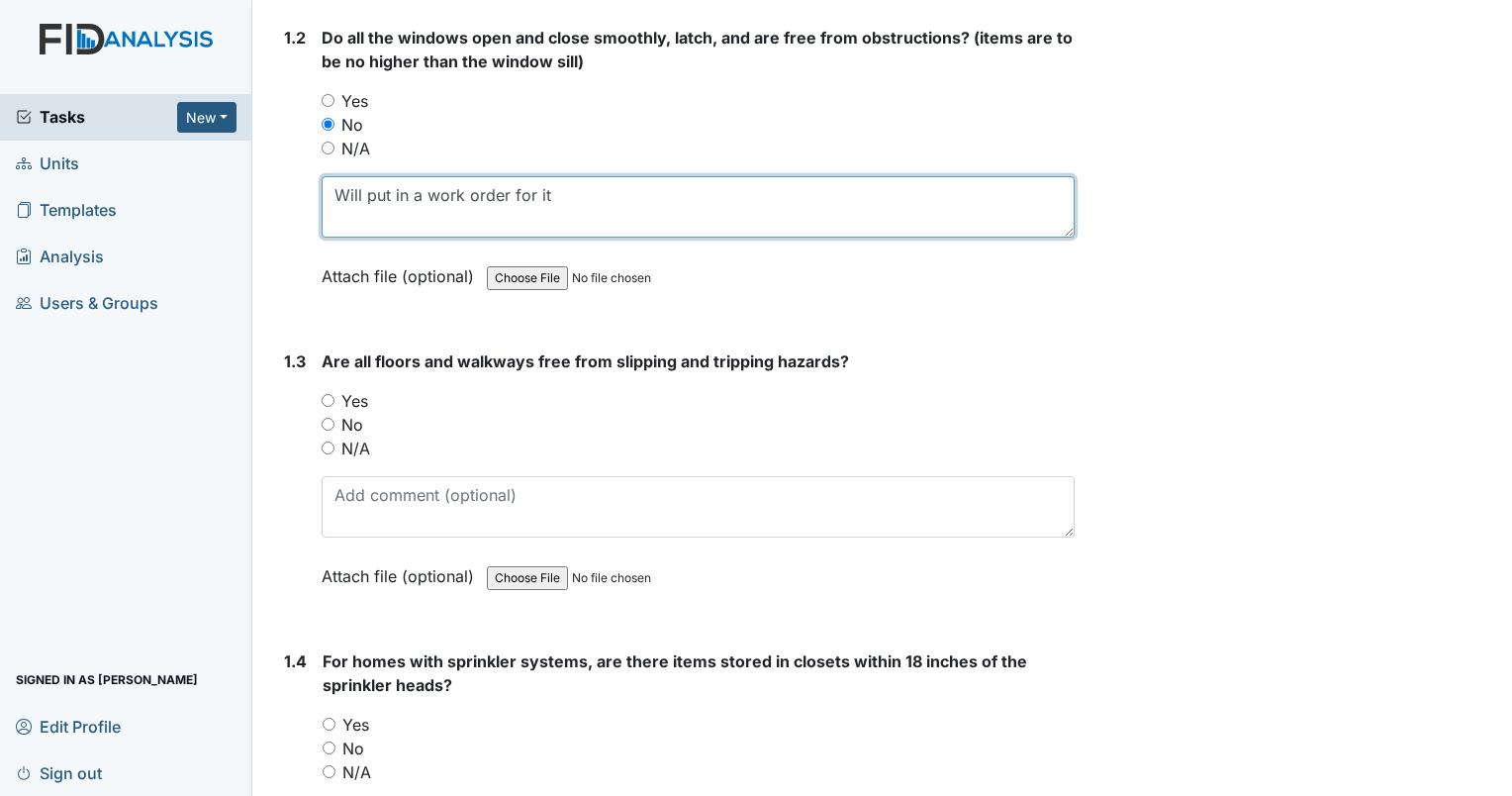 type on "Will put in a work order for it" 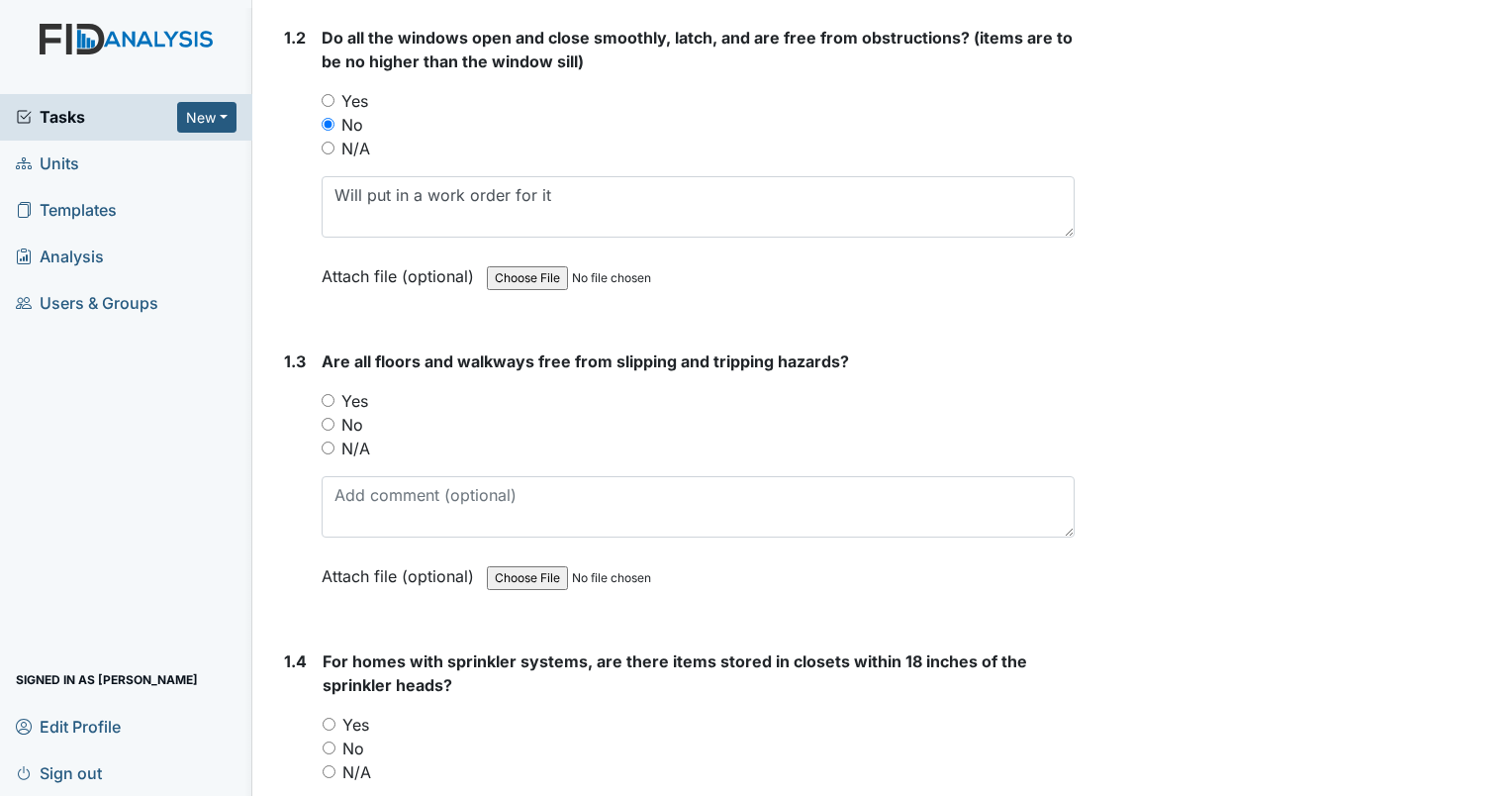 click on "Yes" at bounding box center (328, 400) 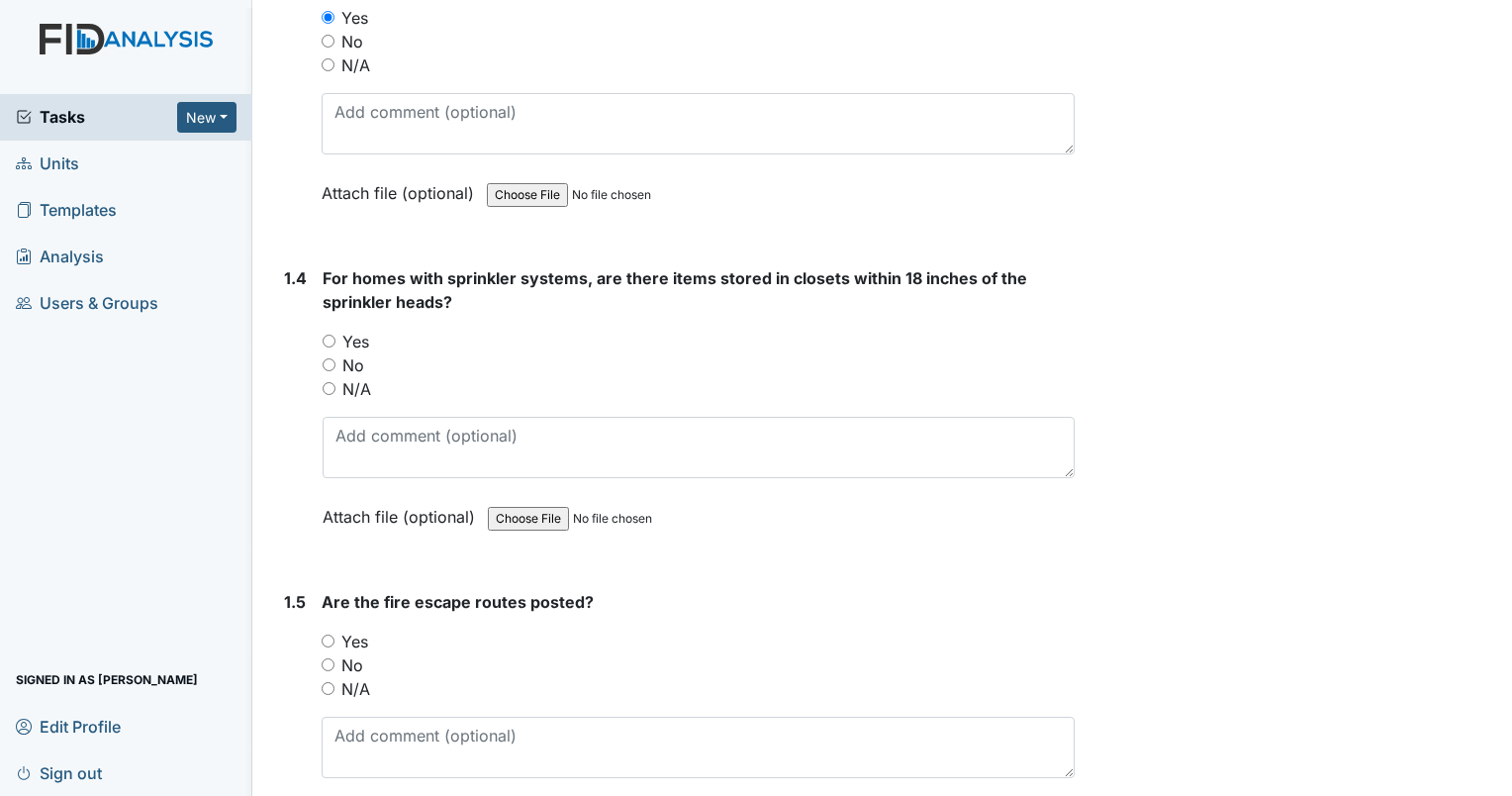 scroll, scrollTop: 1081, scrollLeft: 0, axis: vertical 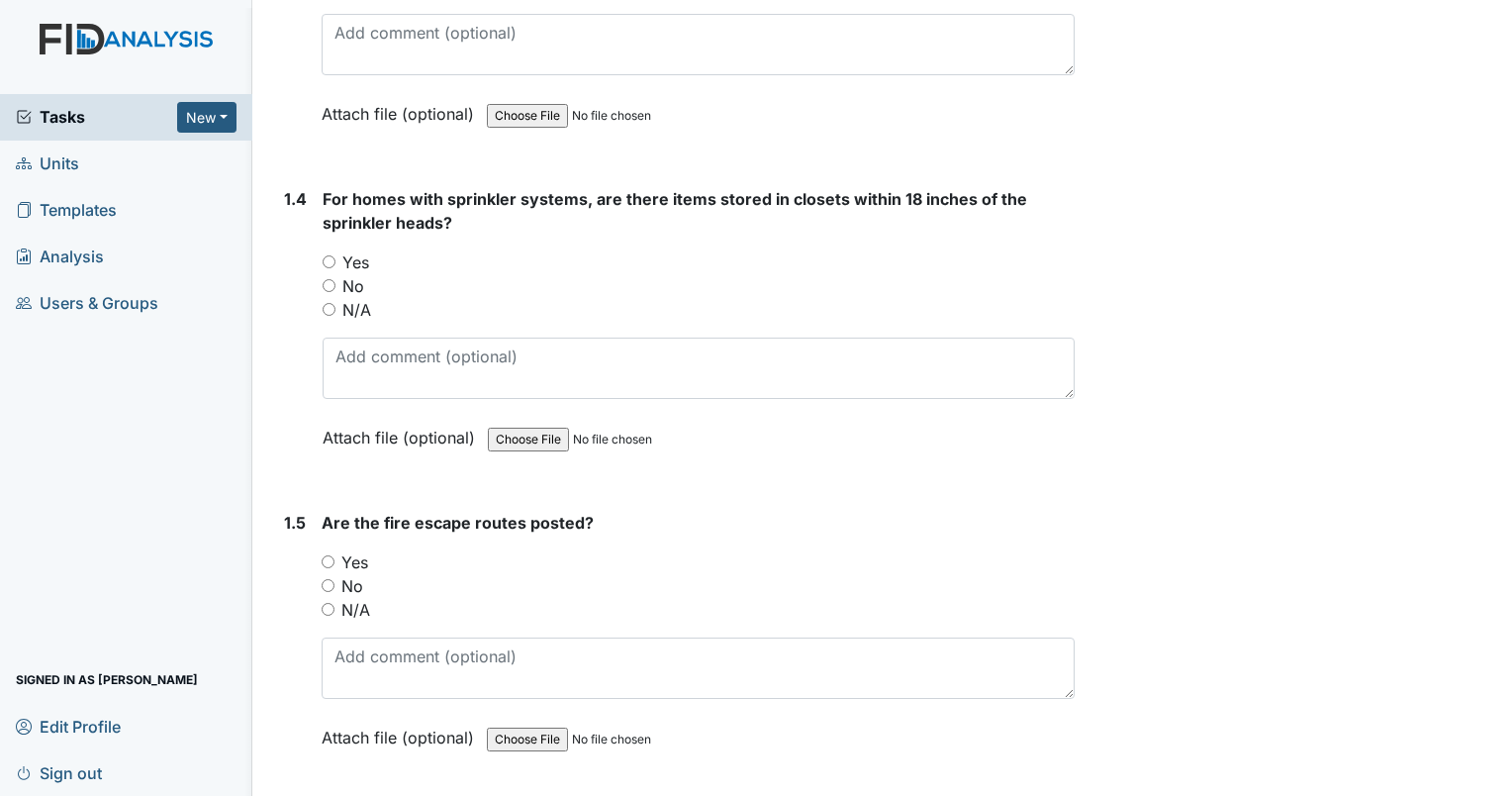 click on "N/A" at bounding box center [329, 309] 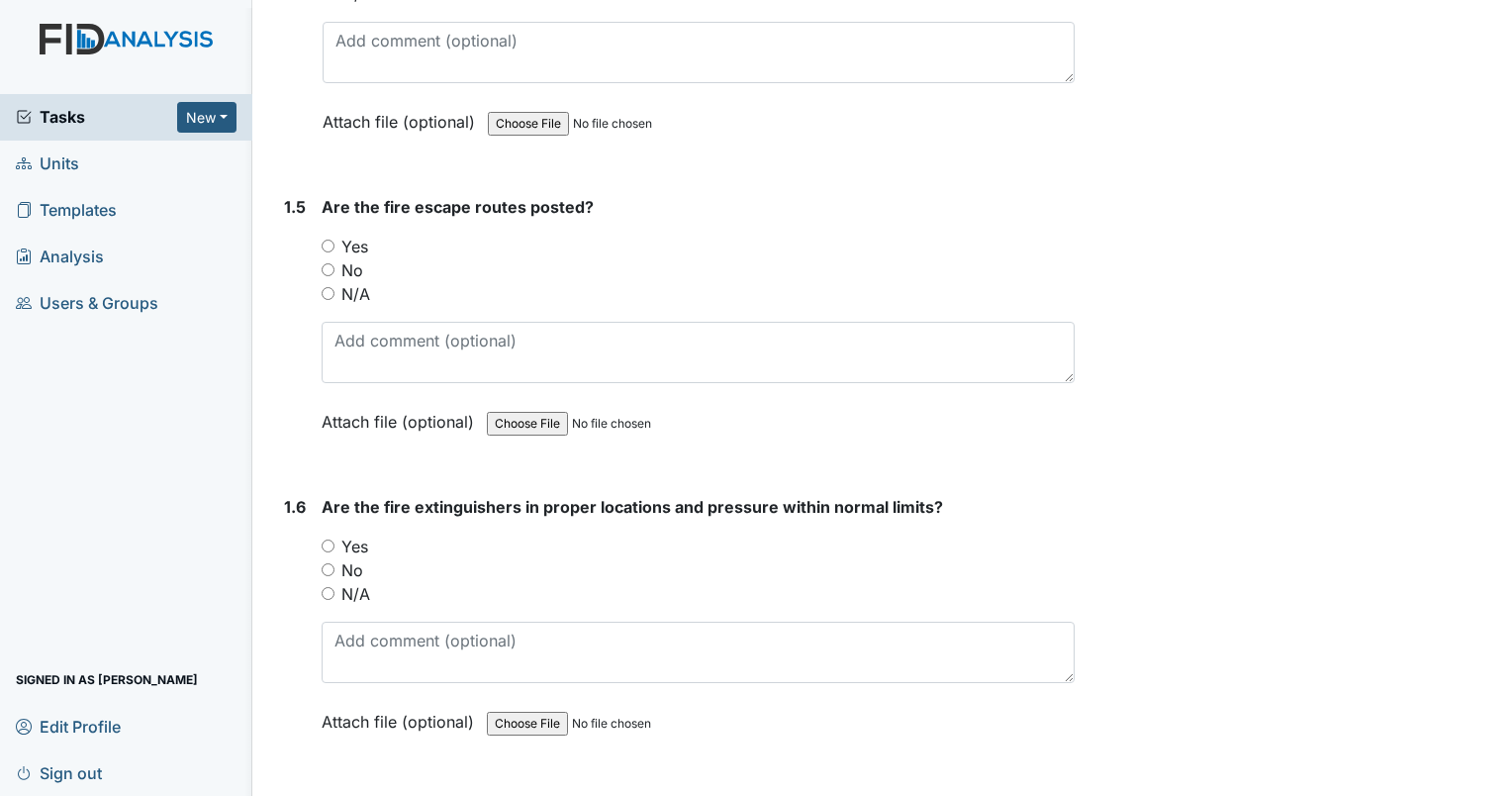 scroll, scrollTop: 1410, scrollLeft: 0, axis: vertical 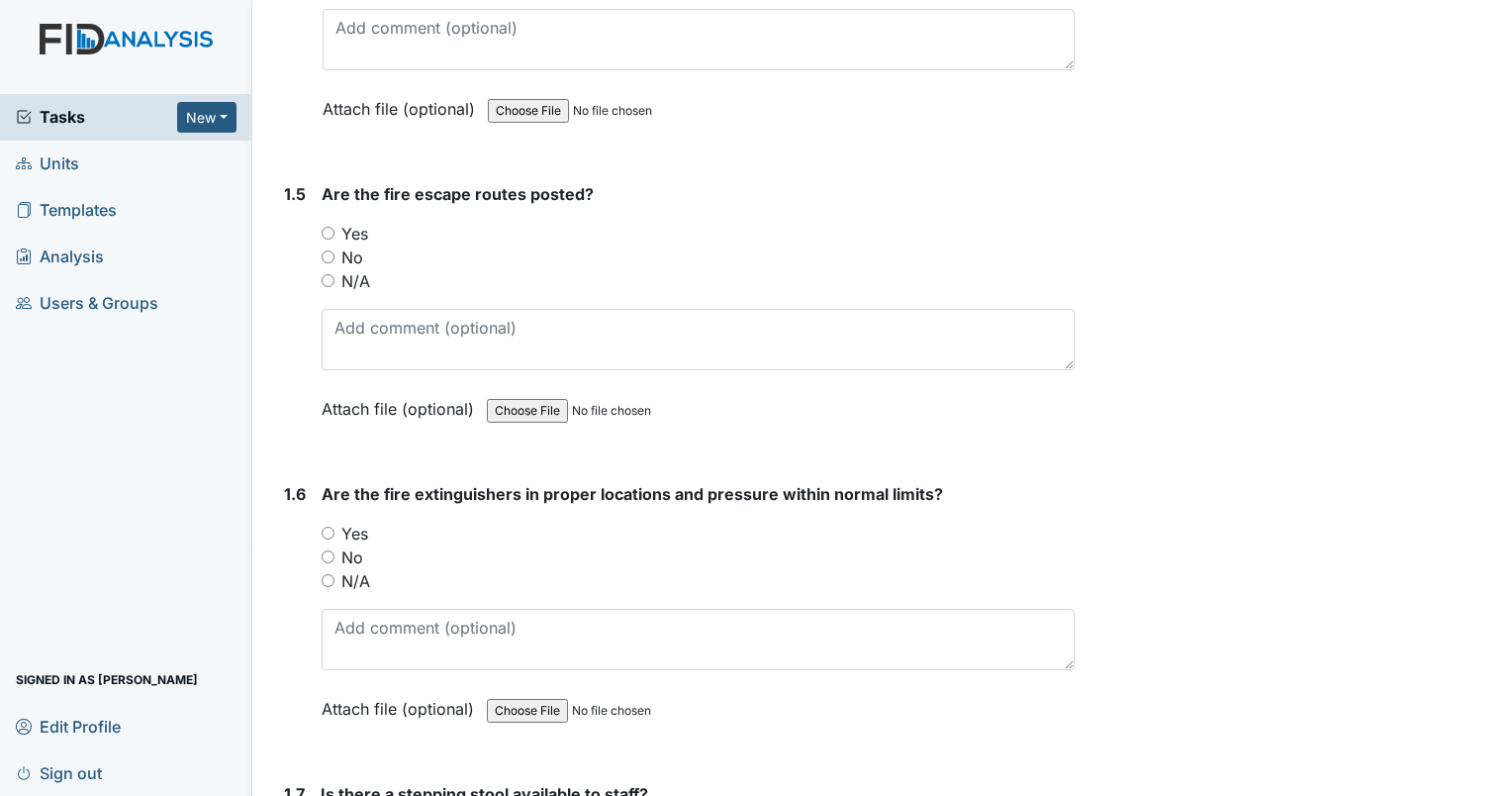 click on "Yes" at bounding box center [328, 233] 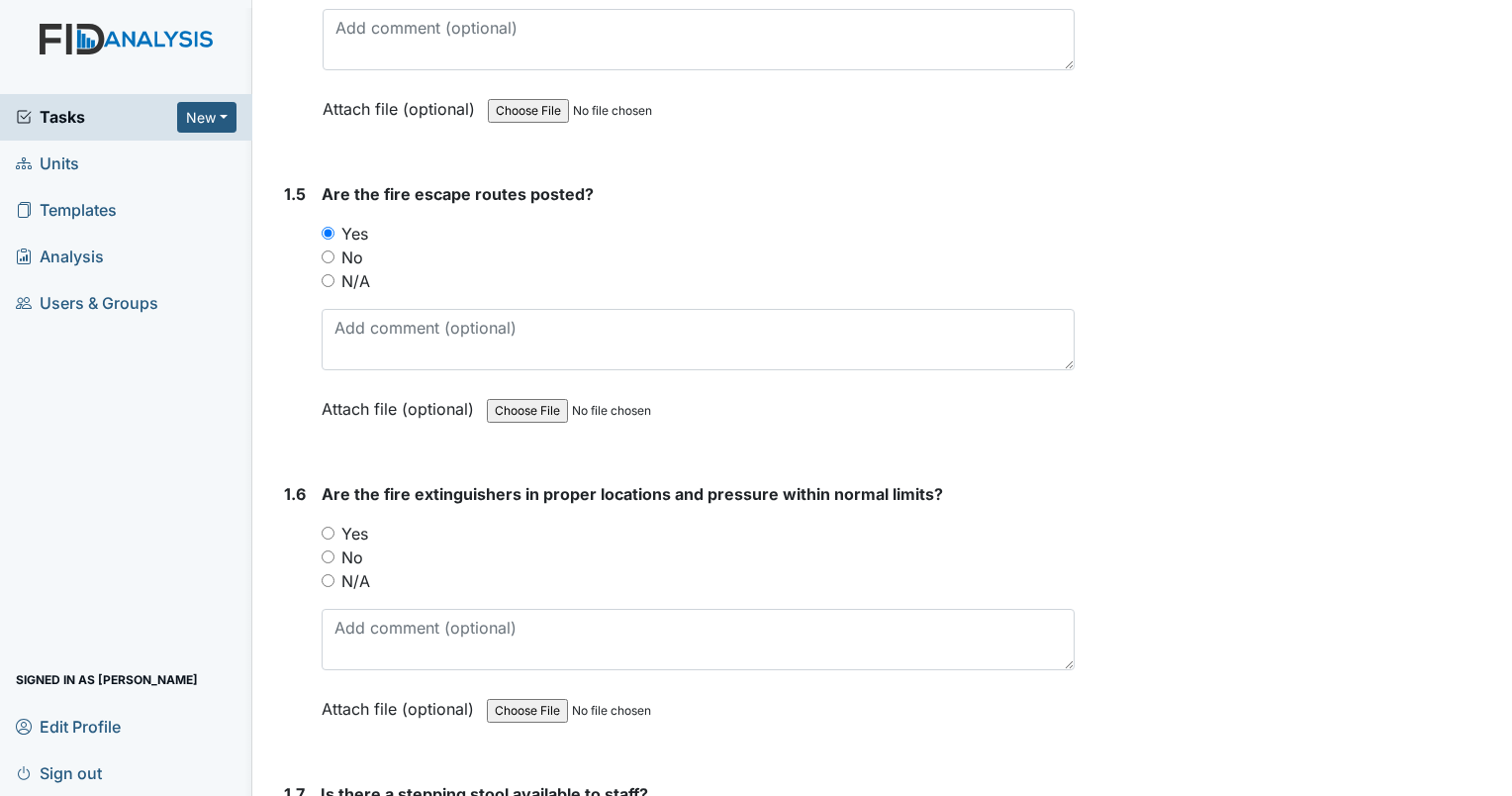 click on "Archive Task
×
Are you sure you want to archive this task? It will appear as incomplete on reports.
Archive
Delete Task
×
Are you sure you want to delete this task?
Delete
Save
Linda Roberson assigned on Jul 10, 2025." at bounding box center [1296, 6574] 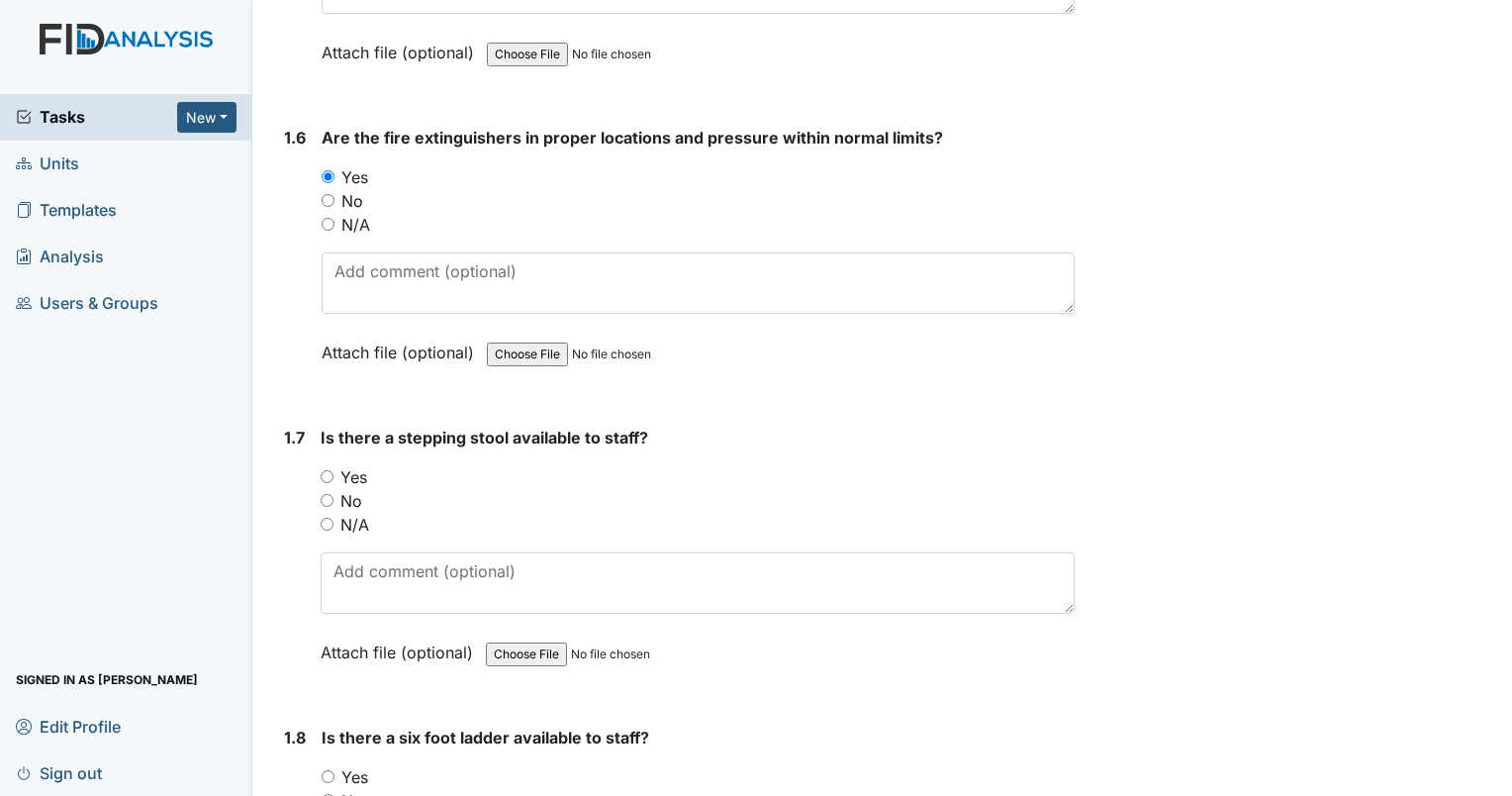 scroll, scrollTop: 1858, scrollLeft: 0, axis: vertical 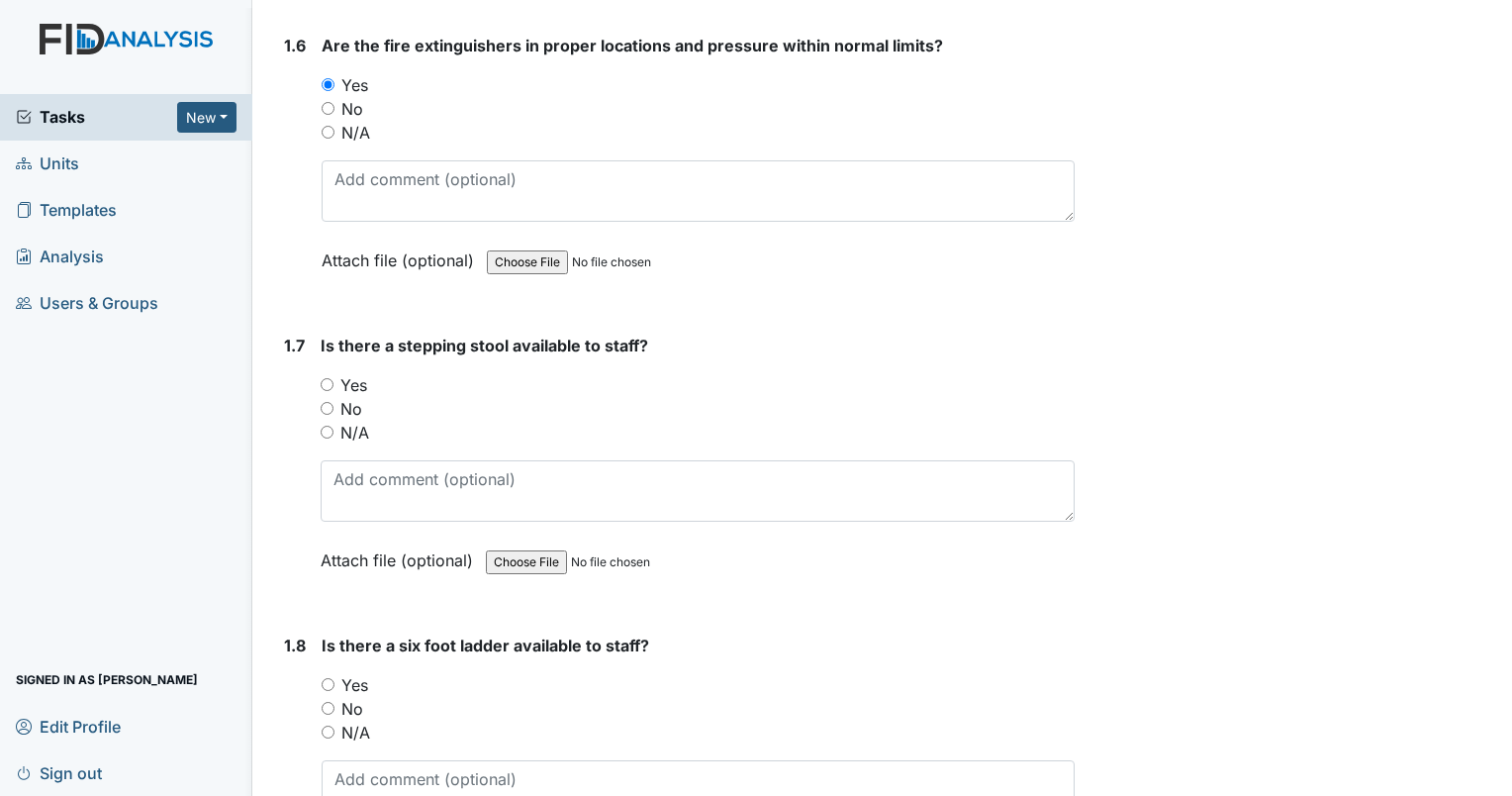 click on "Yes" at bounding box center [327, 384] 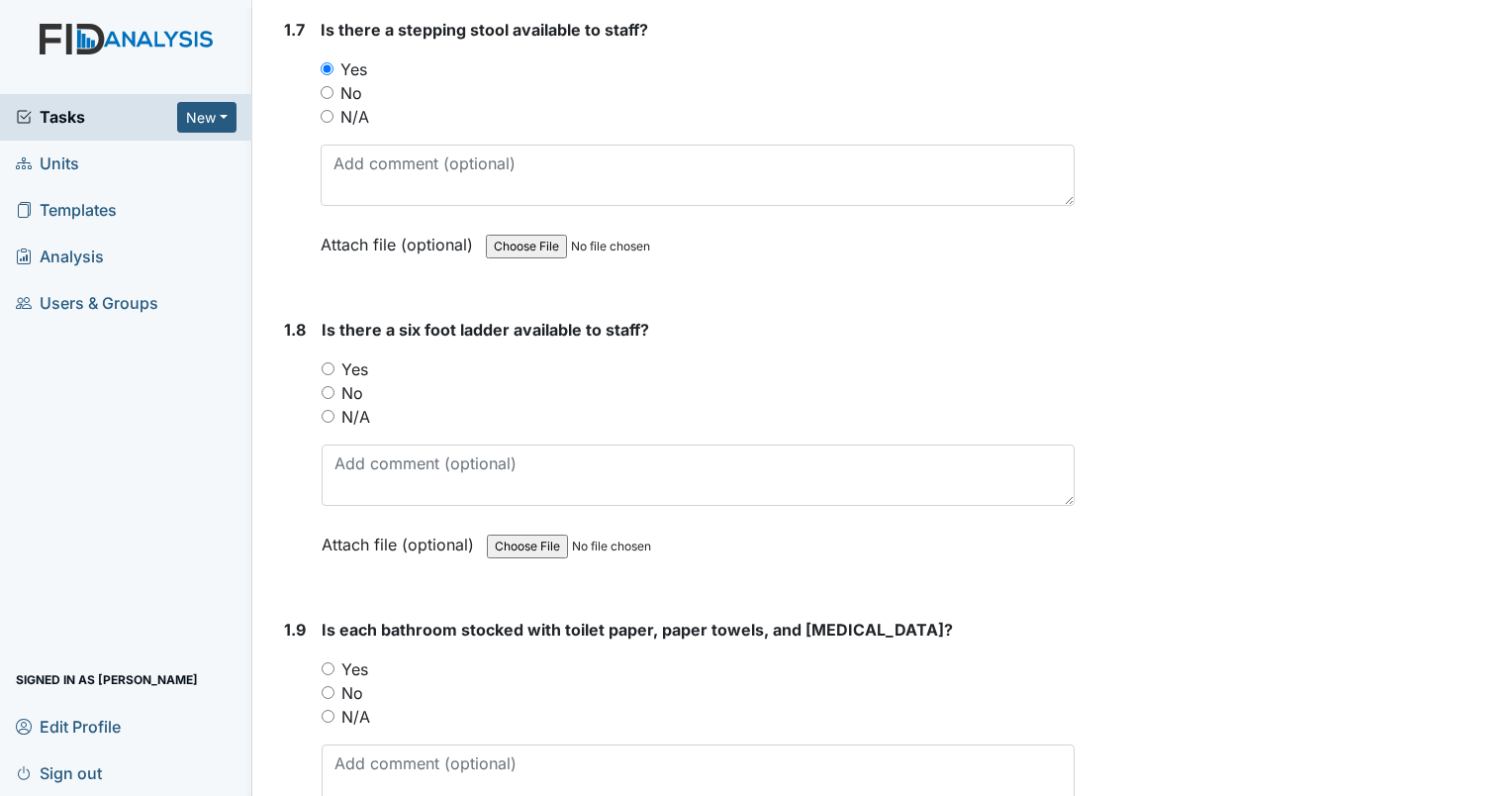 scroll, scrollTop: 2202, scrollLeft: 0, axis: vertical 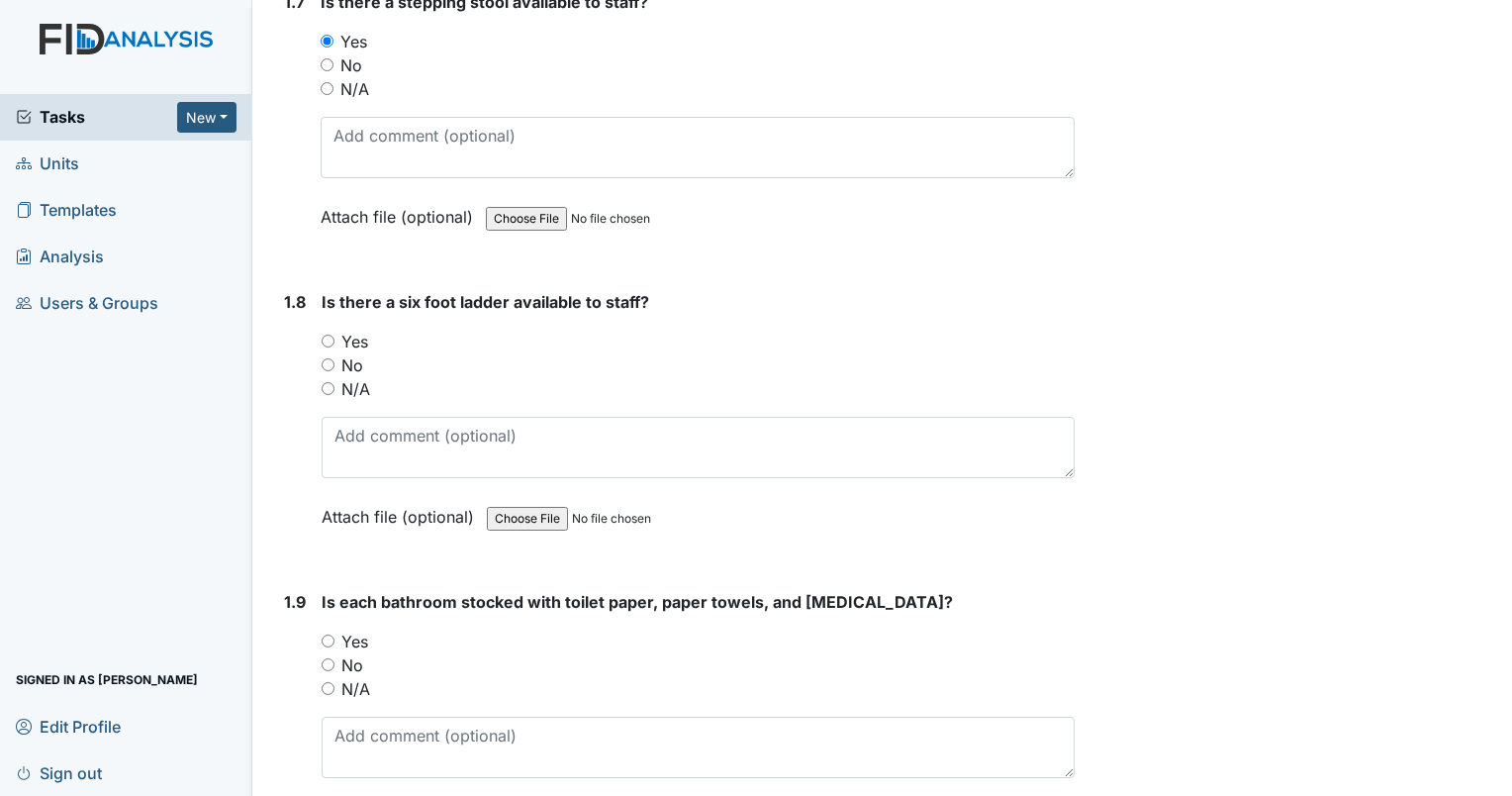 drag, startPoint x: 561, startPoint y: 364, endPoint x: 421, endPoint y: 360, distance: 140.05713 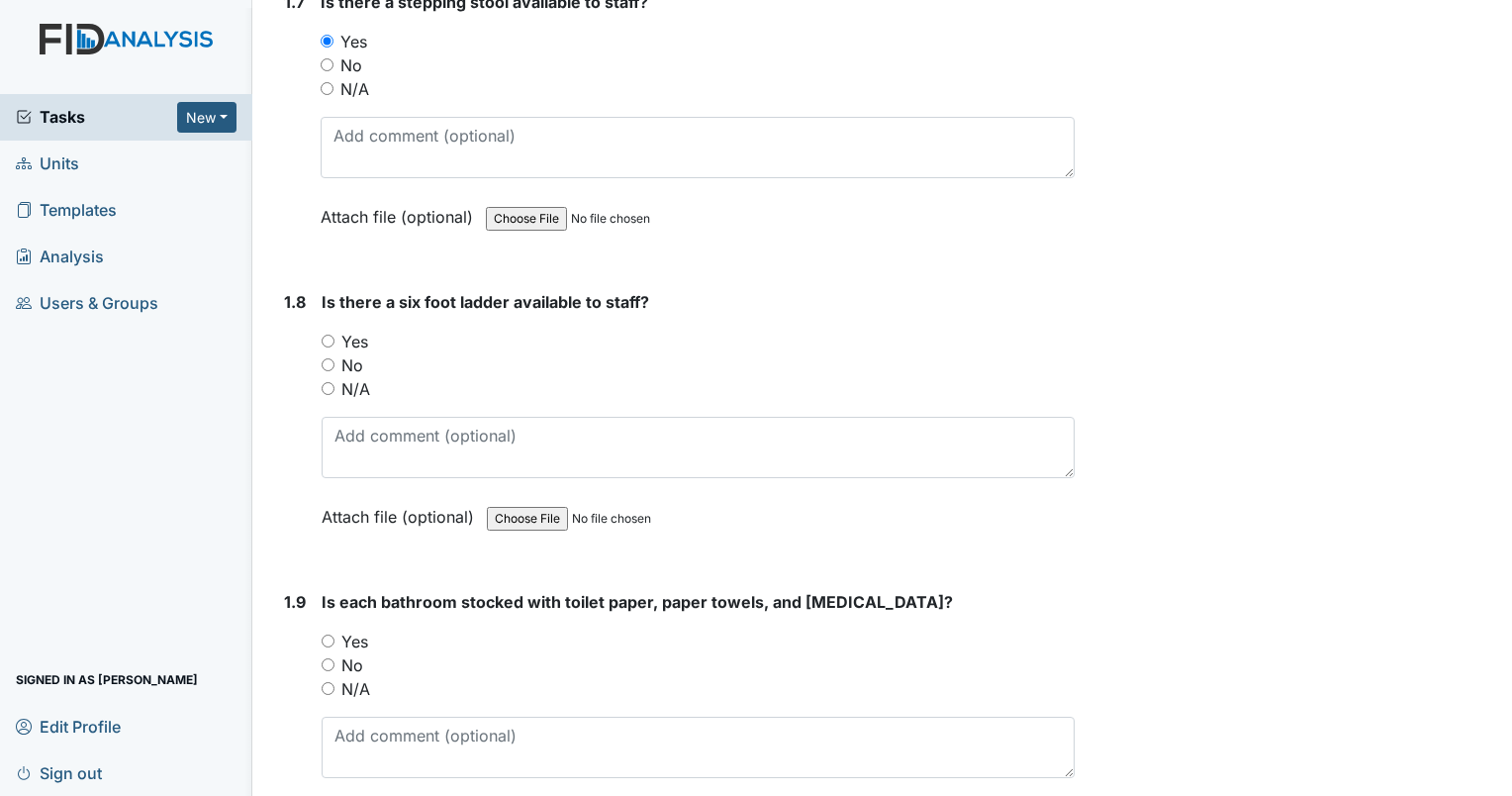 click on "No" at bounding box center [698, 365] 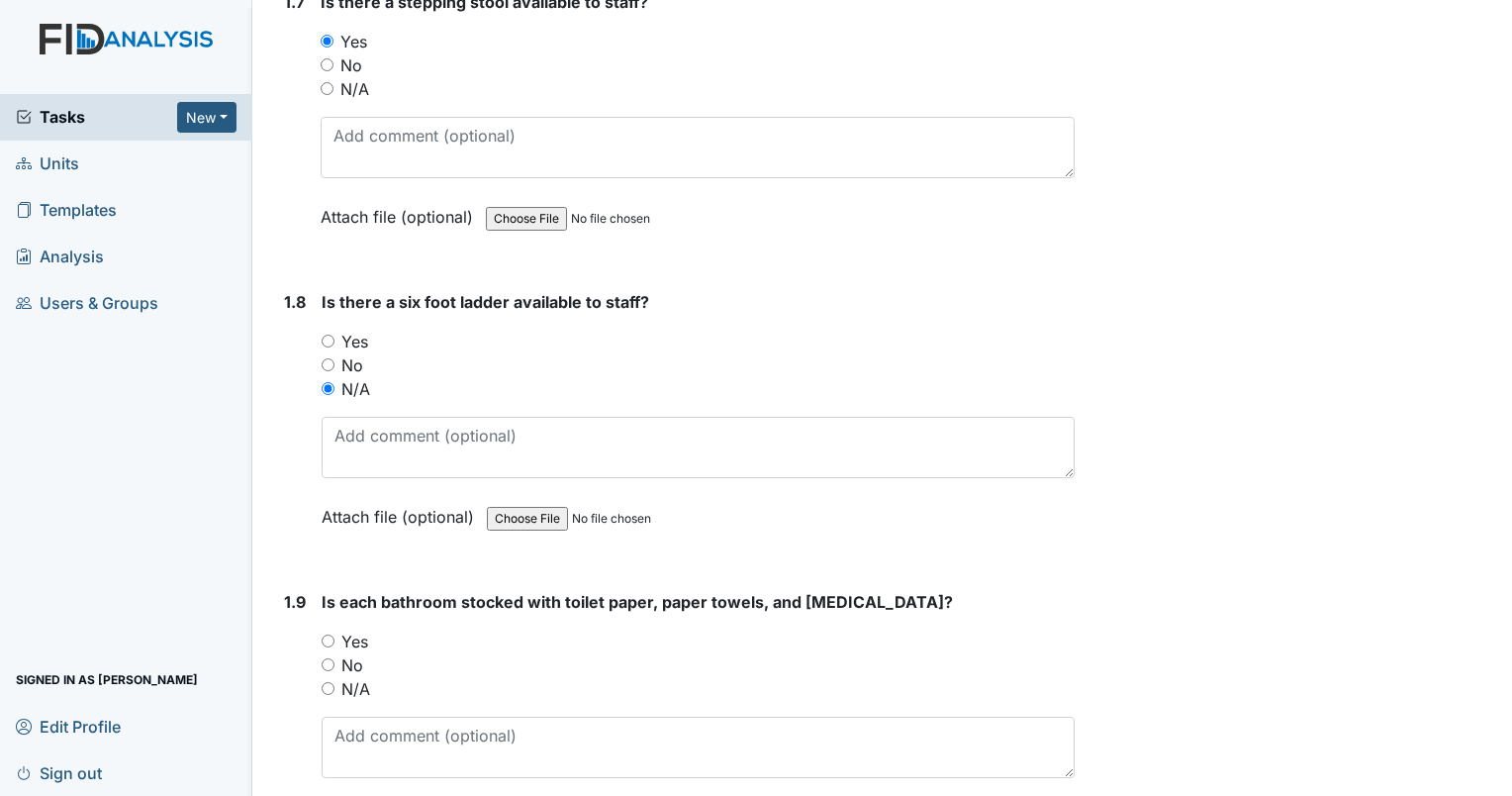 click on "Yes" at bounding box center [328, 641] 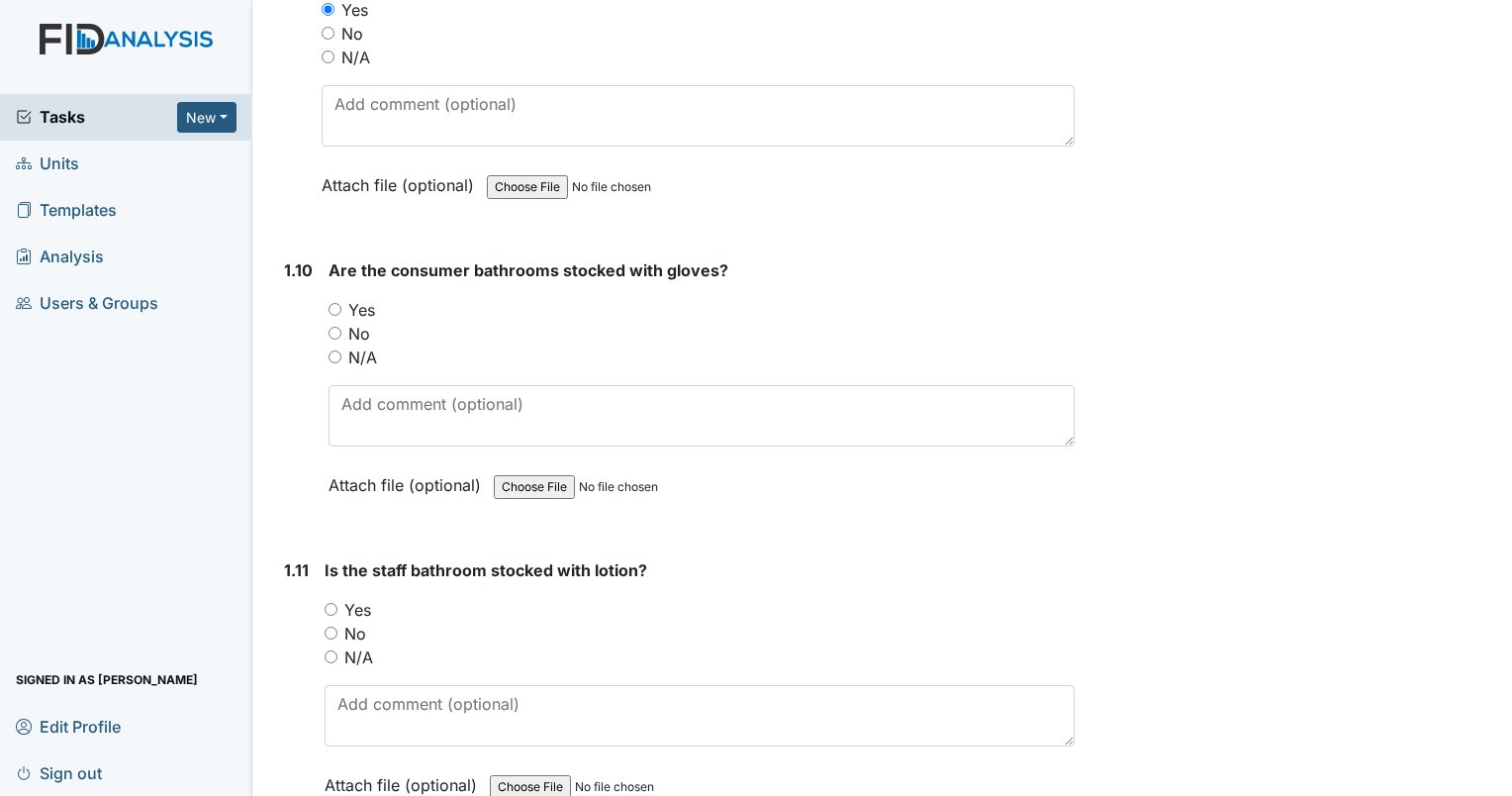 scroll, scrollTop: 3018, scrollLeft: 0, axis: vertical 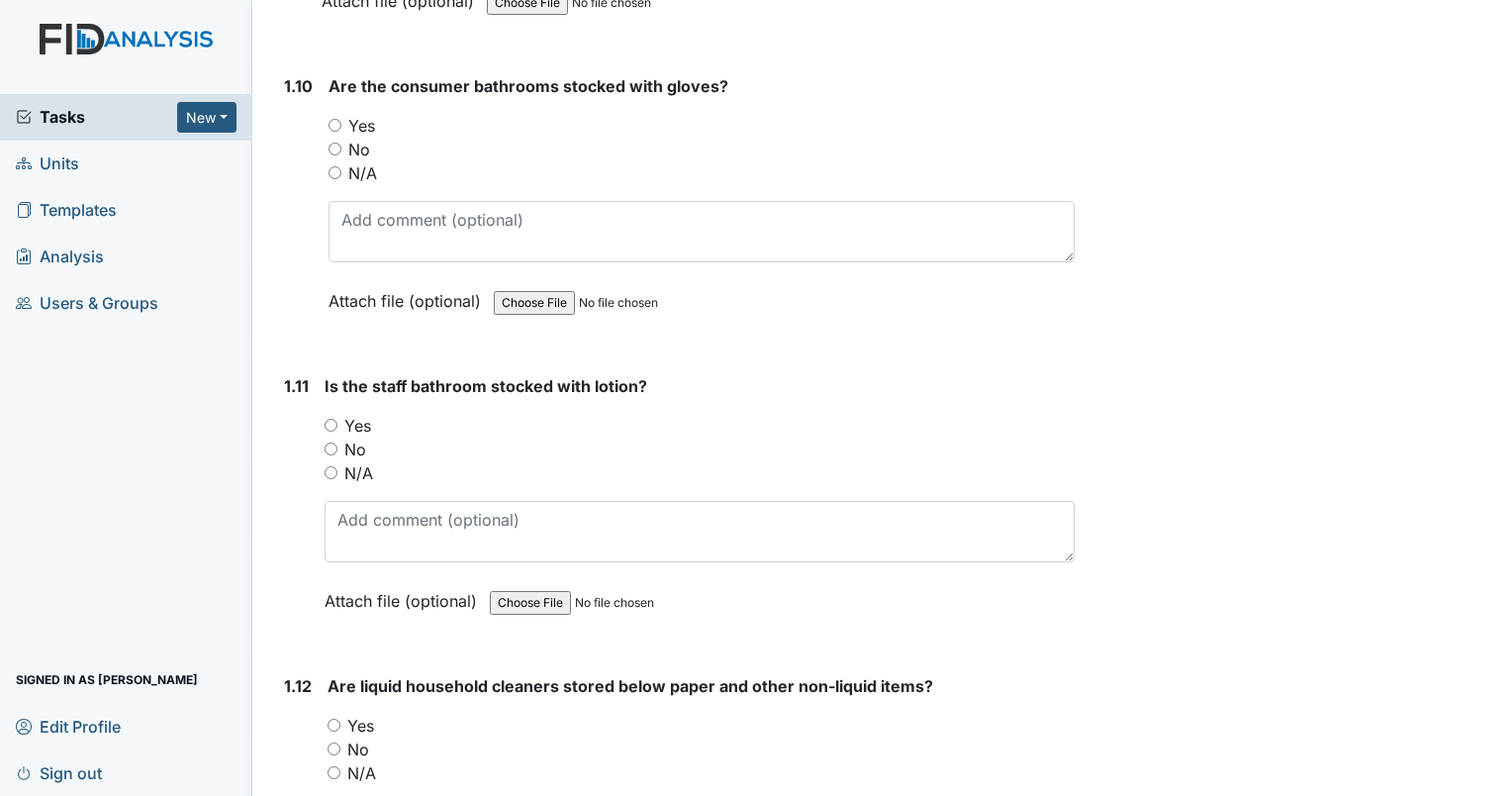 click on "Yes" at bounding box center (334, 125) 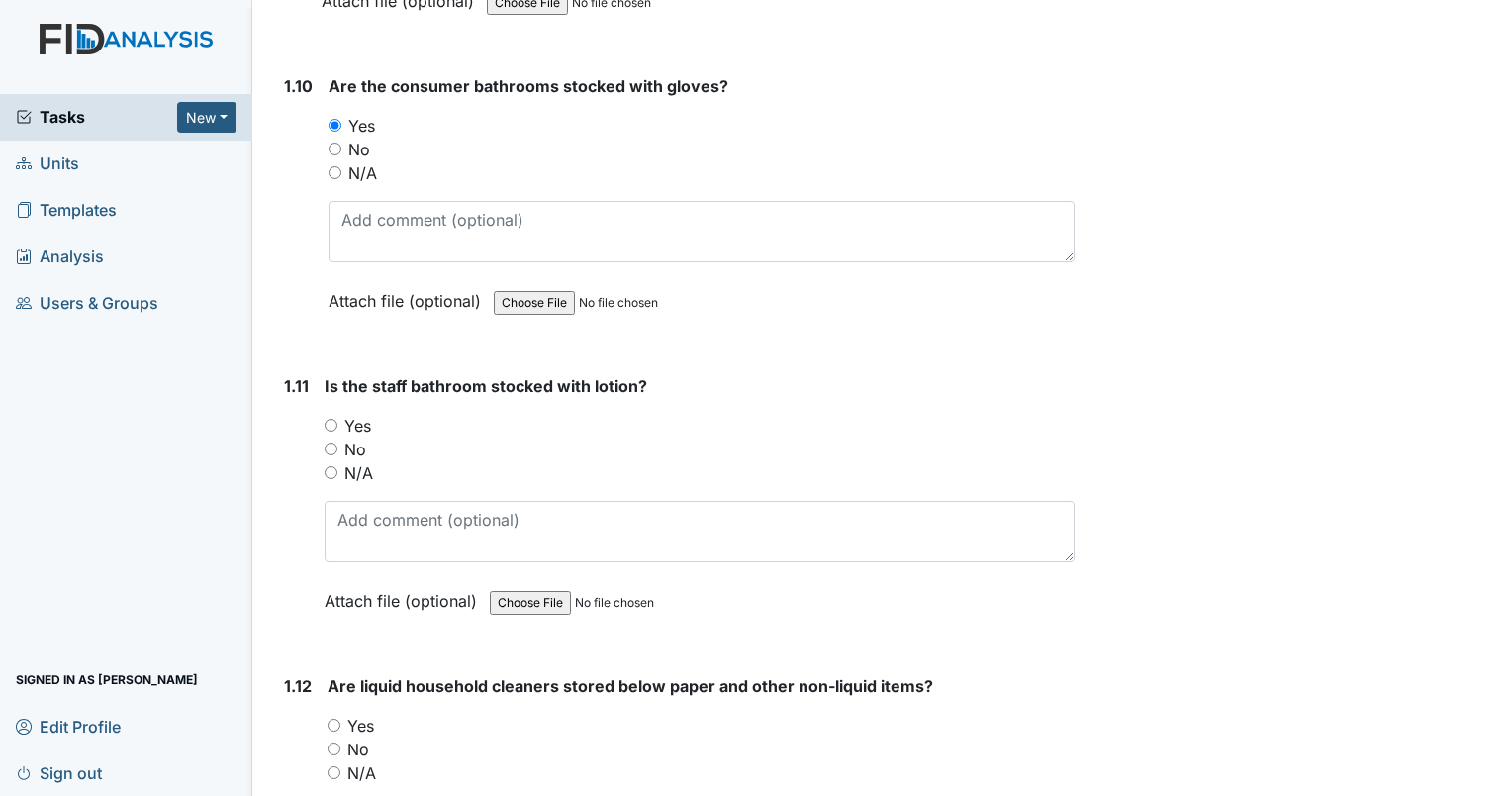 click on "Yes" at bounding box center [331, 425] 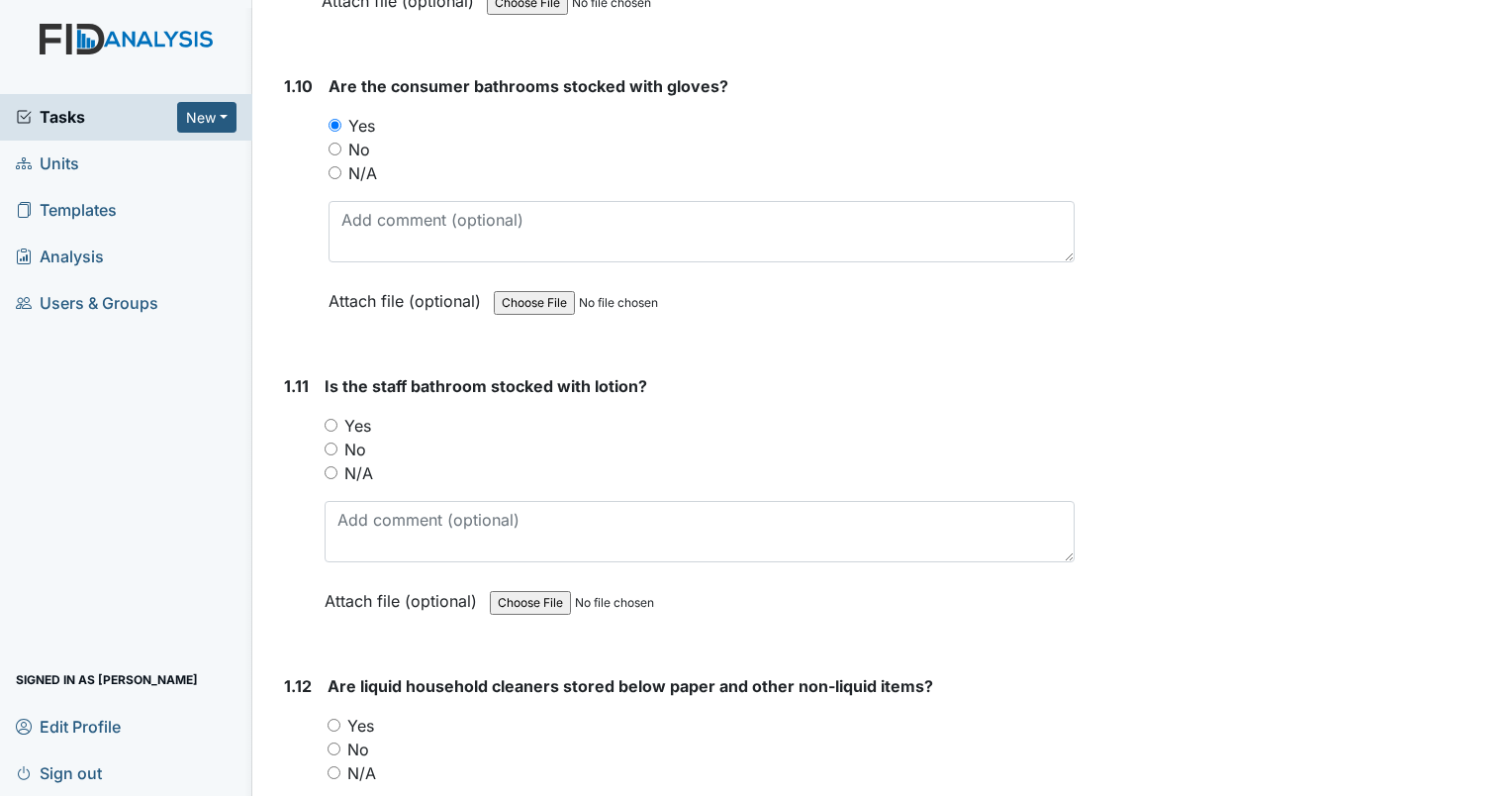 radio on "true" 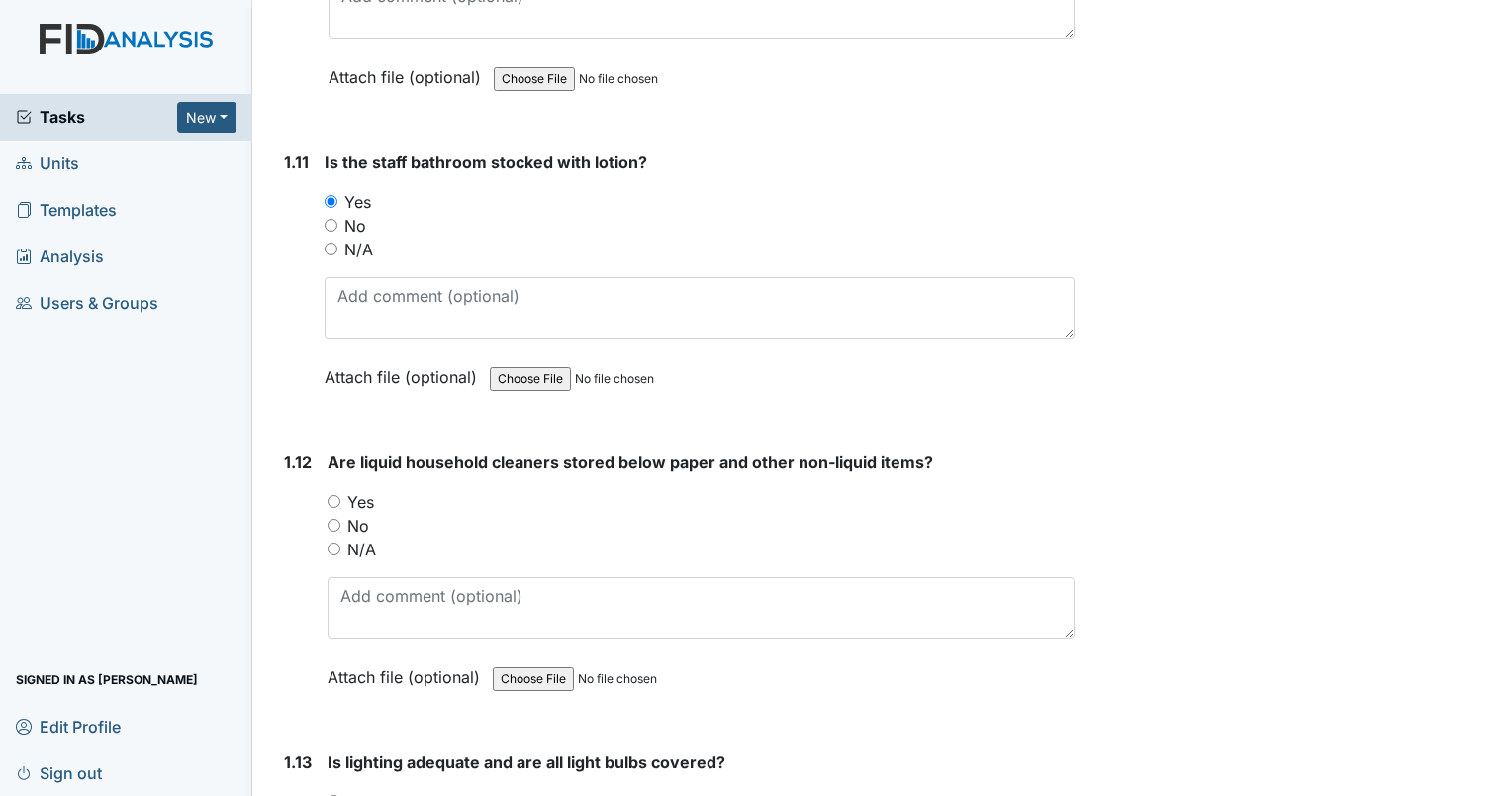 scroll, scrollTop: 3399, scrollLeft: 0, axis: vertical 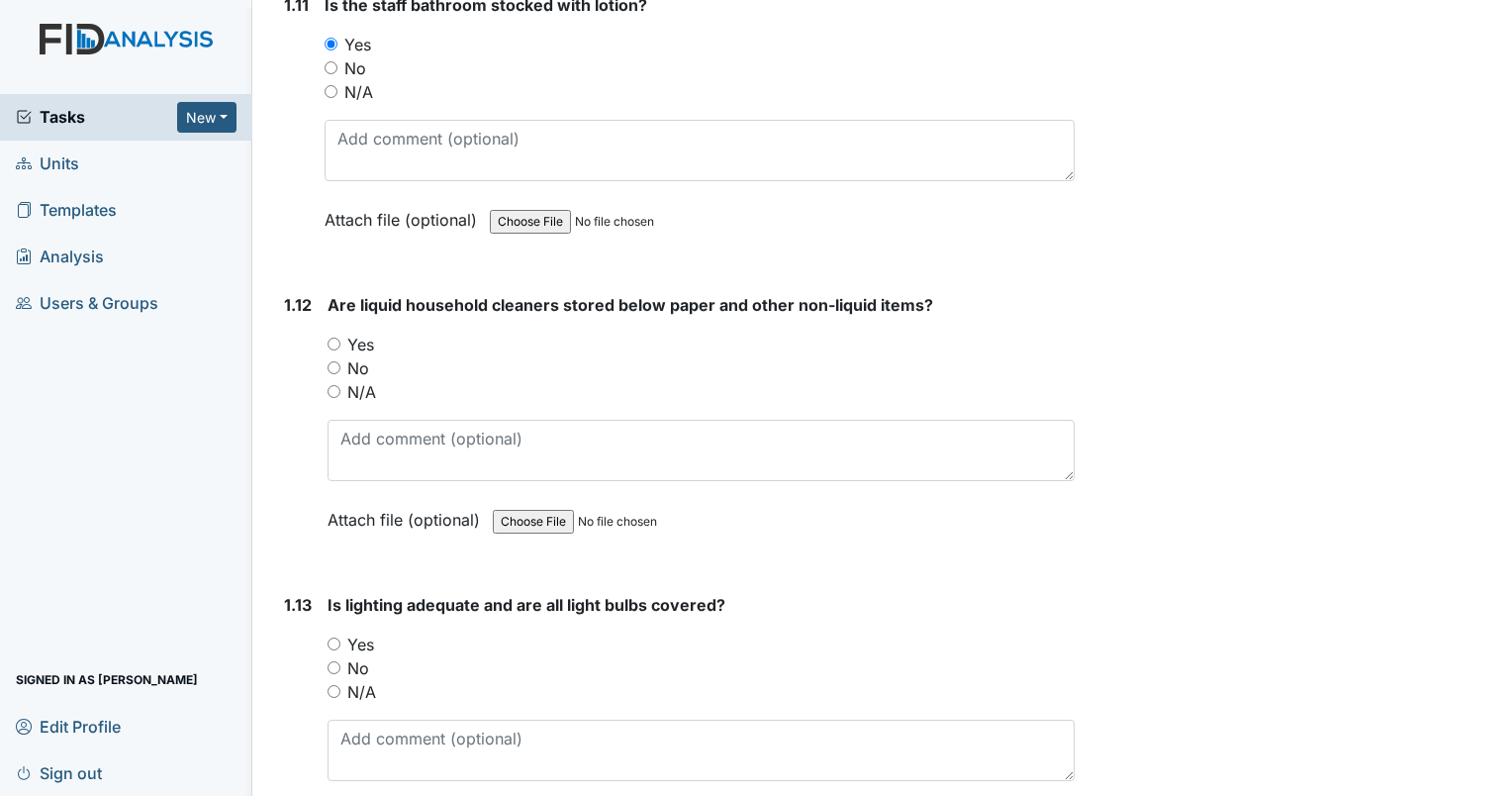 click on "Yes" at bounding box center [333, 344] 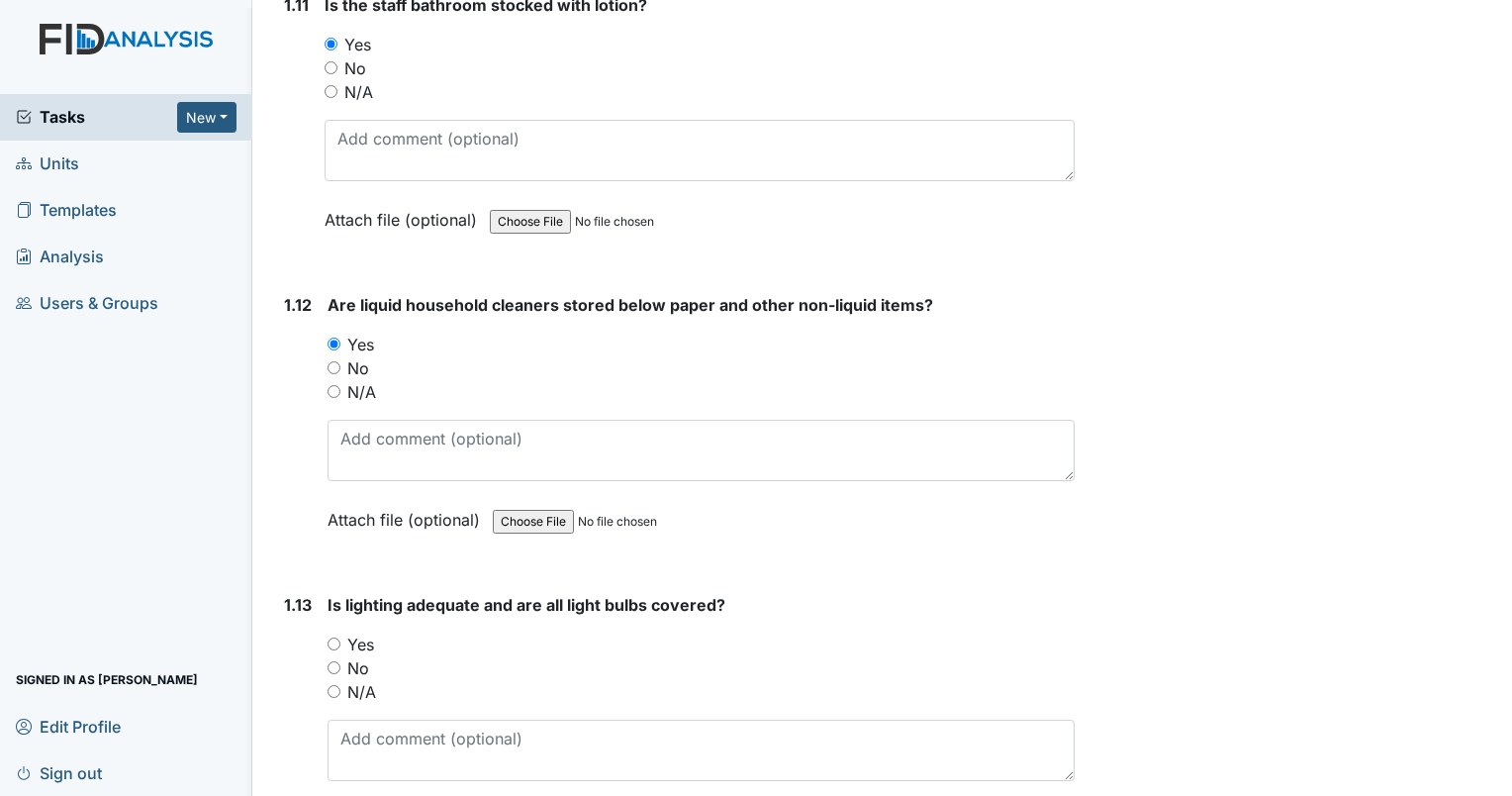 click on "Yes" at bounding box center (333, 644) 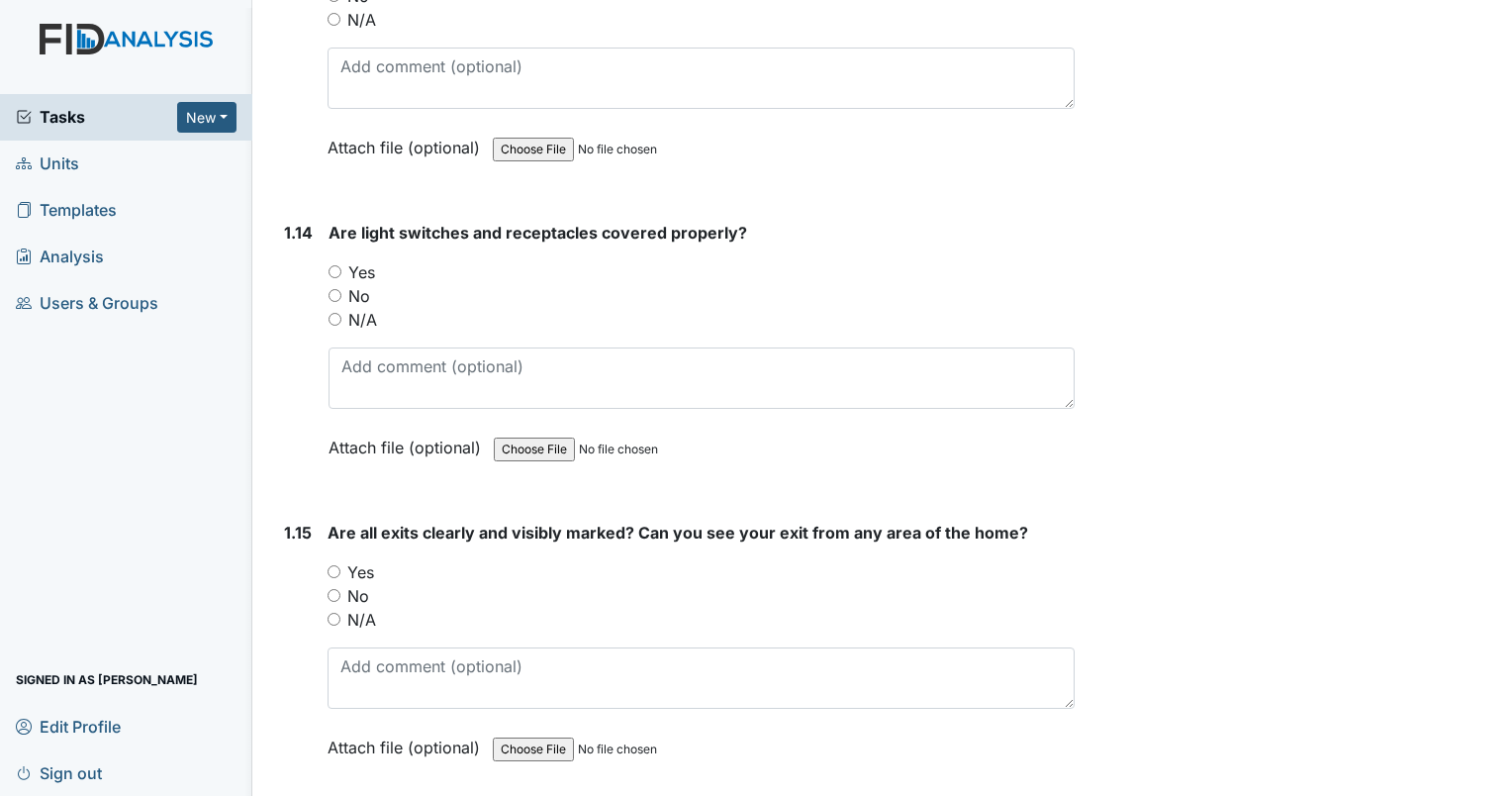 scroll, scrollTop: 4124, scrollLeft: 0, axis: vertical 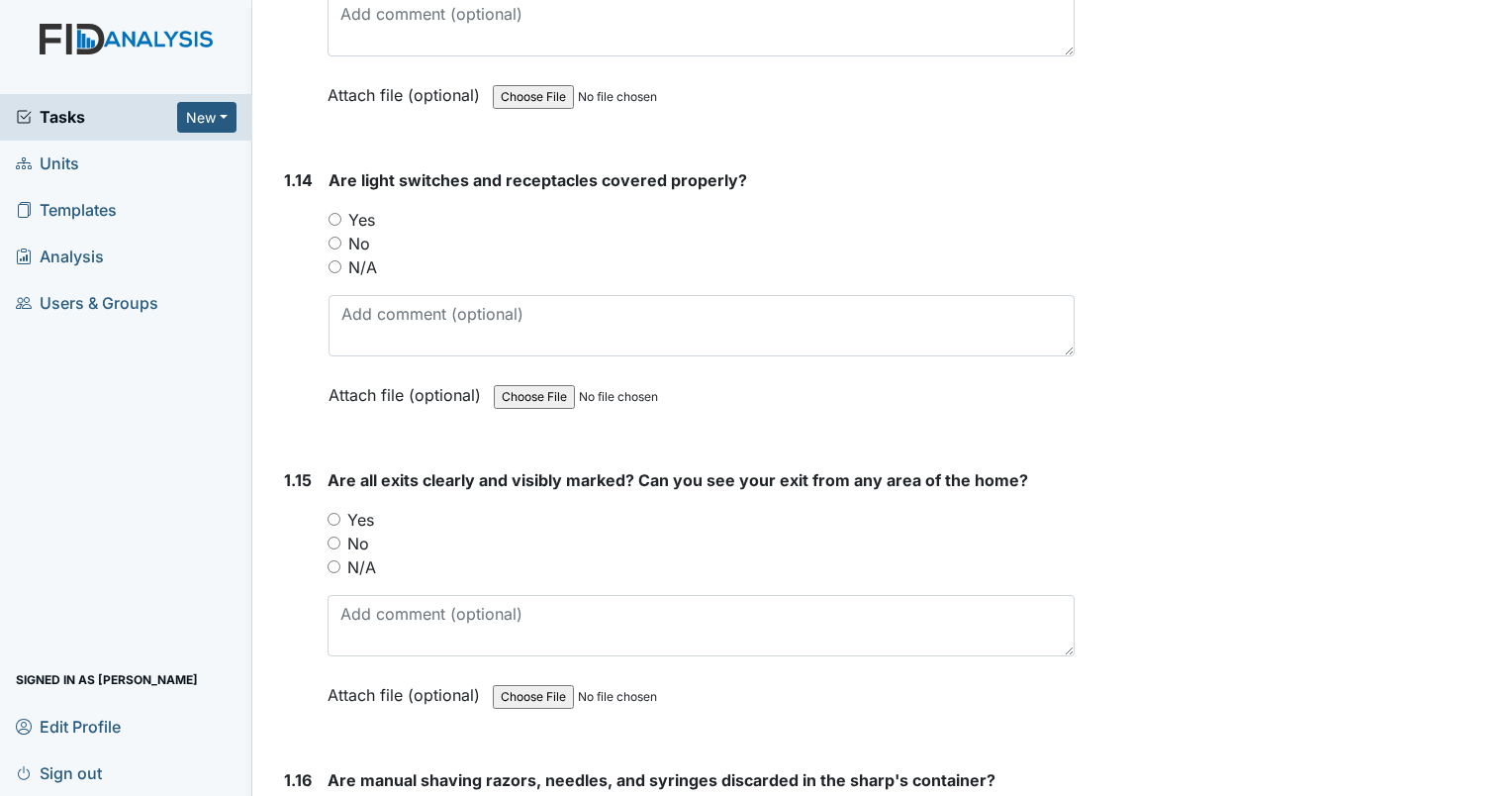 click on "Yes" at bounding box center (334, 219) 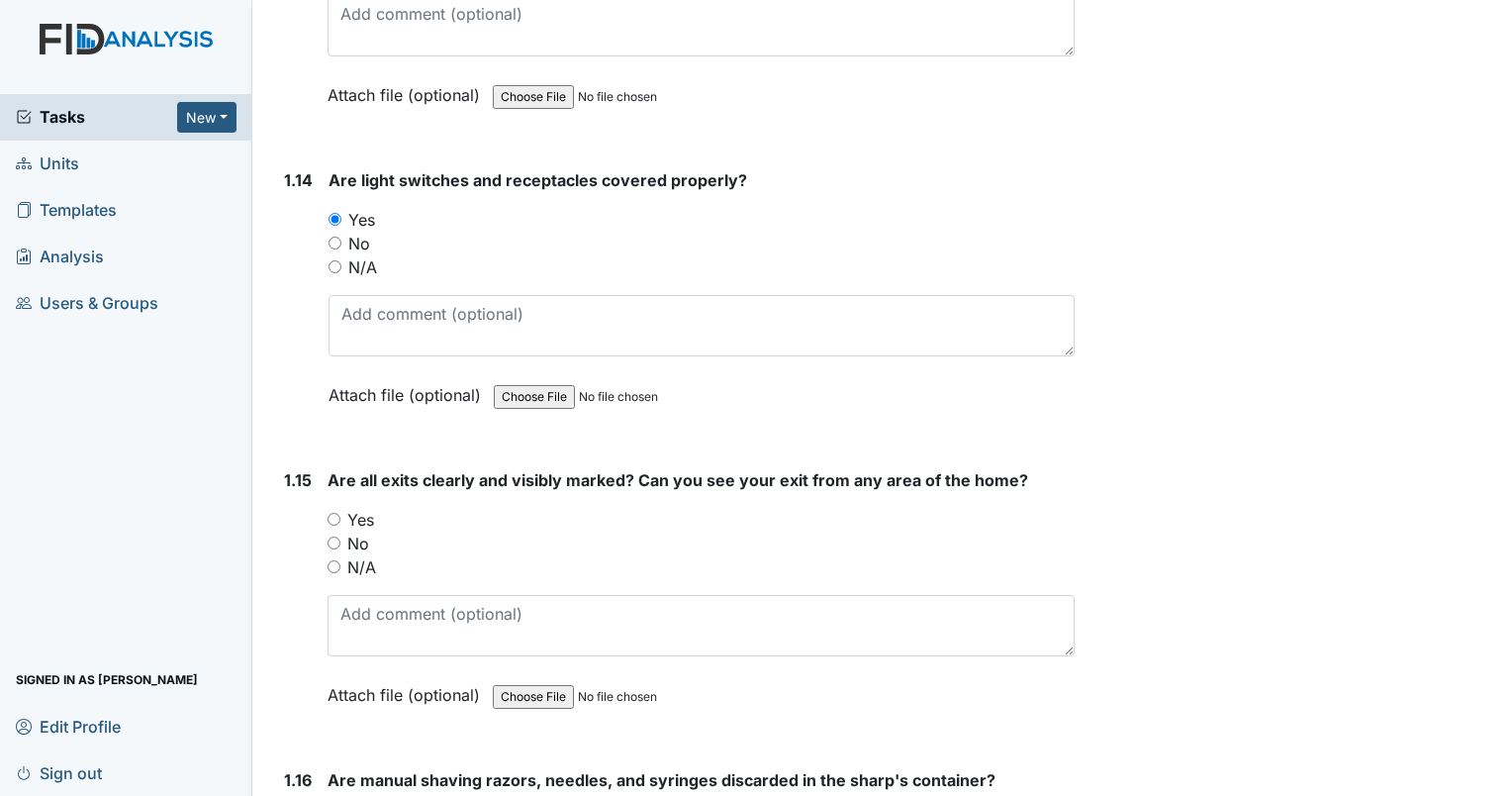 click on "Yes" at bounding box center [333, 519] 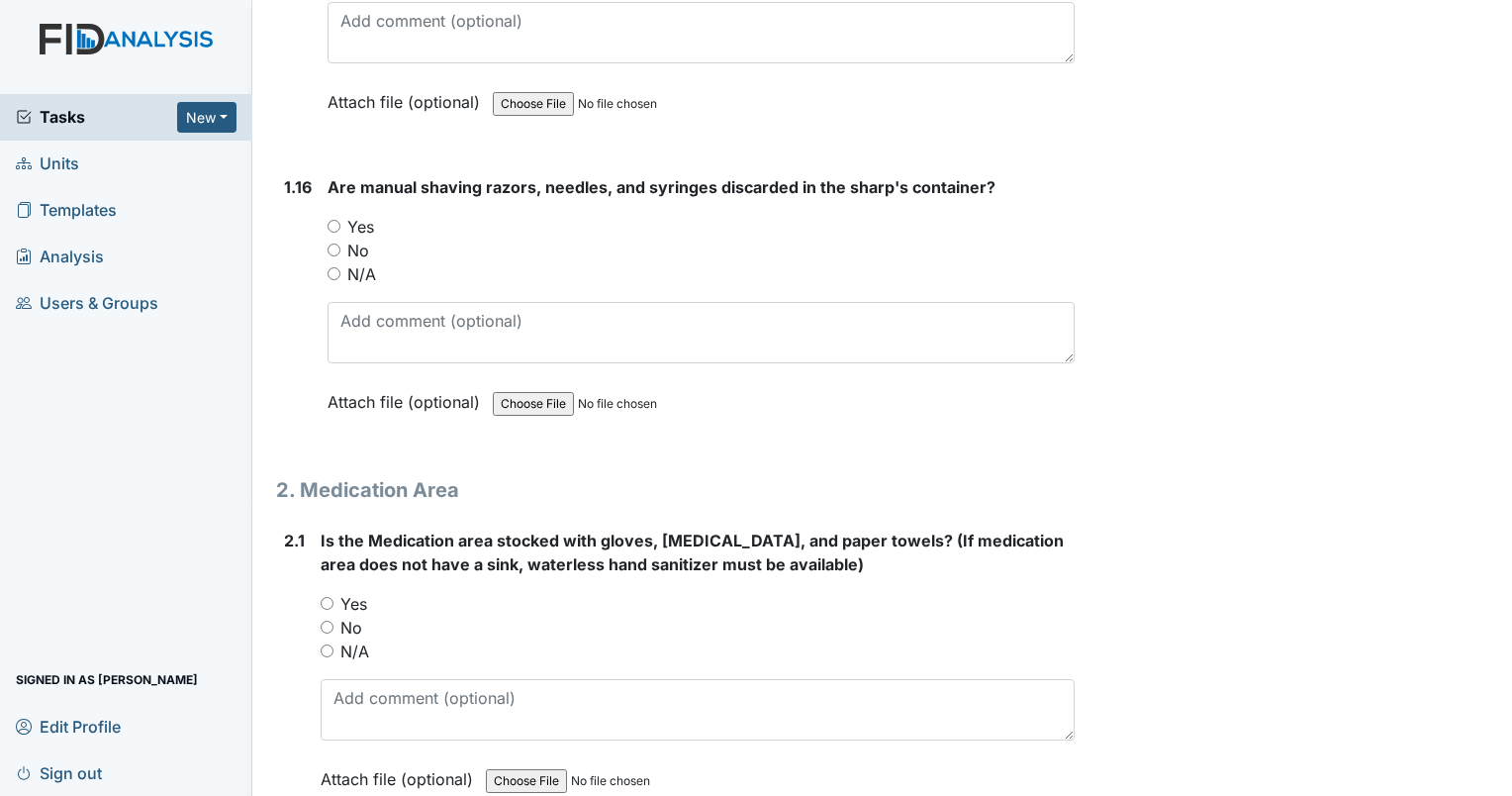 scroll, scrollTop: 4783, scrollLeft: 0, axis: vertical 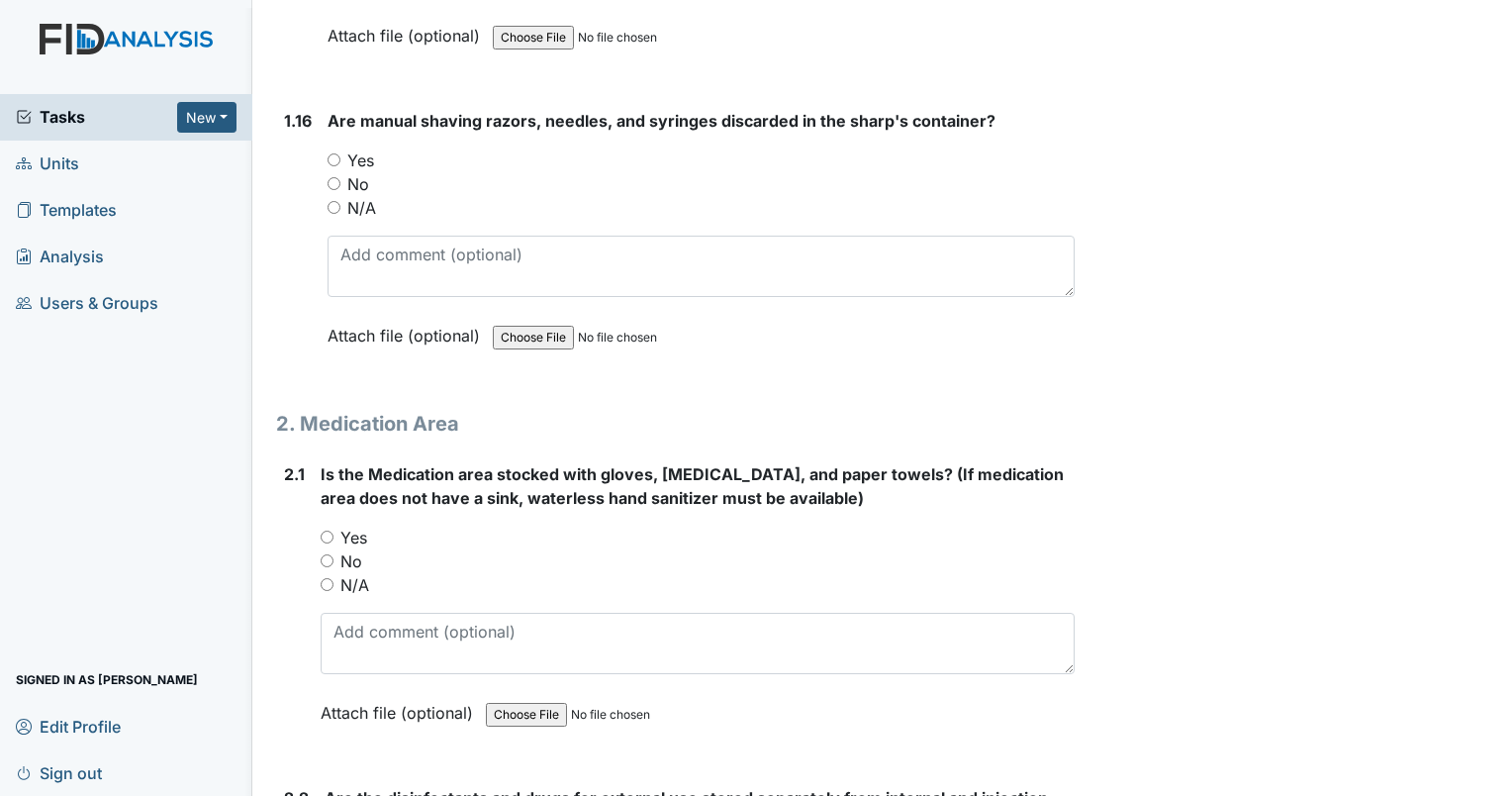 click on "N/A" at bounding box center [327, 584] 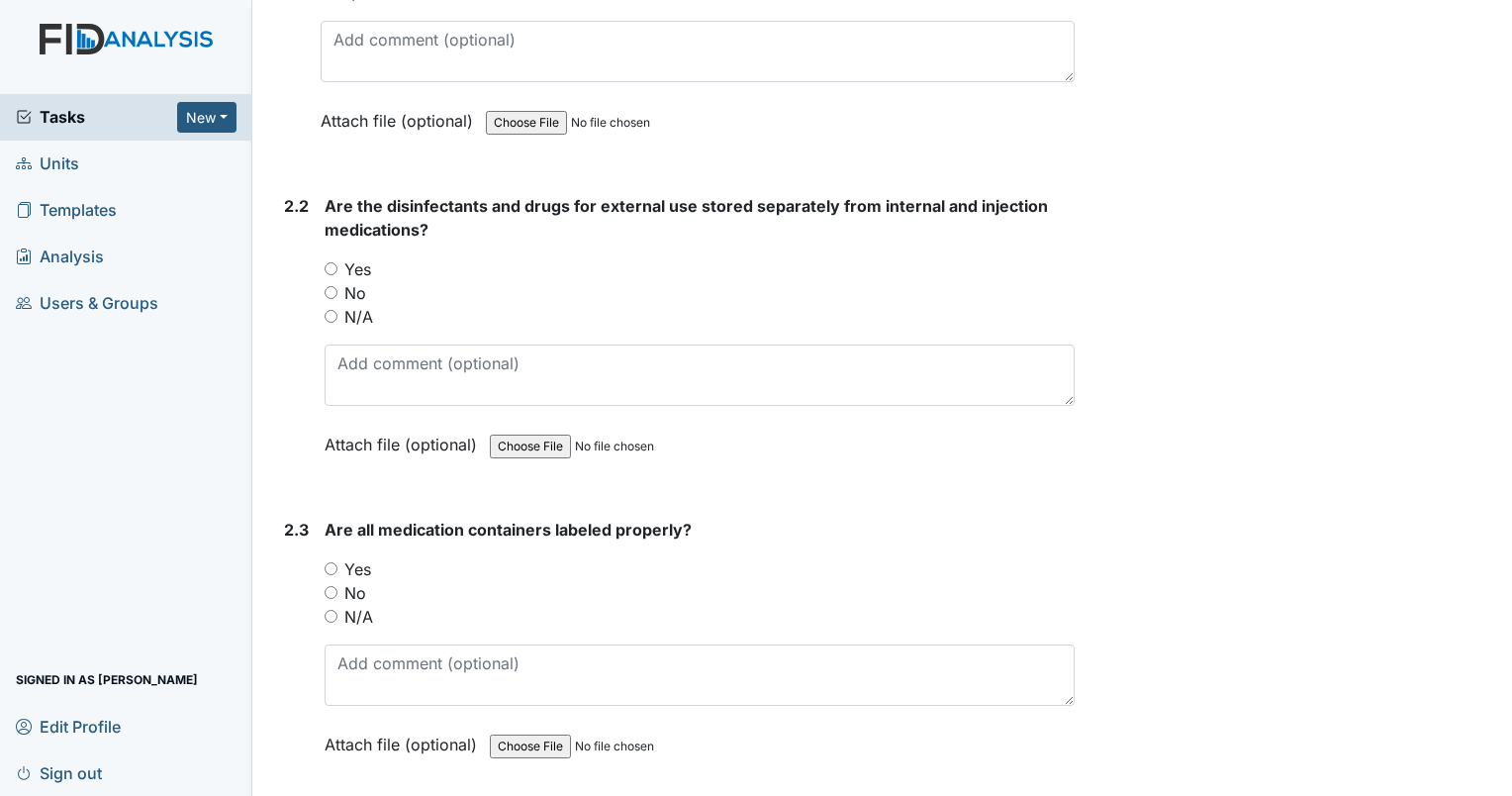 scroll, scrollTop: 5428, scrollLeft: 0, axis: vertical 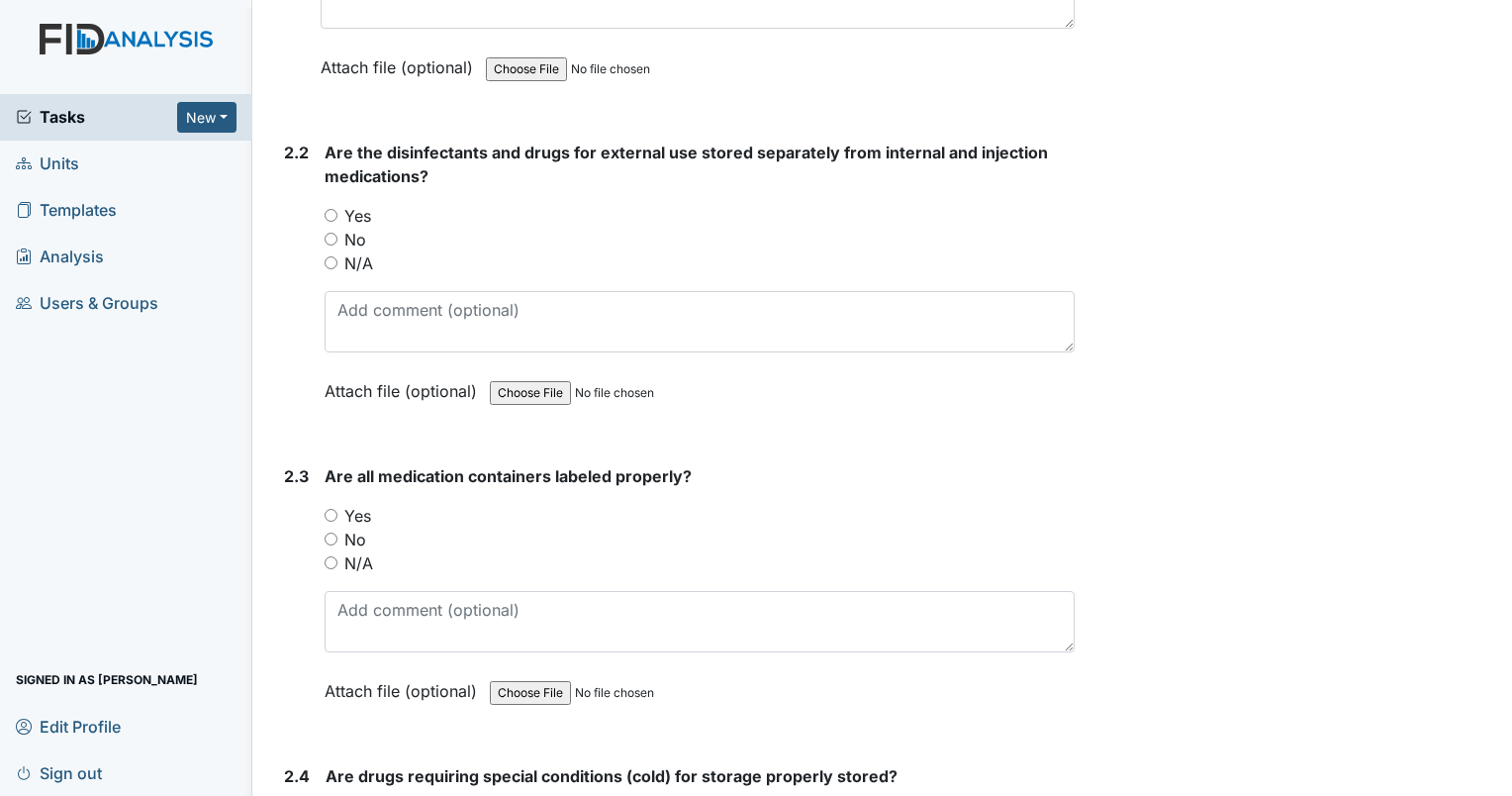 click on "Yes" at bounding box center (700, 216) 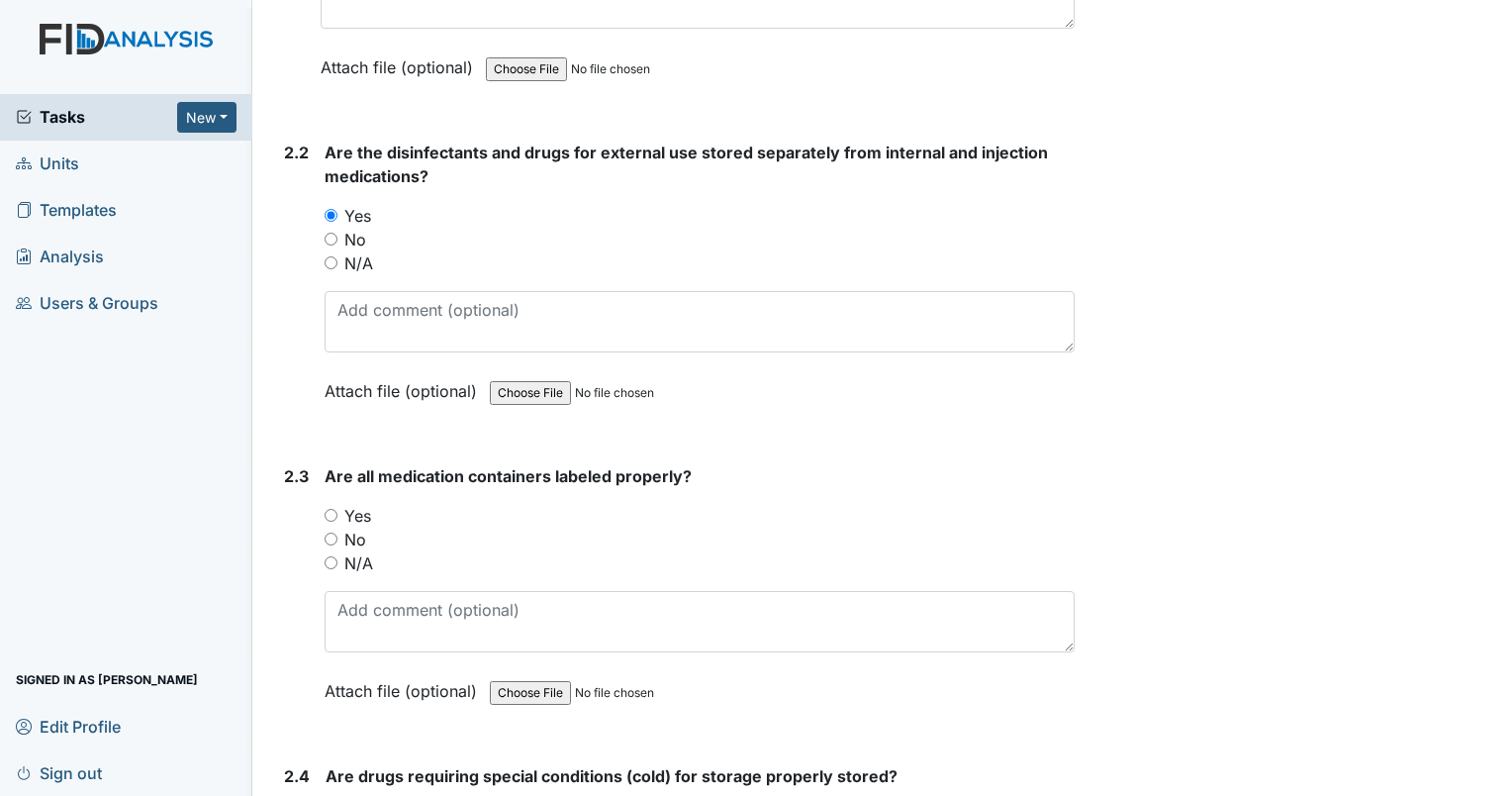 click on "Yes" at bounding box center [331, 515] 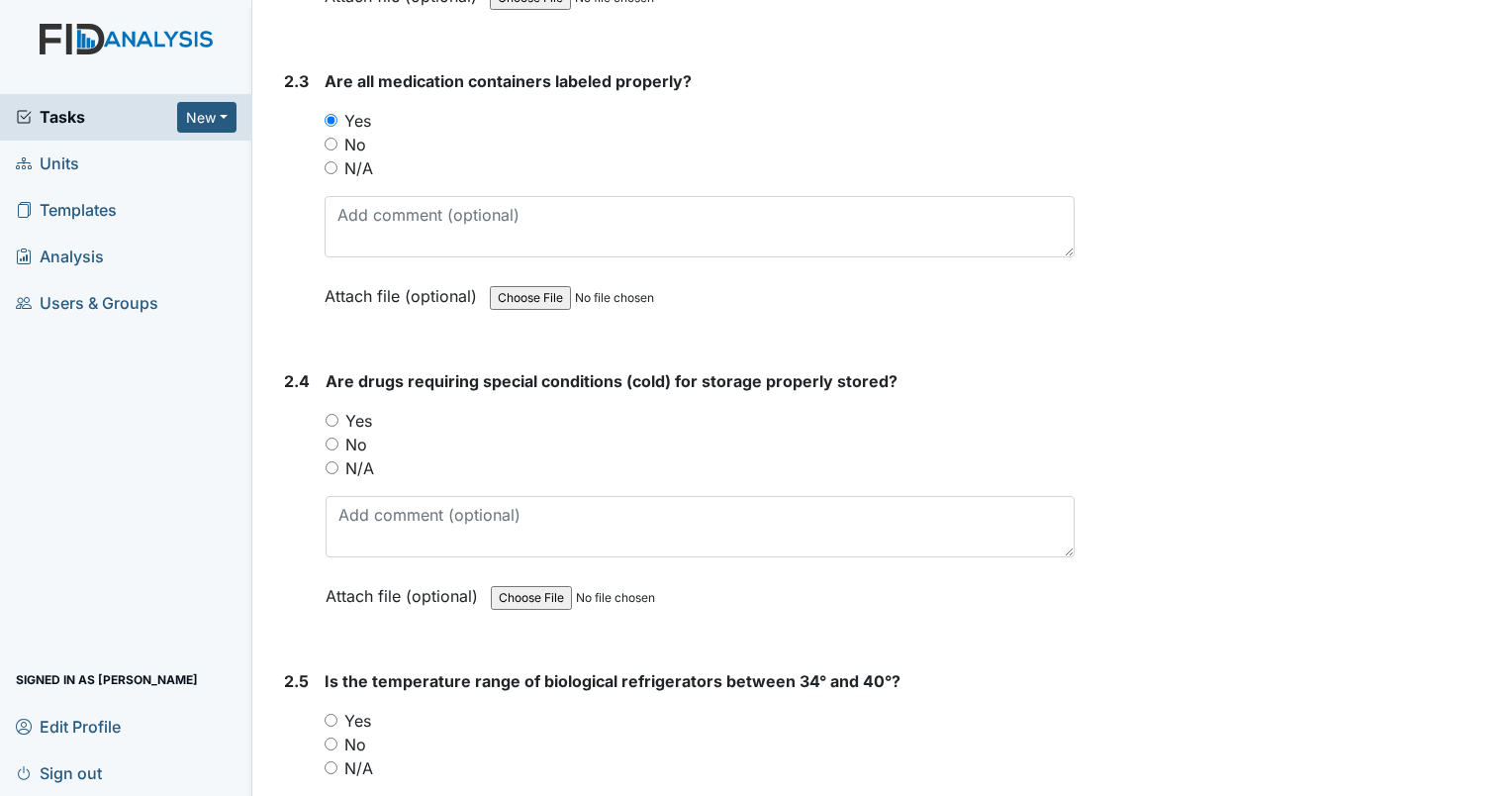 scroll, scrollTop: 5995, scrollLeft: 0, axis: vertical 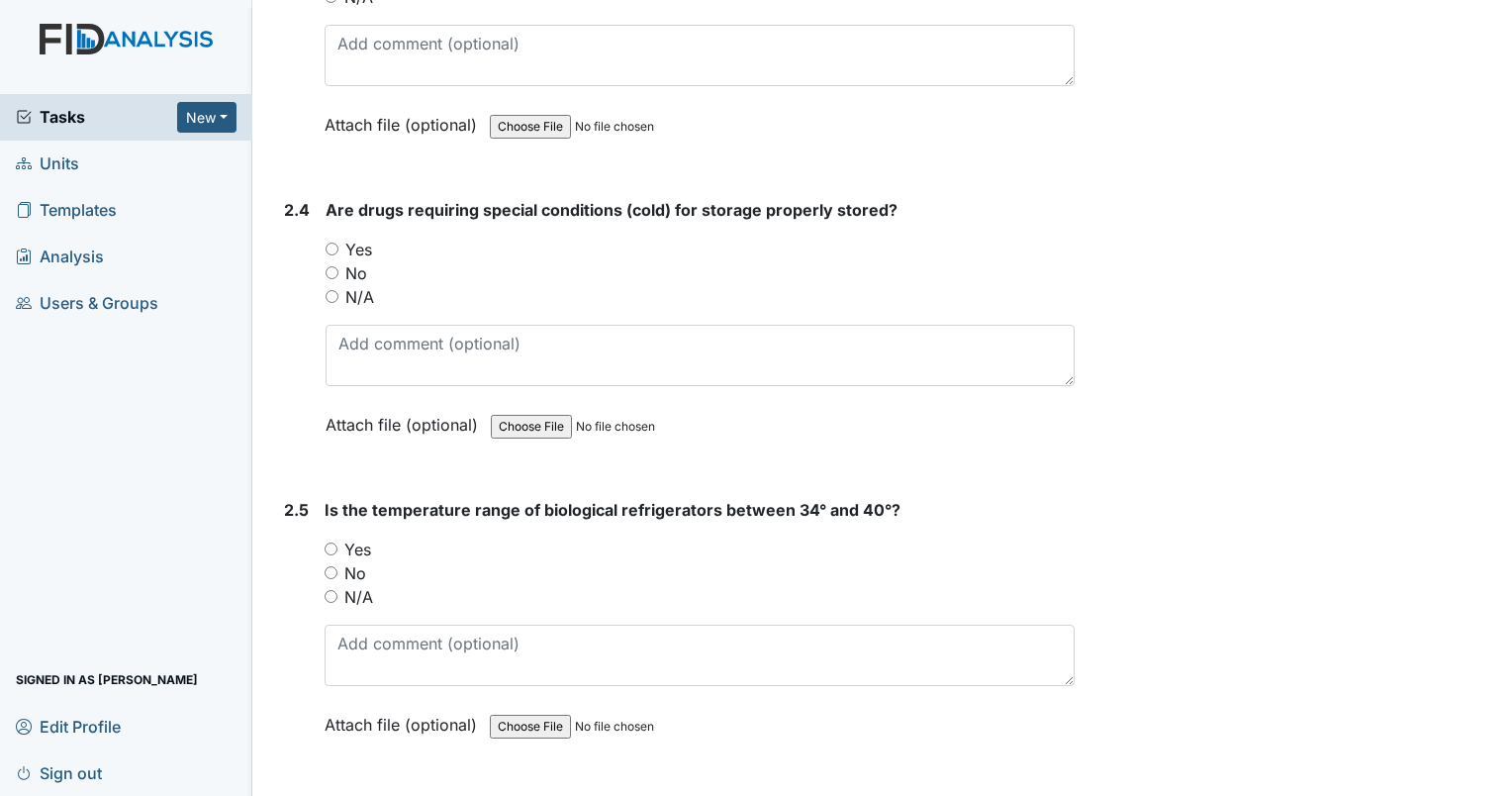 click on "N/A" at bounding box center [700, 297] 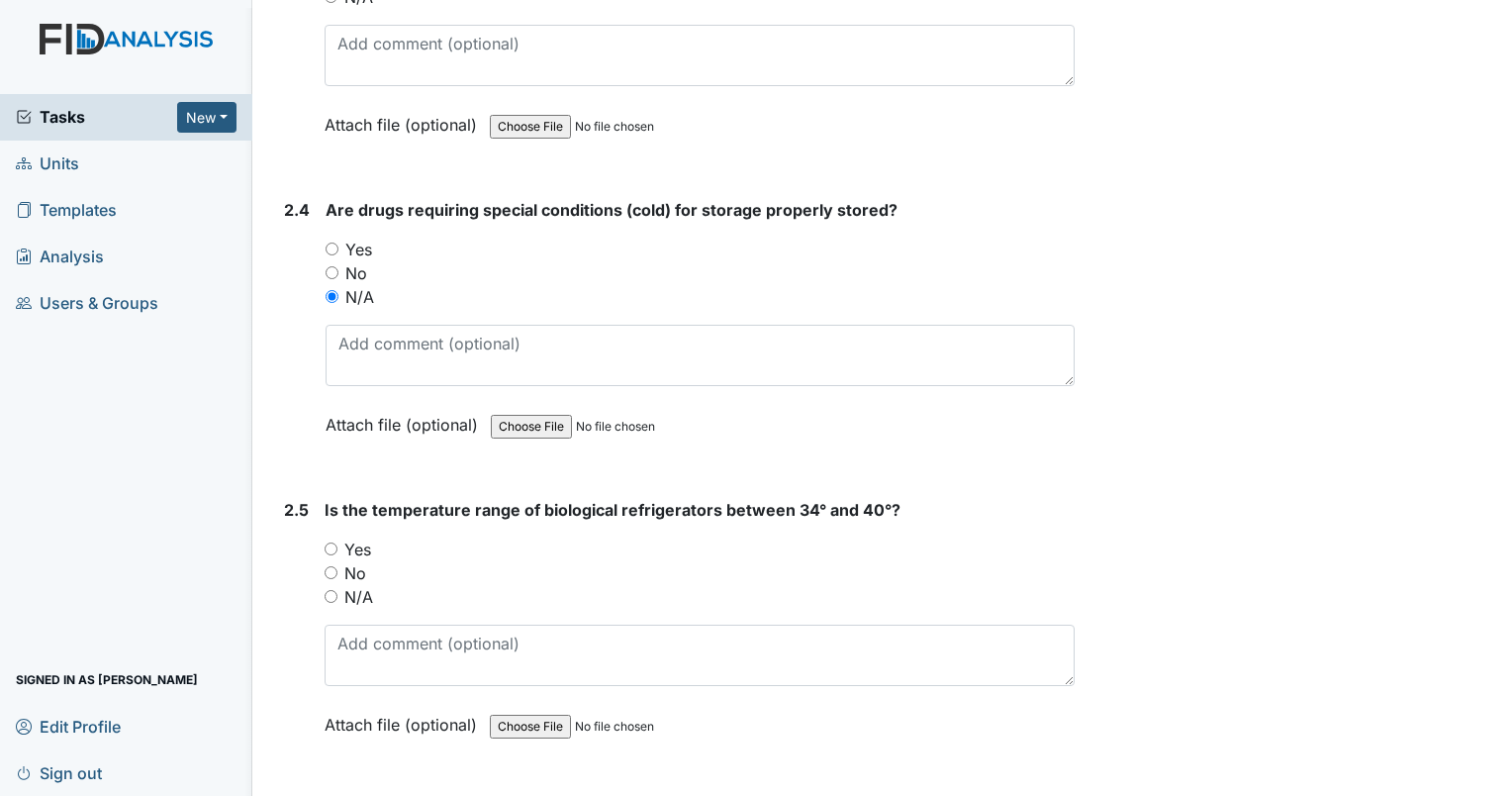 scroll, scrollTop: 6691, scrollLeft: 0, axis: vertical 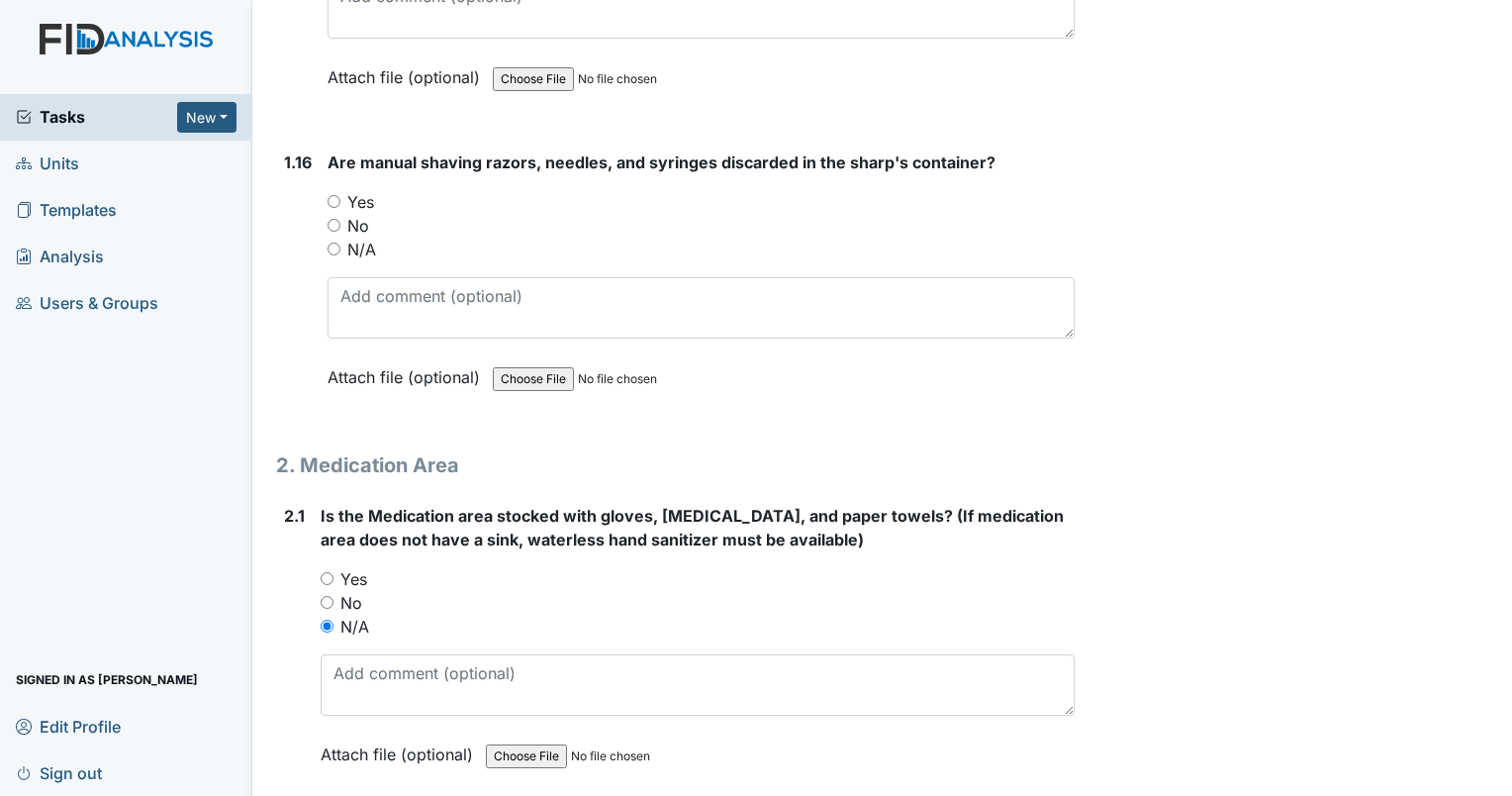 click on "N/A" at bounding box center [333, 249] 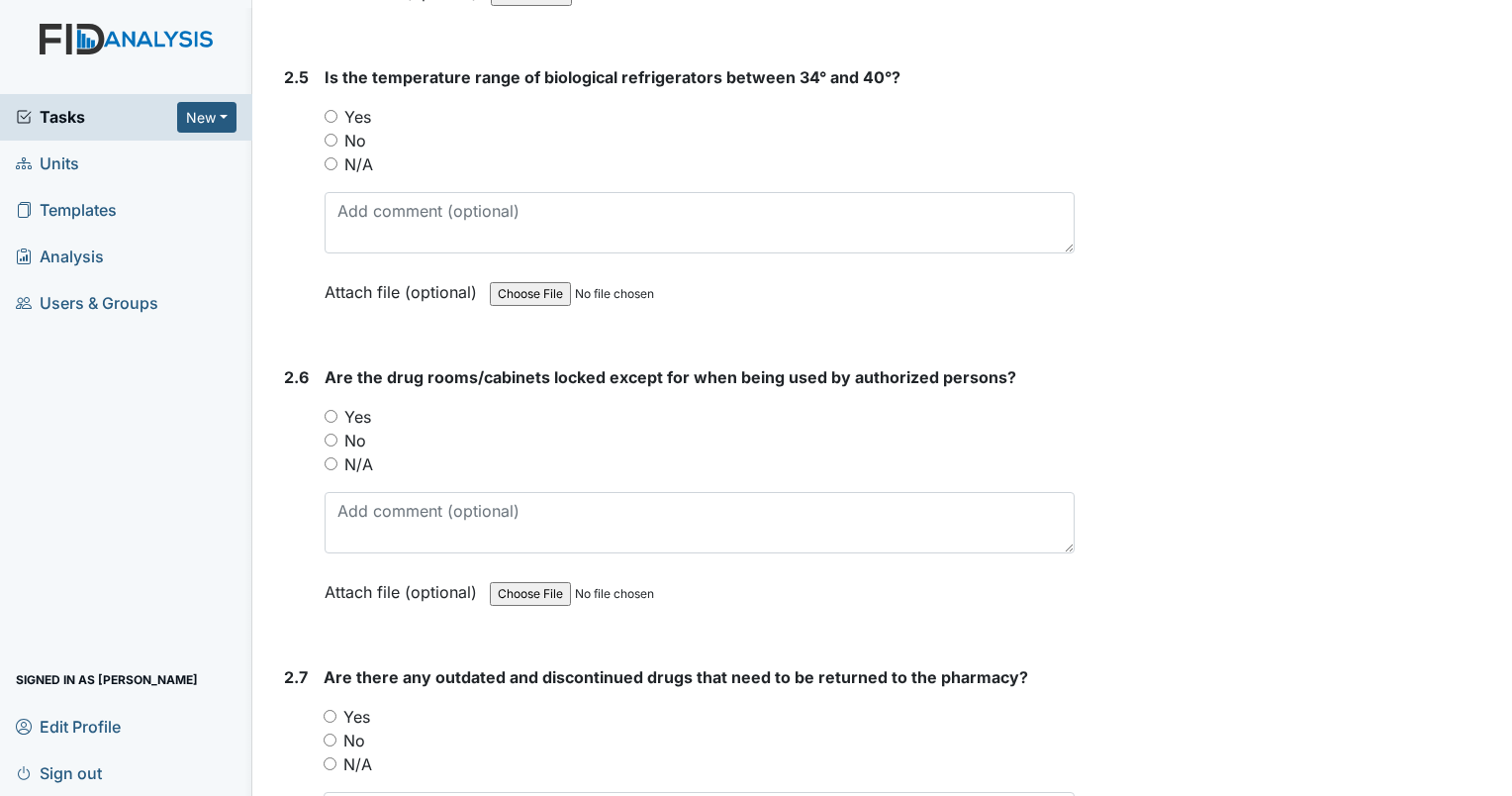 scroll, scrollTop: 6454, scrollLeft: 0, axis: vertical 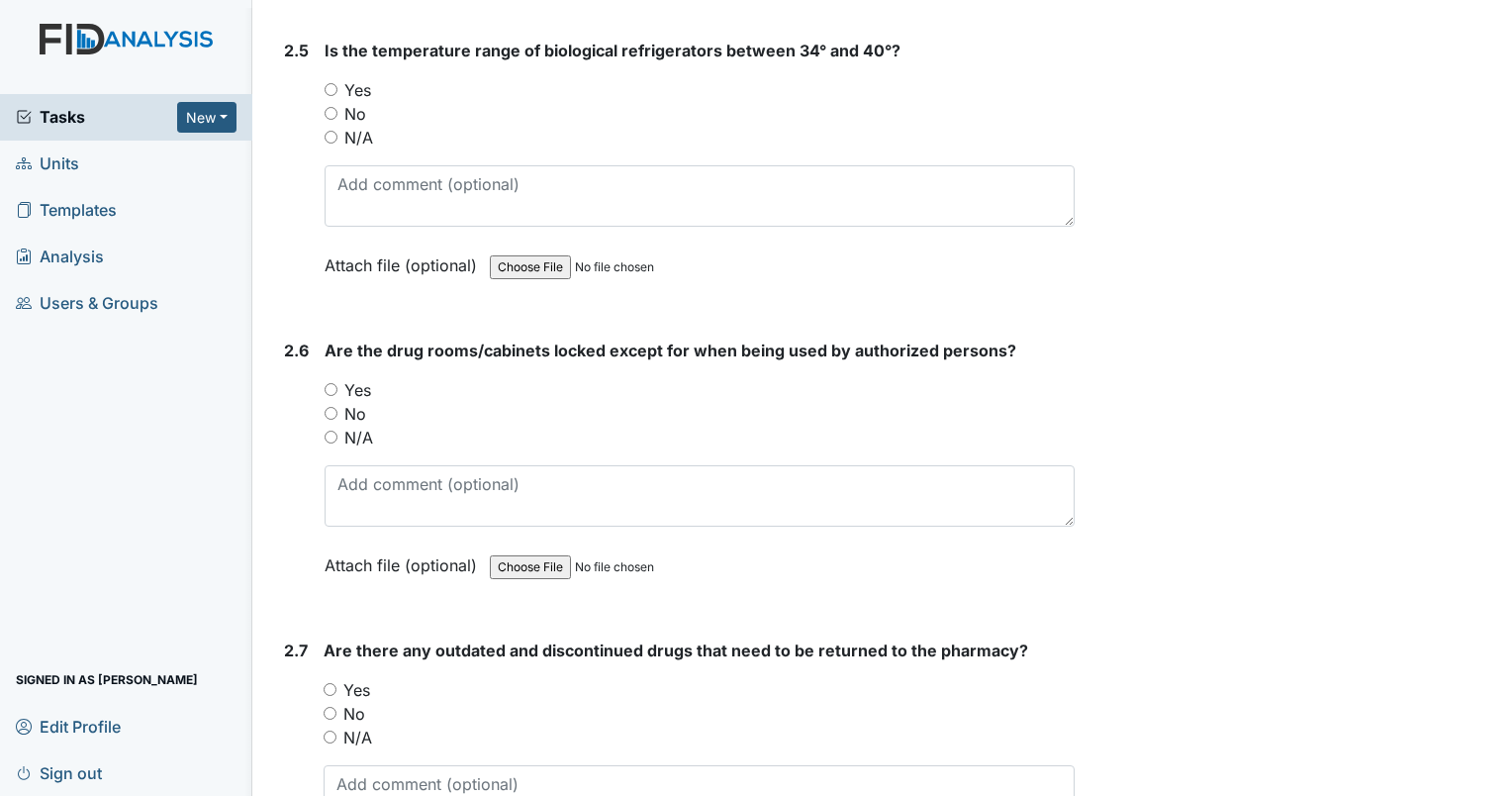 click on "Yes" at bounding box center (331, 389) 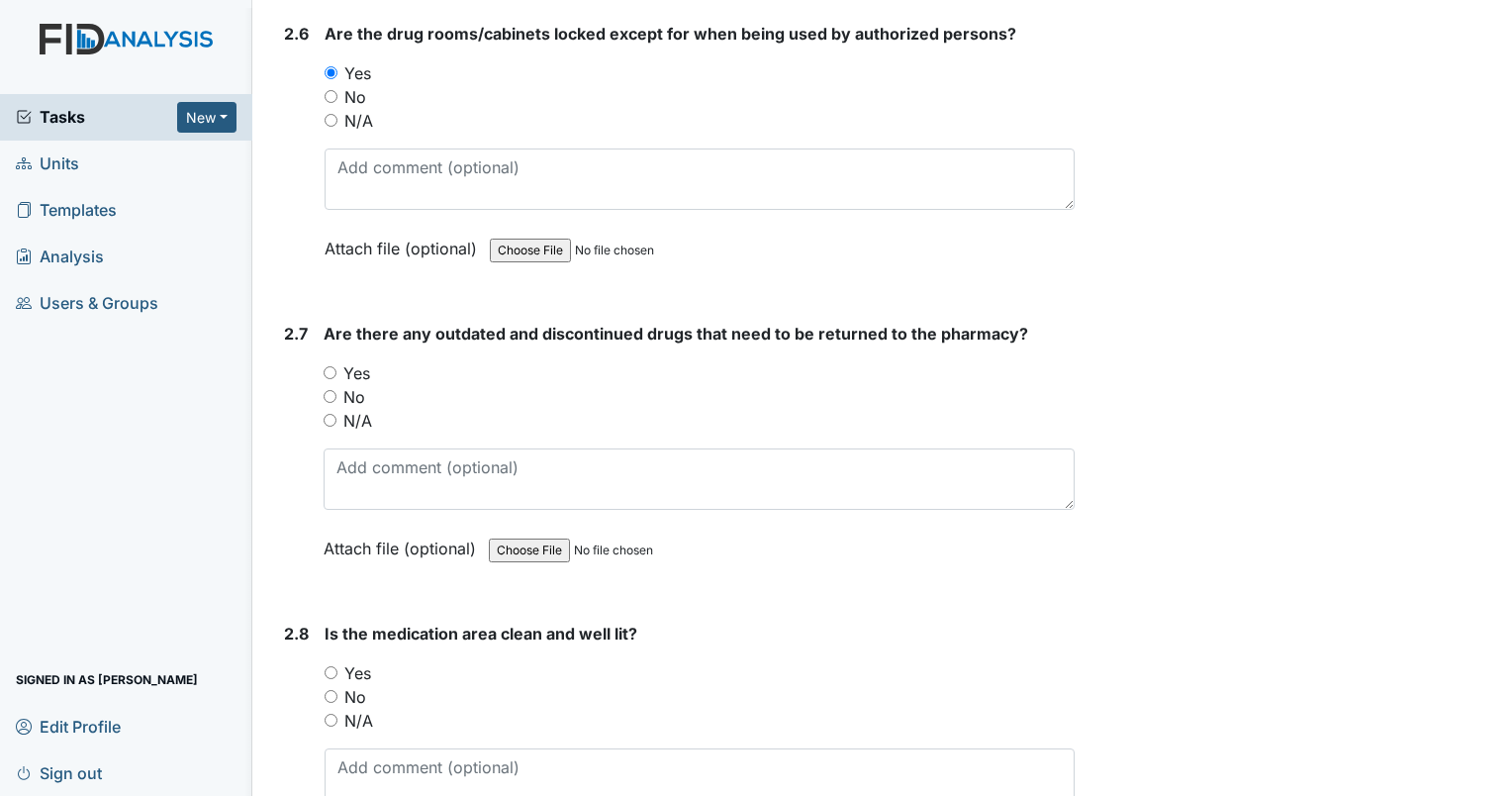 scroll, scrollTop: 6810, scrollLeft: 0, axis: vertical 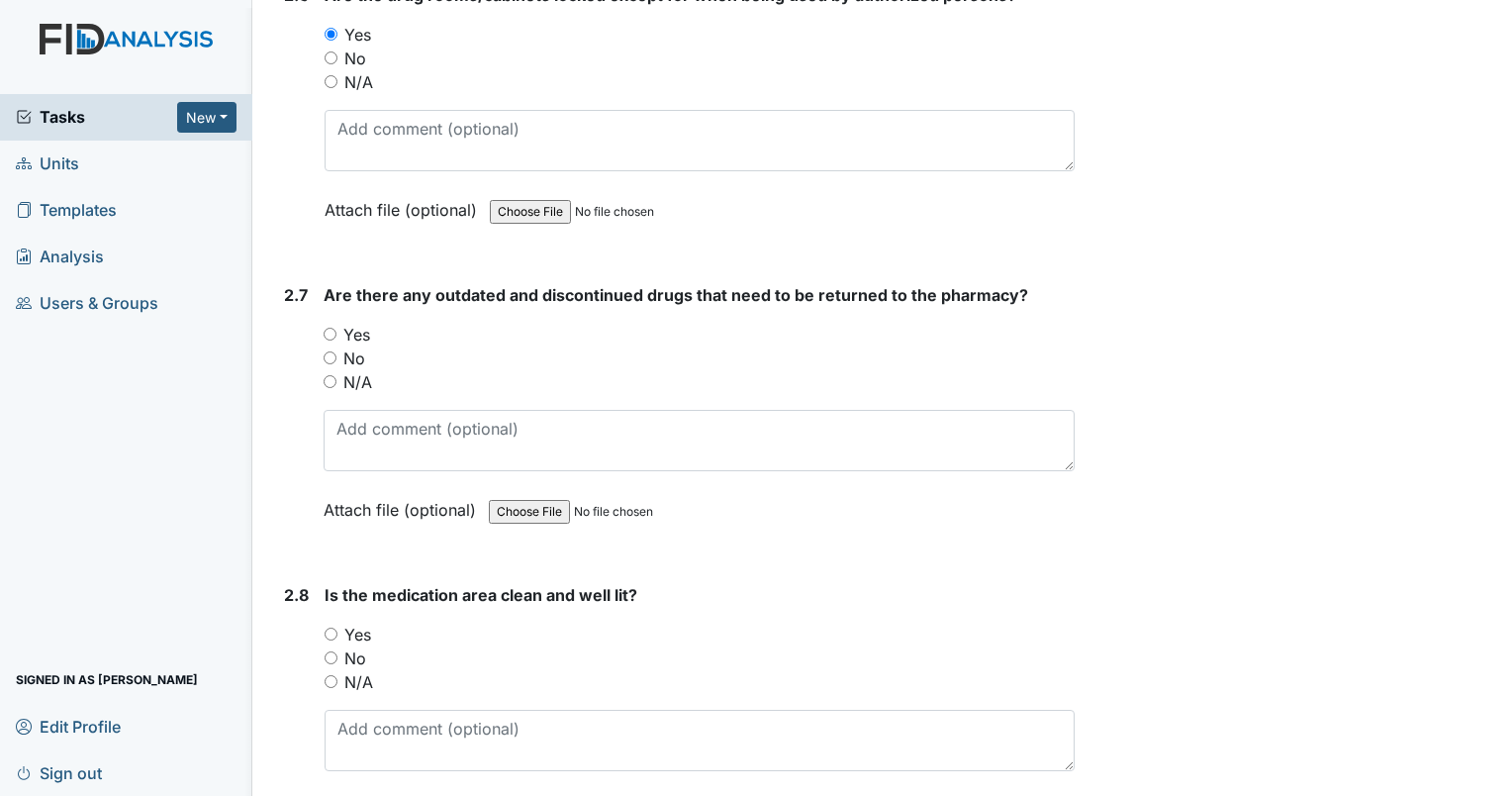 click on "2.7
Are there any outdated and discontinued drugs that need to be returned to the pharmacy?
You must select one of the below options.
Yes
No
N/A
Attach file (optional)
You can upload .pdf, .txt, .jpg, .jpeg, .png, .csv, .xls, or .doc files under 100MB." at bounding box center (675, 417) 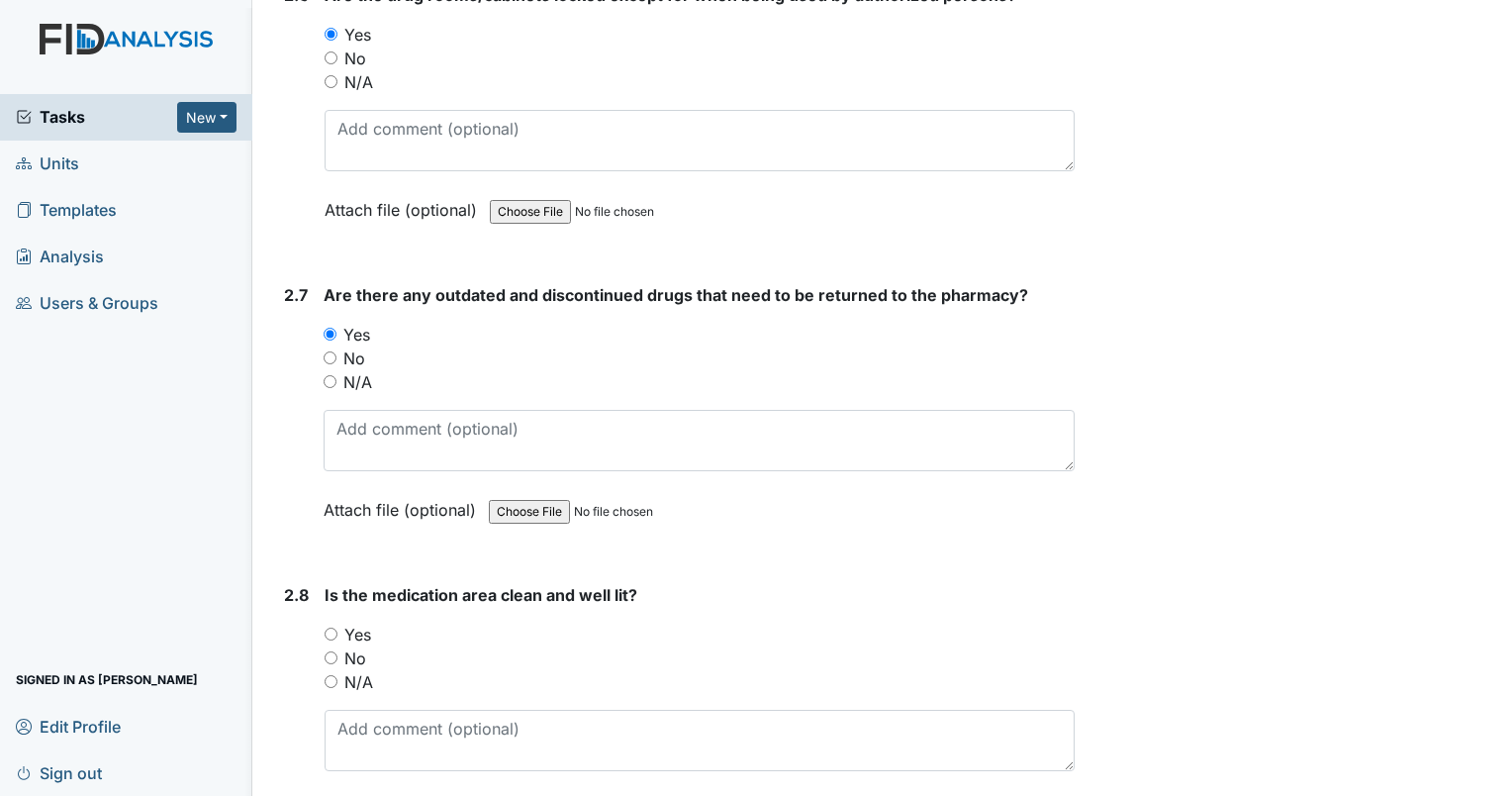 click on "Yes" at bounding box center [331, 634] 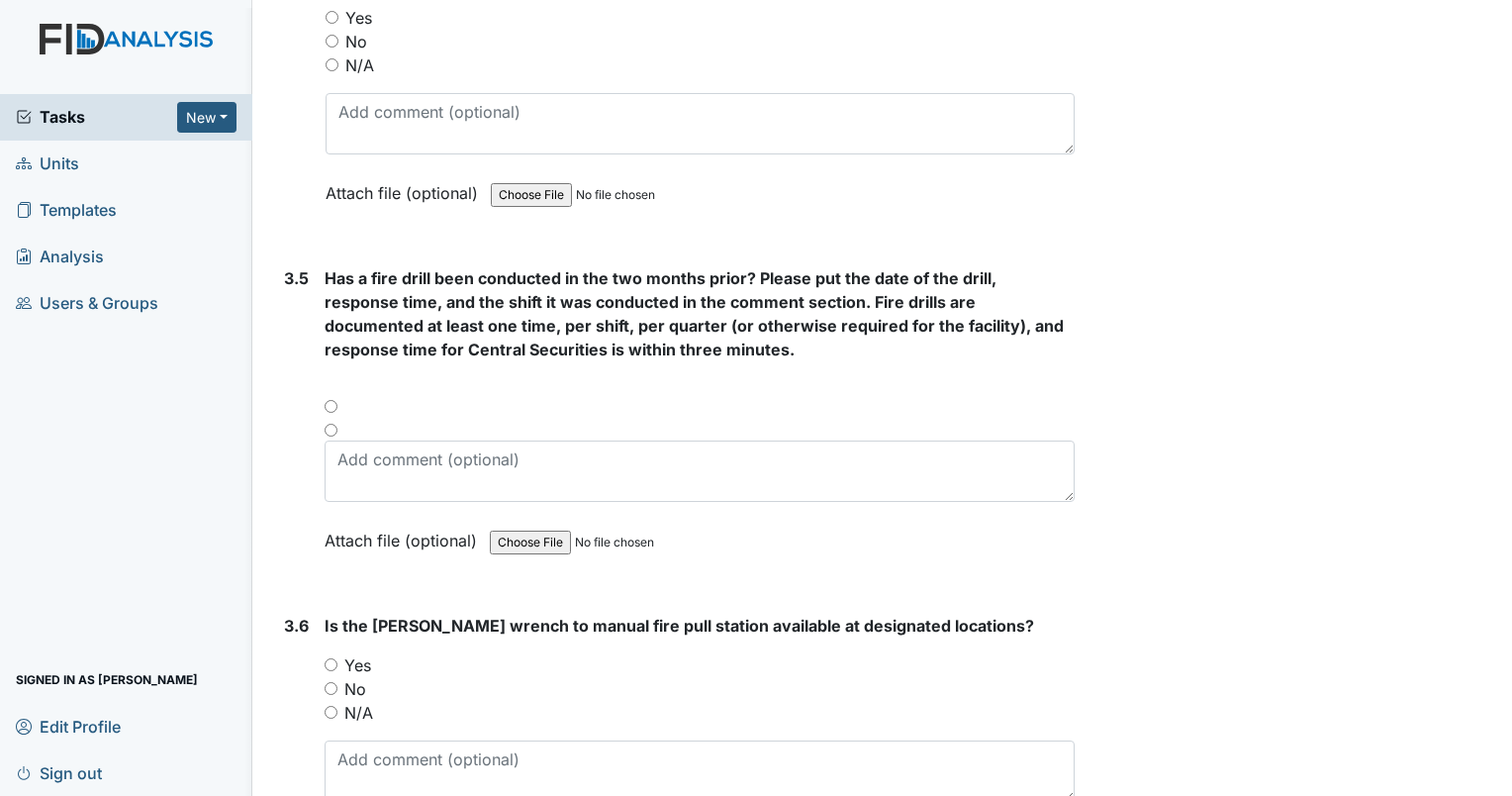 scroll, scrollTop: 10514, scrollLeft: 0, axis: vertical 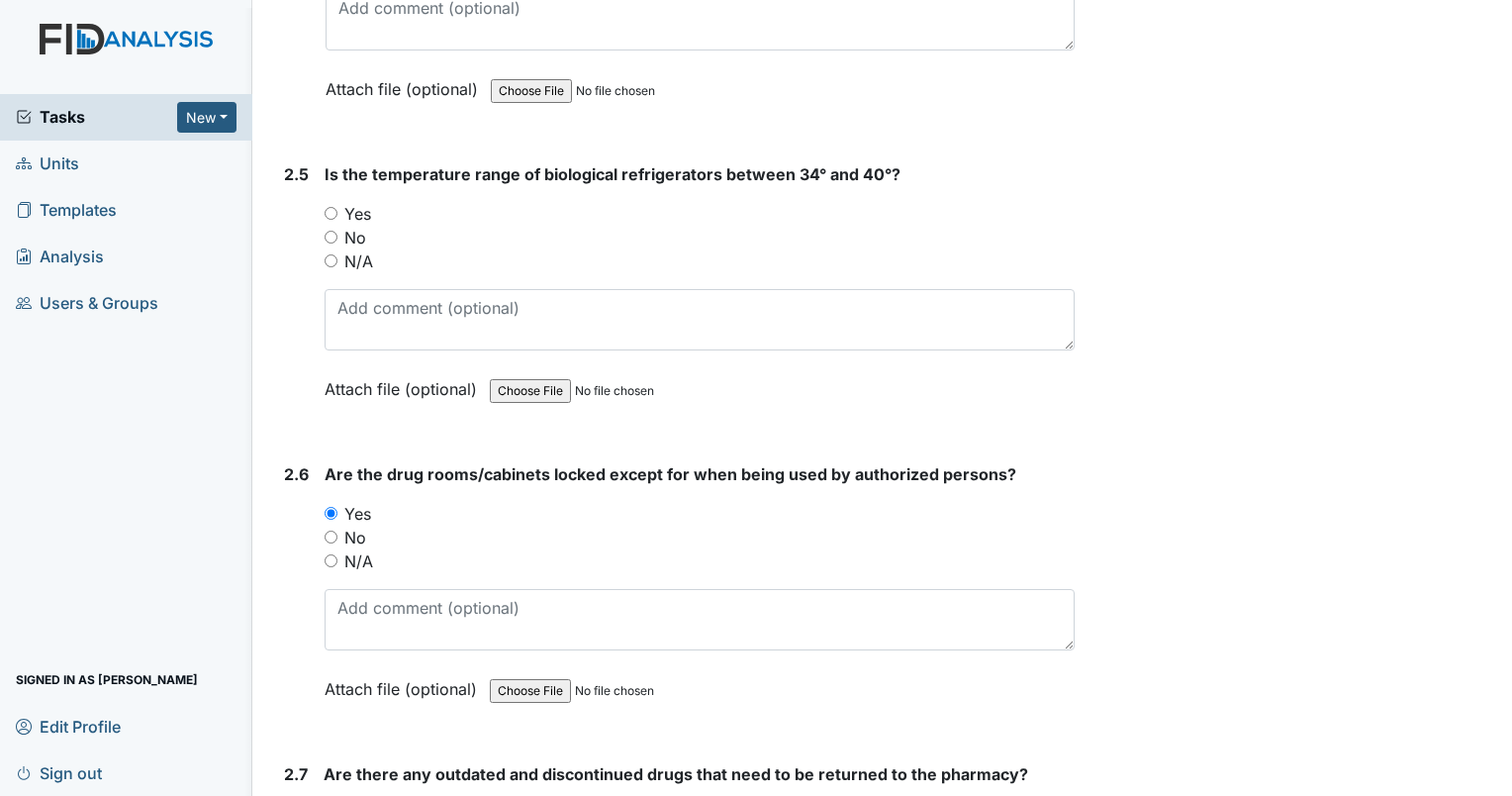 click on "Yes" at bounding box center (331, 213) 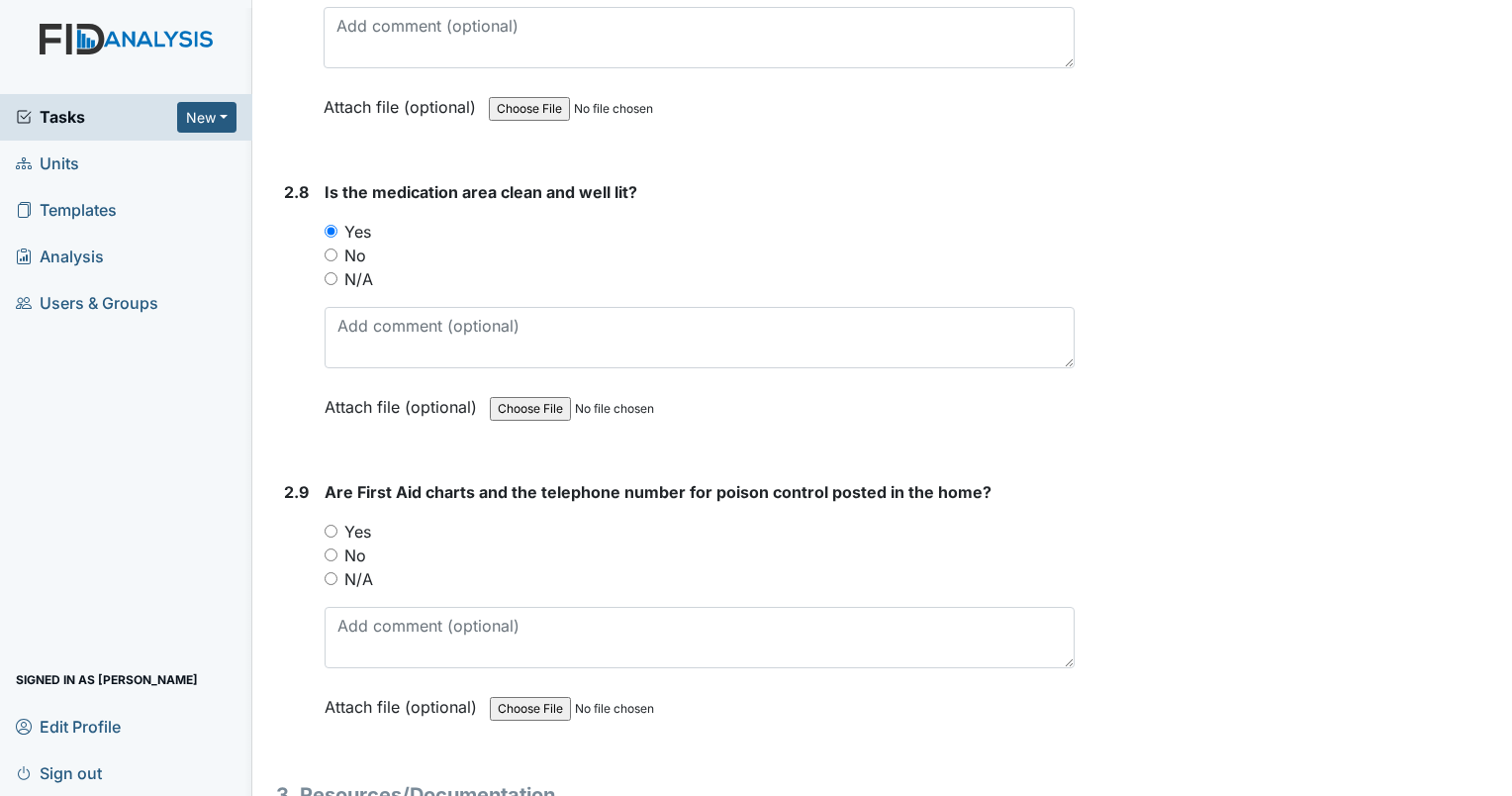scroll, scrollTop: 7292, scrollLeft: 0, axis: vertical 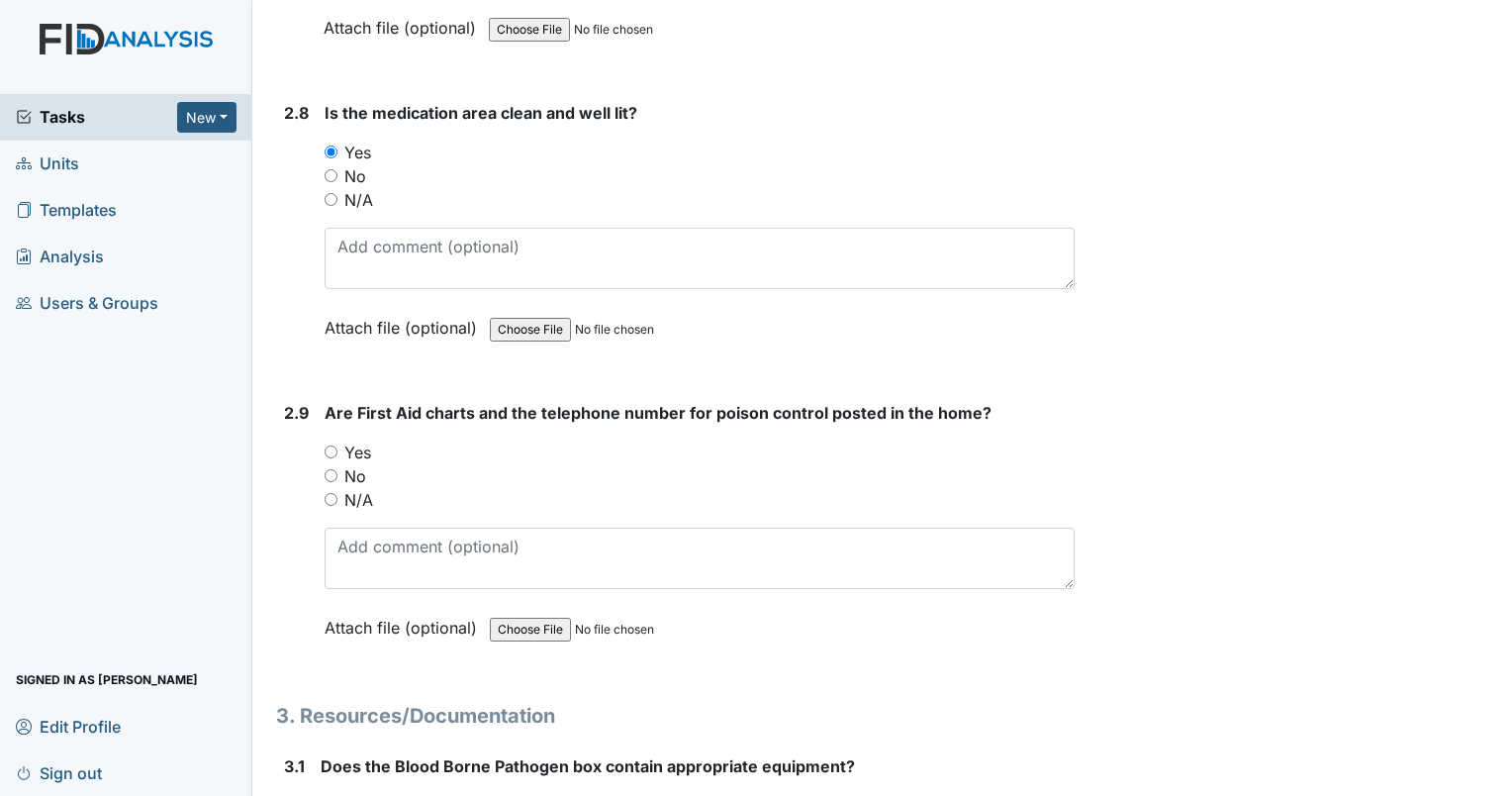 click on "Yes" at bounding box center [331, 451] 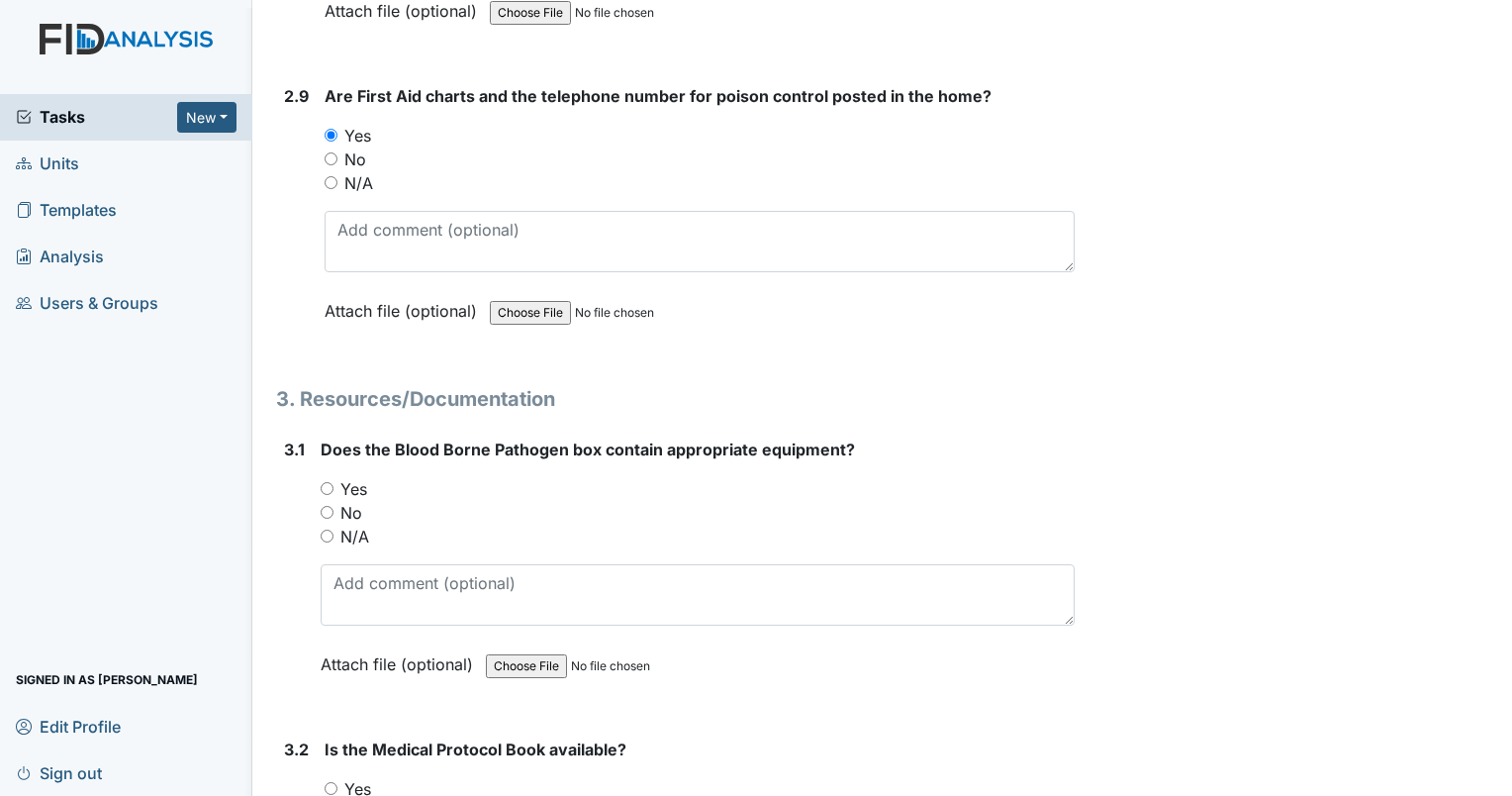 scroll, scrollTop: 7675, scrollLeft: 0, axis: vertical 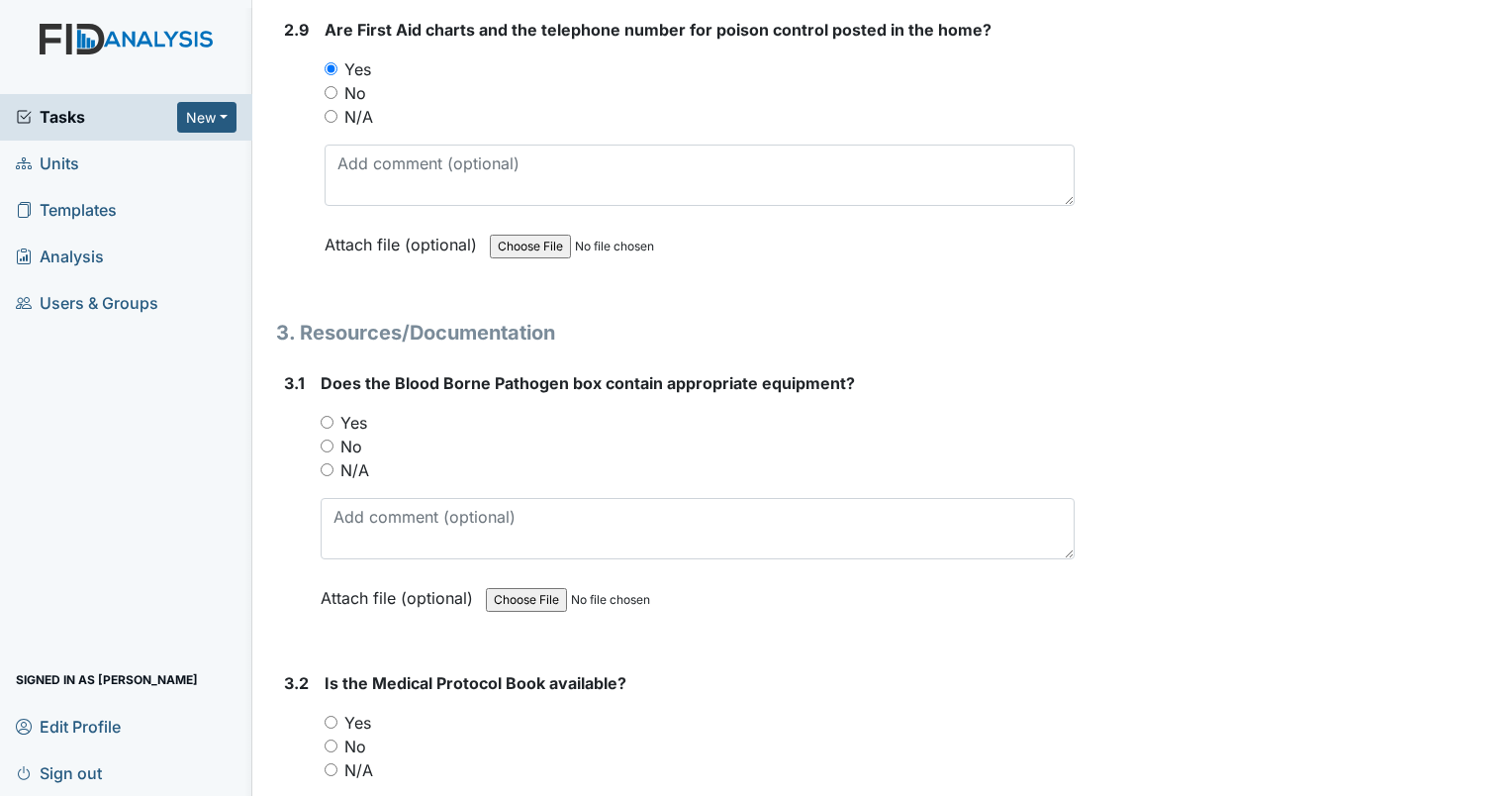 click on "Yes" at bounding box center [327, 422] 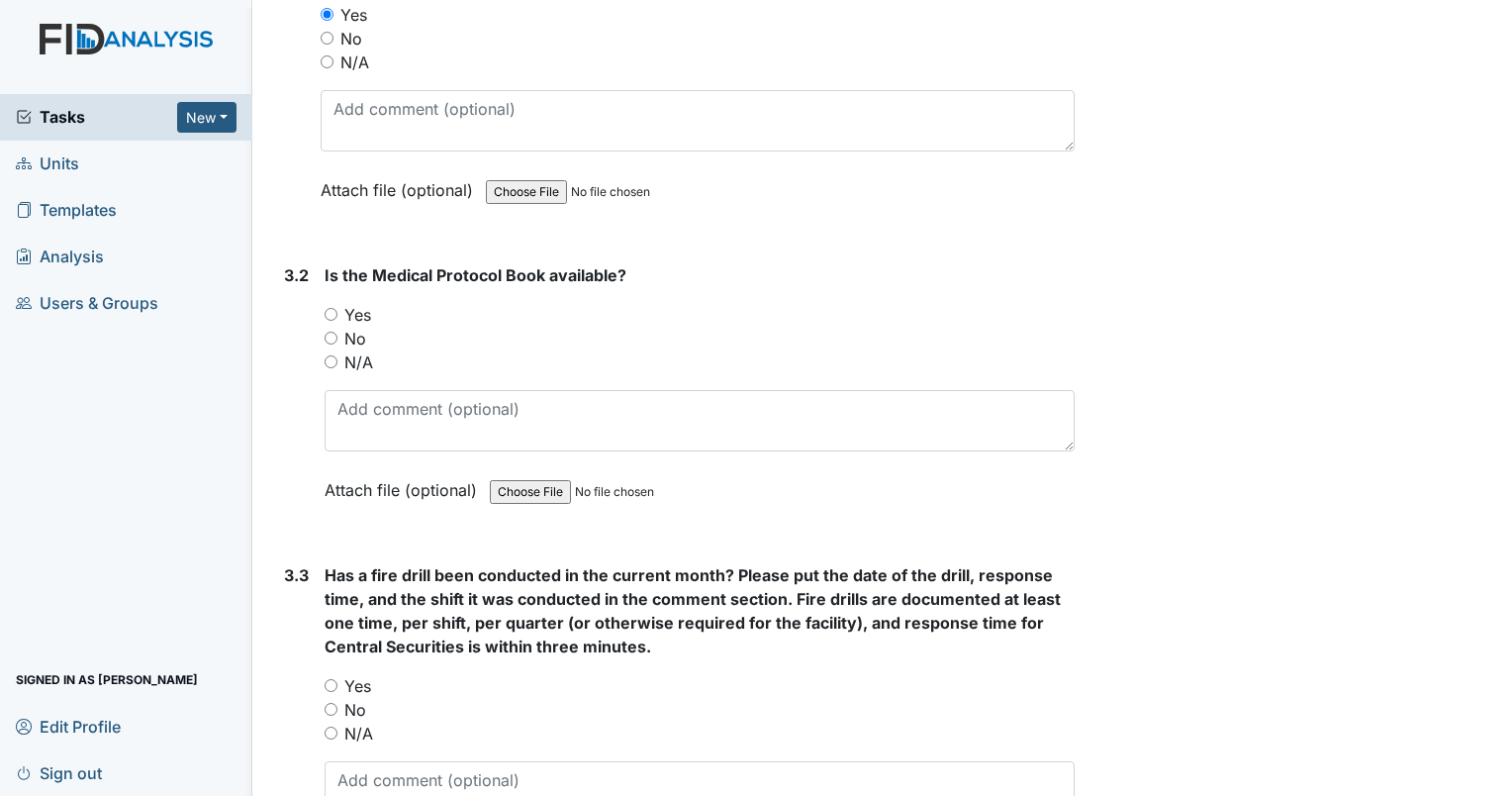 scroll, scrollTop: 8149, scrollLeft: 0, axis: vertical 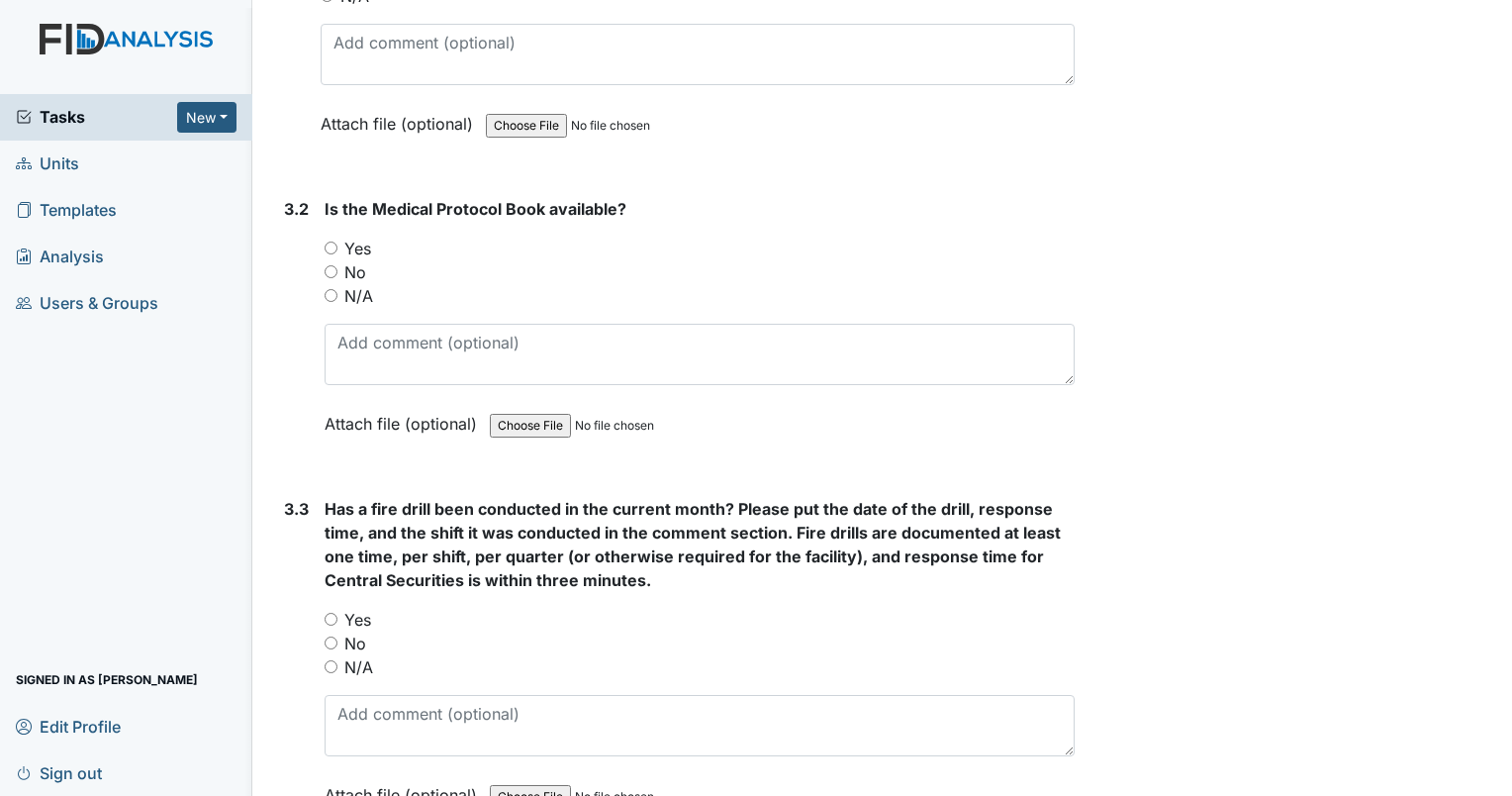 click on "N/A" at bounding box center (331, 295) 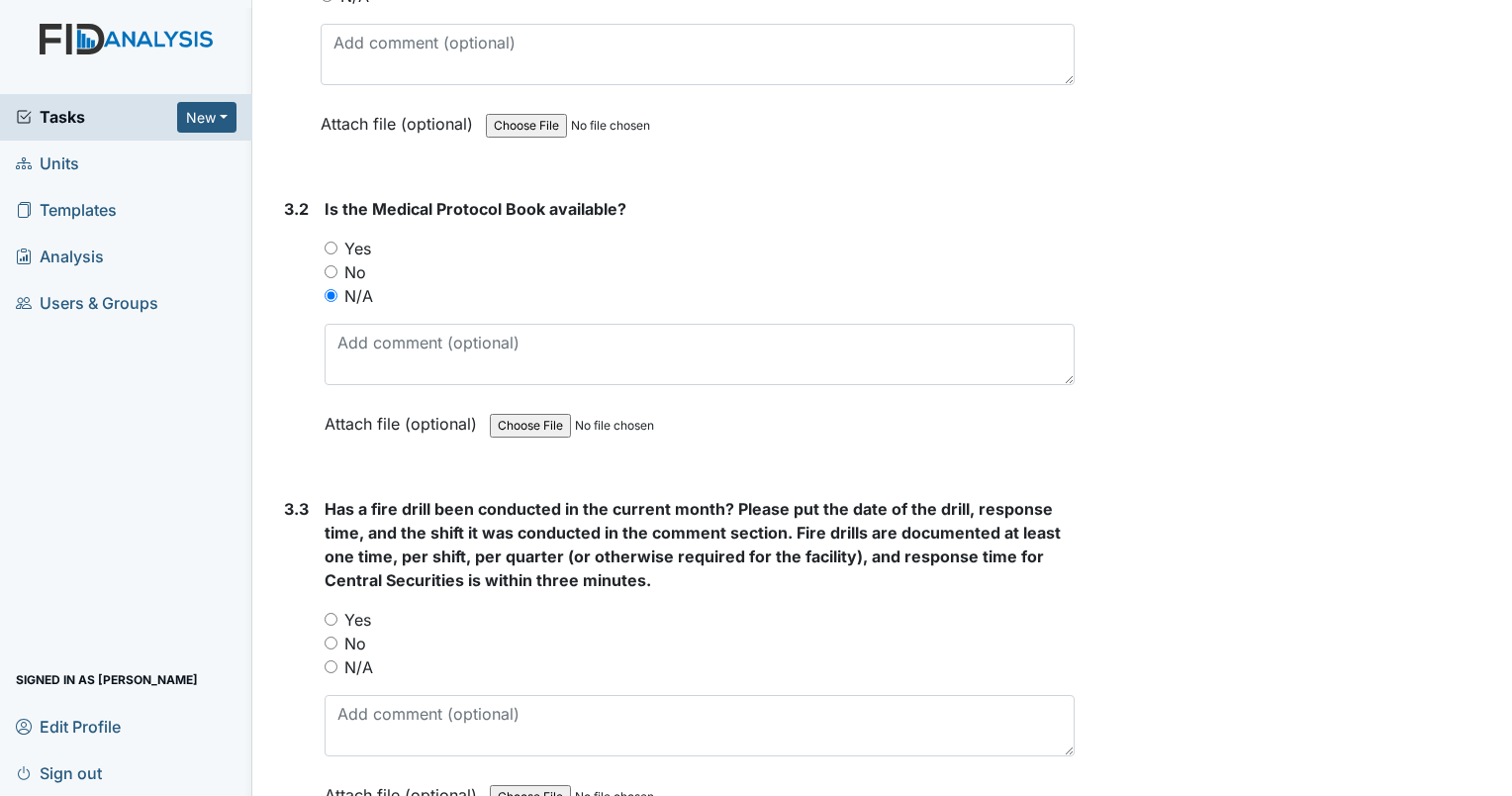 click on "Yes" at bounding box center (700, 620) 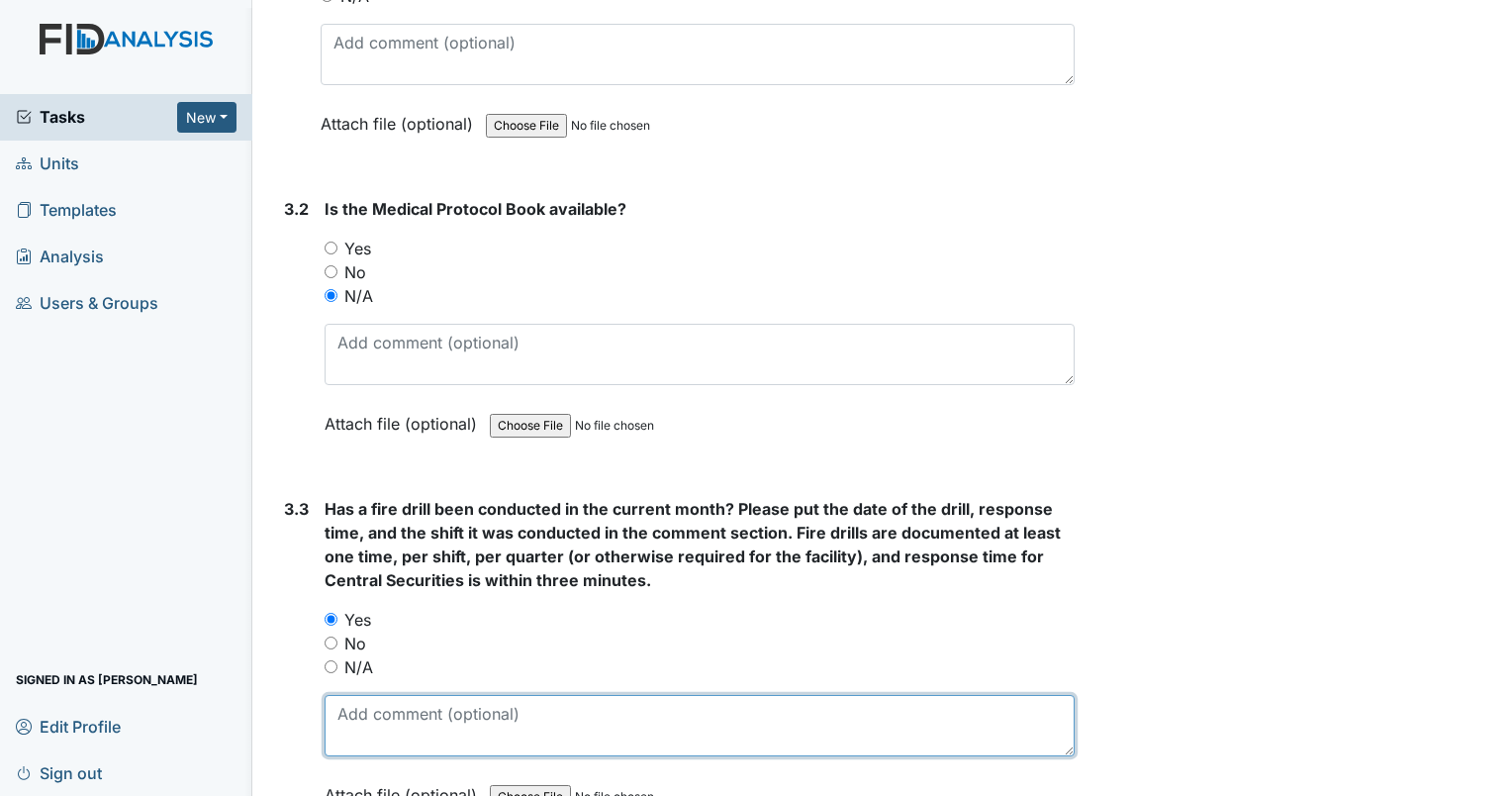 click at bounding box center (700, 726) 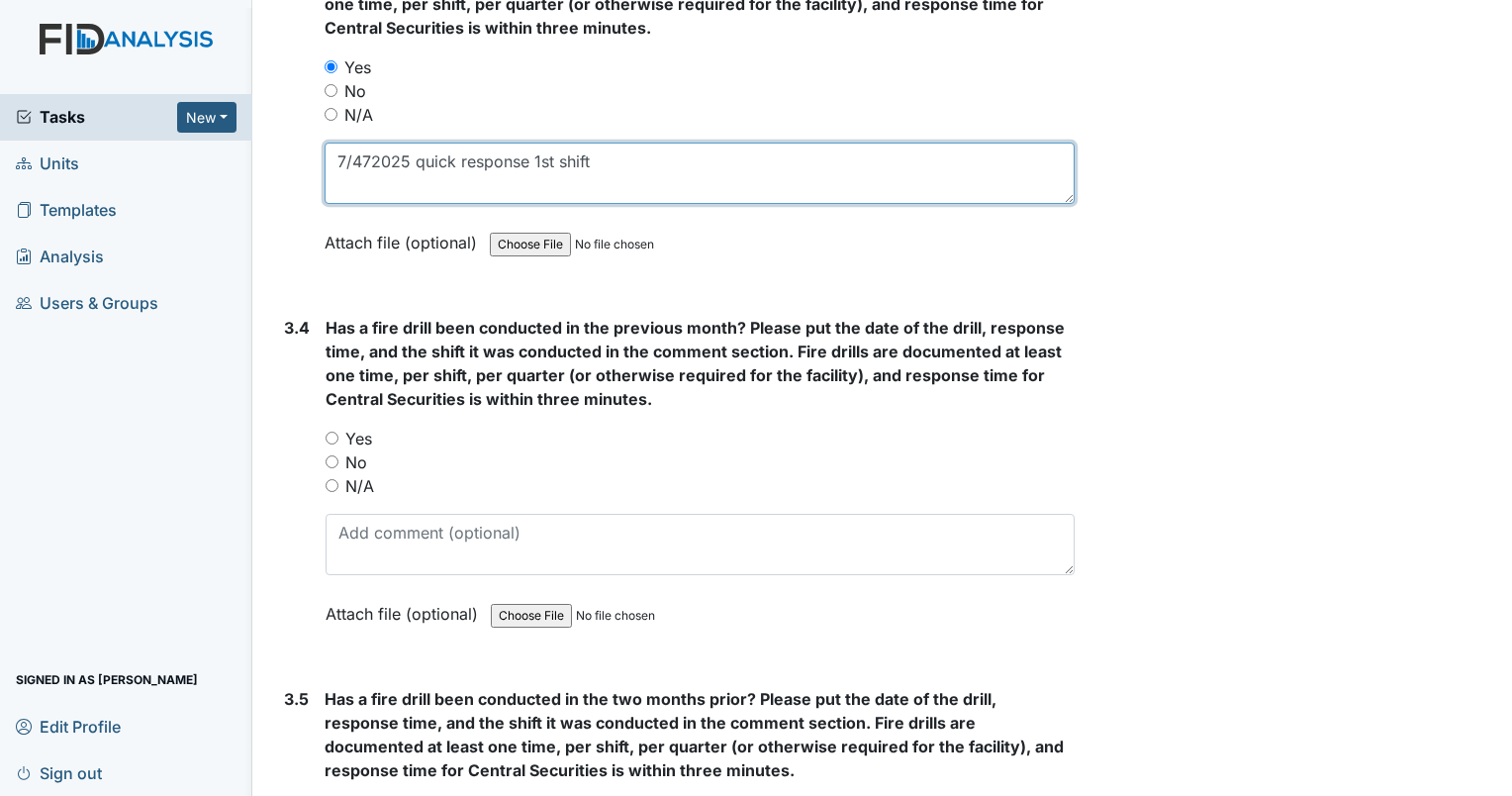 scroll, scrollTop: 8728, scrollLeft: 0, axis: vertical 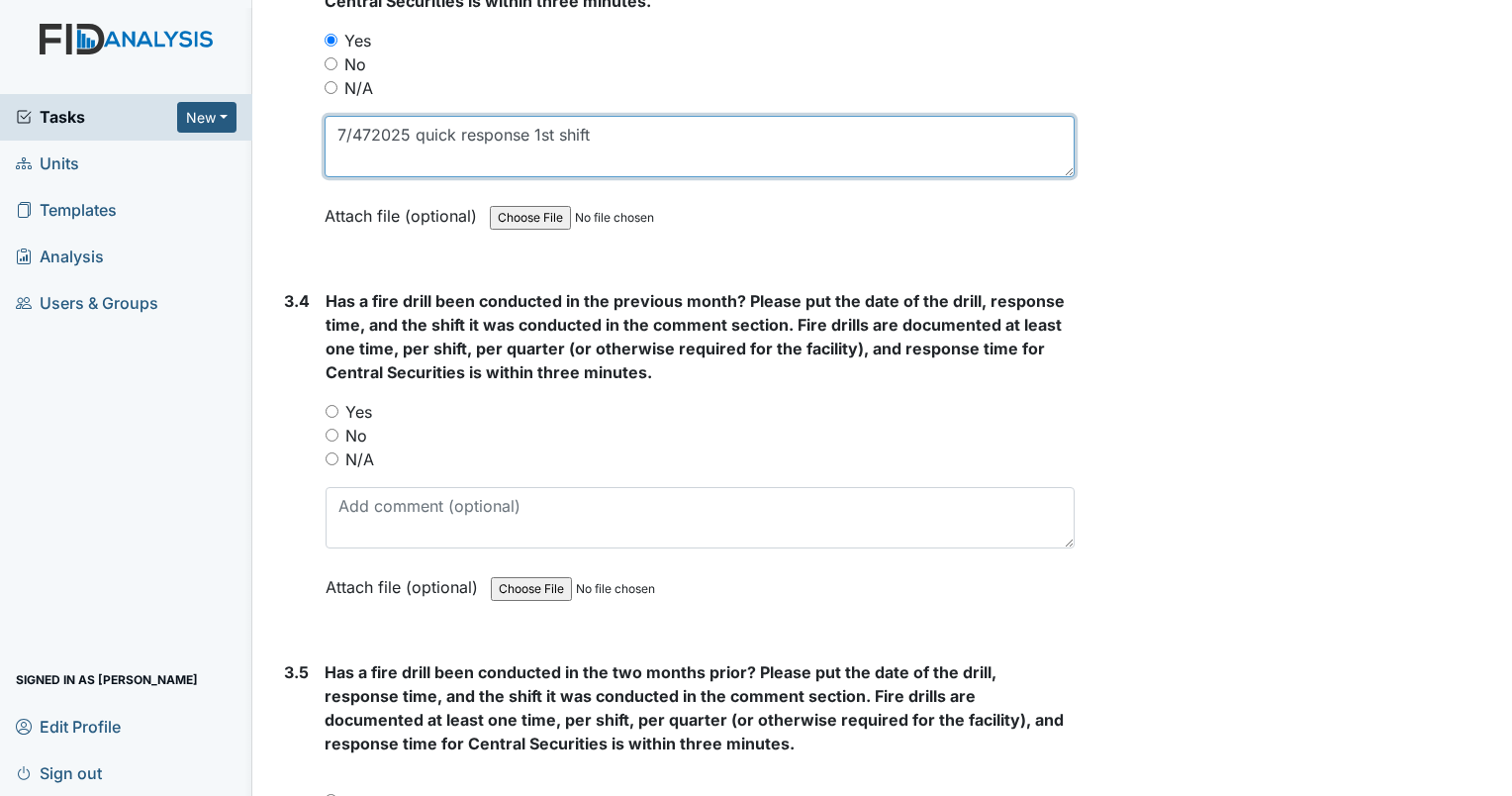 type on "7/472025 quick response 1st shift" 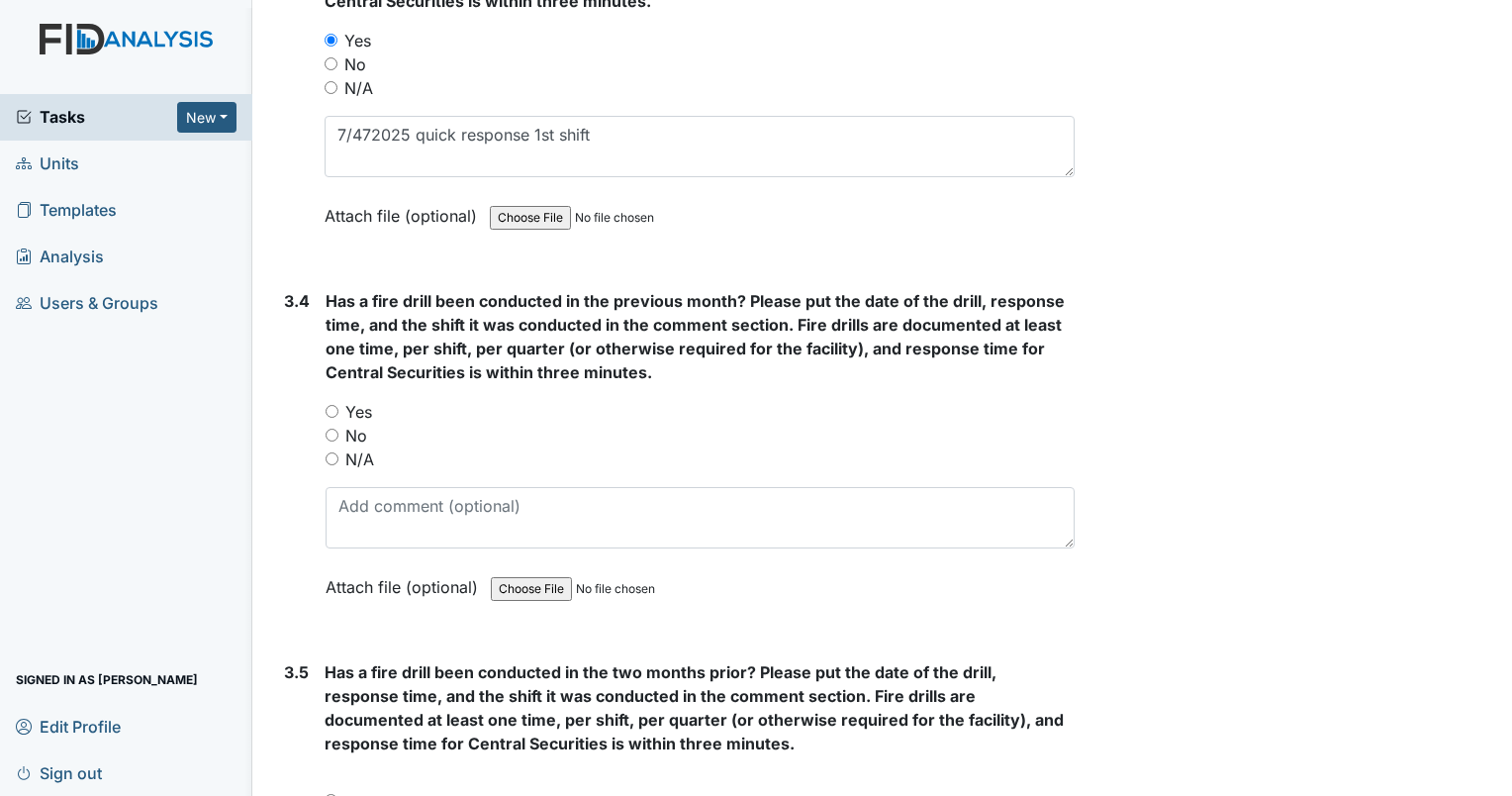 click on "Yes" at bounding box center (331, 411) 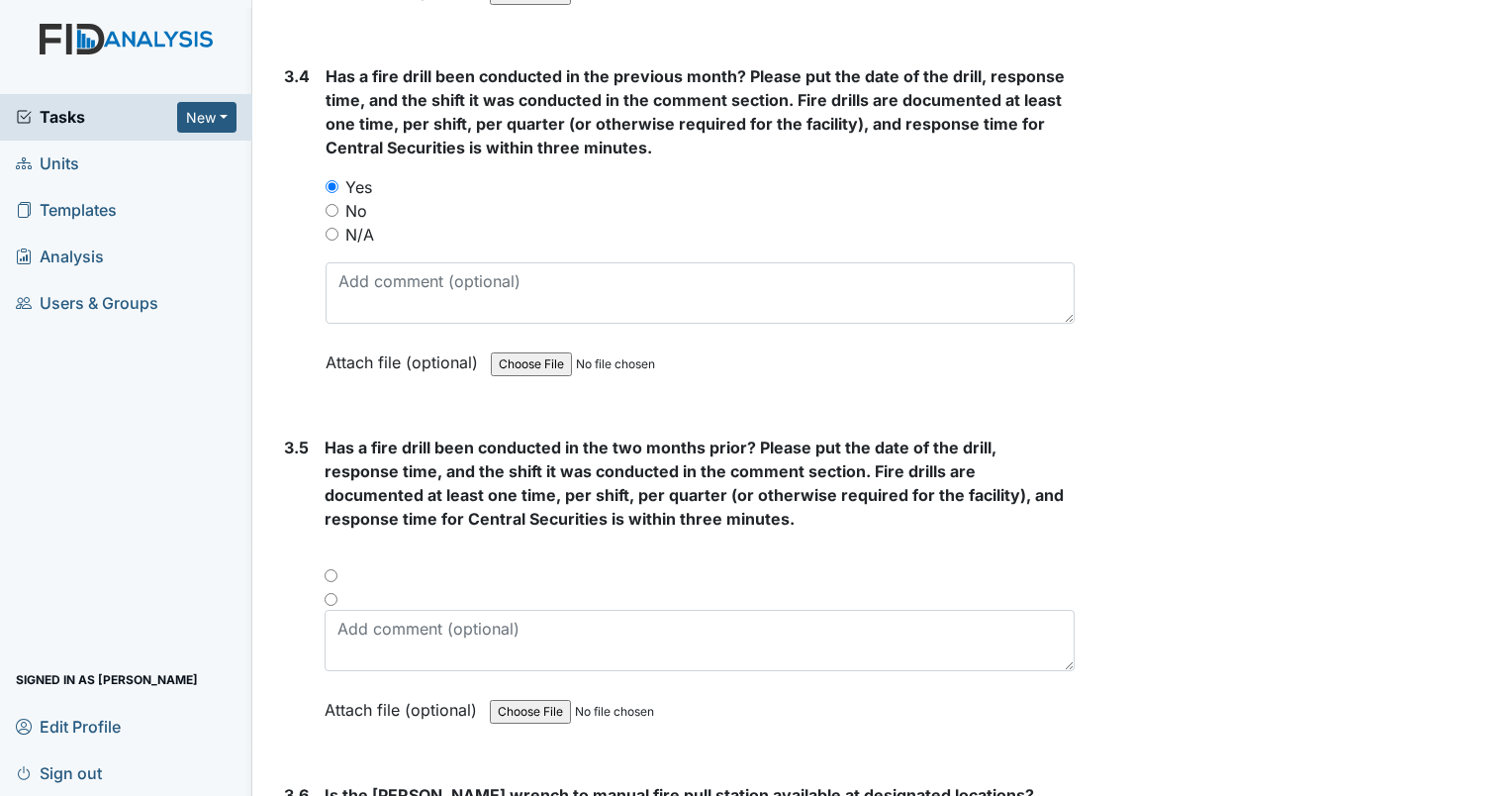 scroll, scrollTop: 9110, scrollLeft: 0, axis: vertical 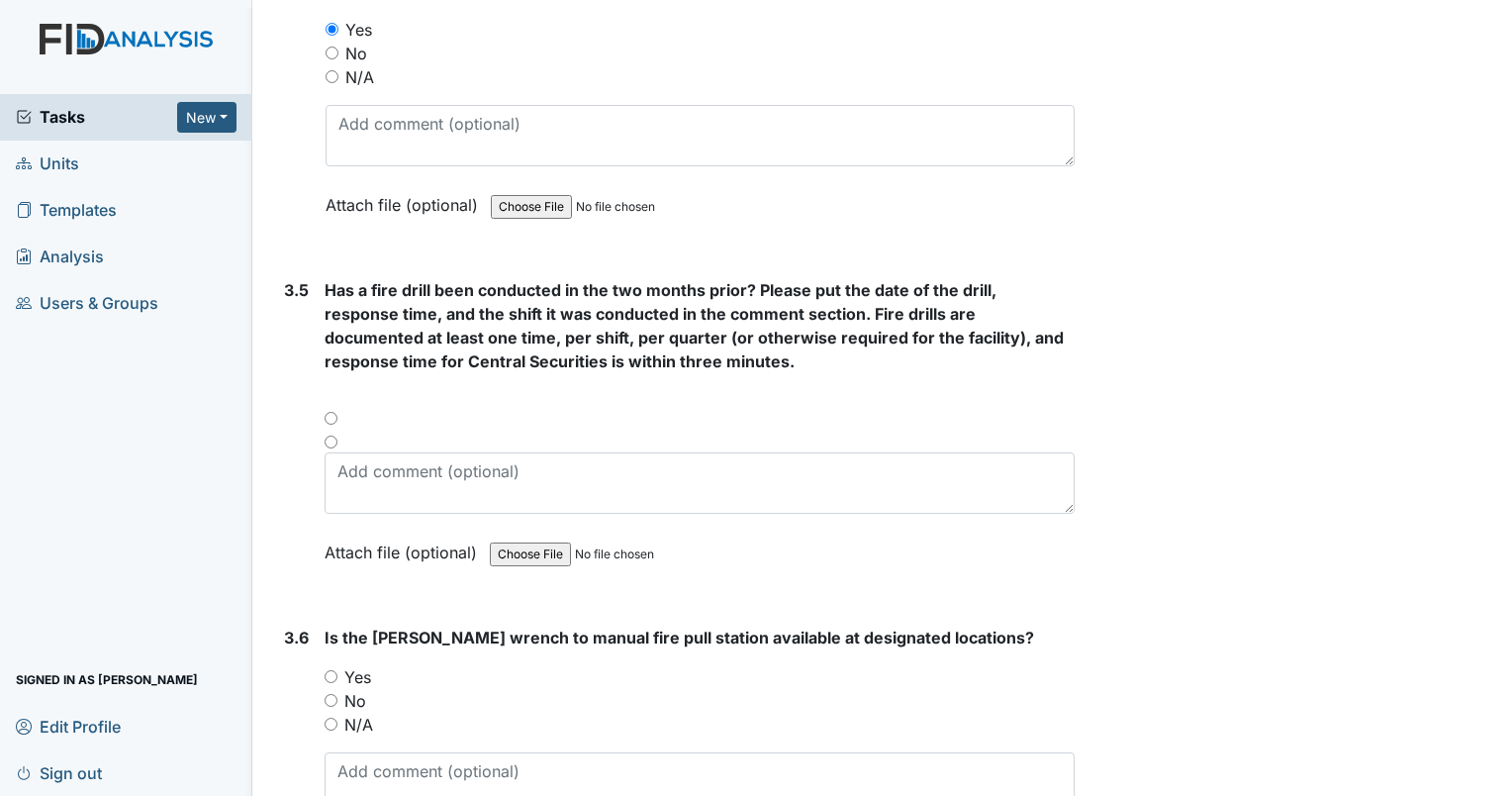 click at bounding box center (331, 442) 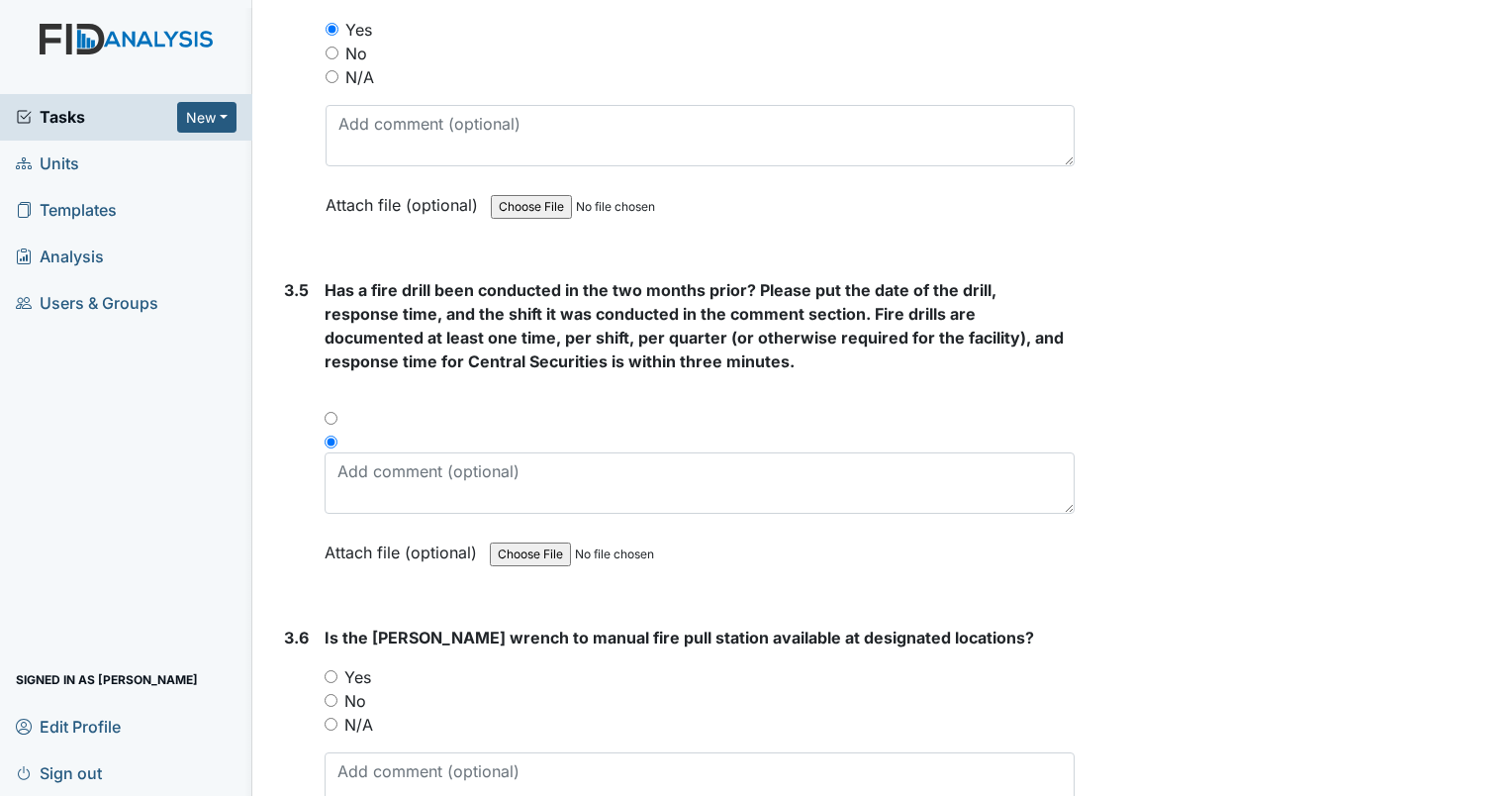 click on "Yes" at bounding box center [331, 676] 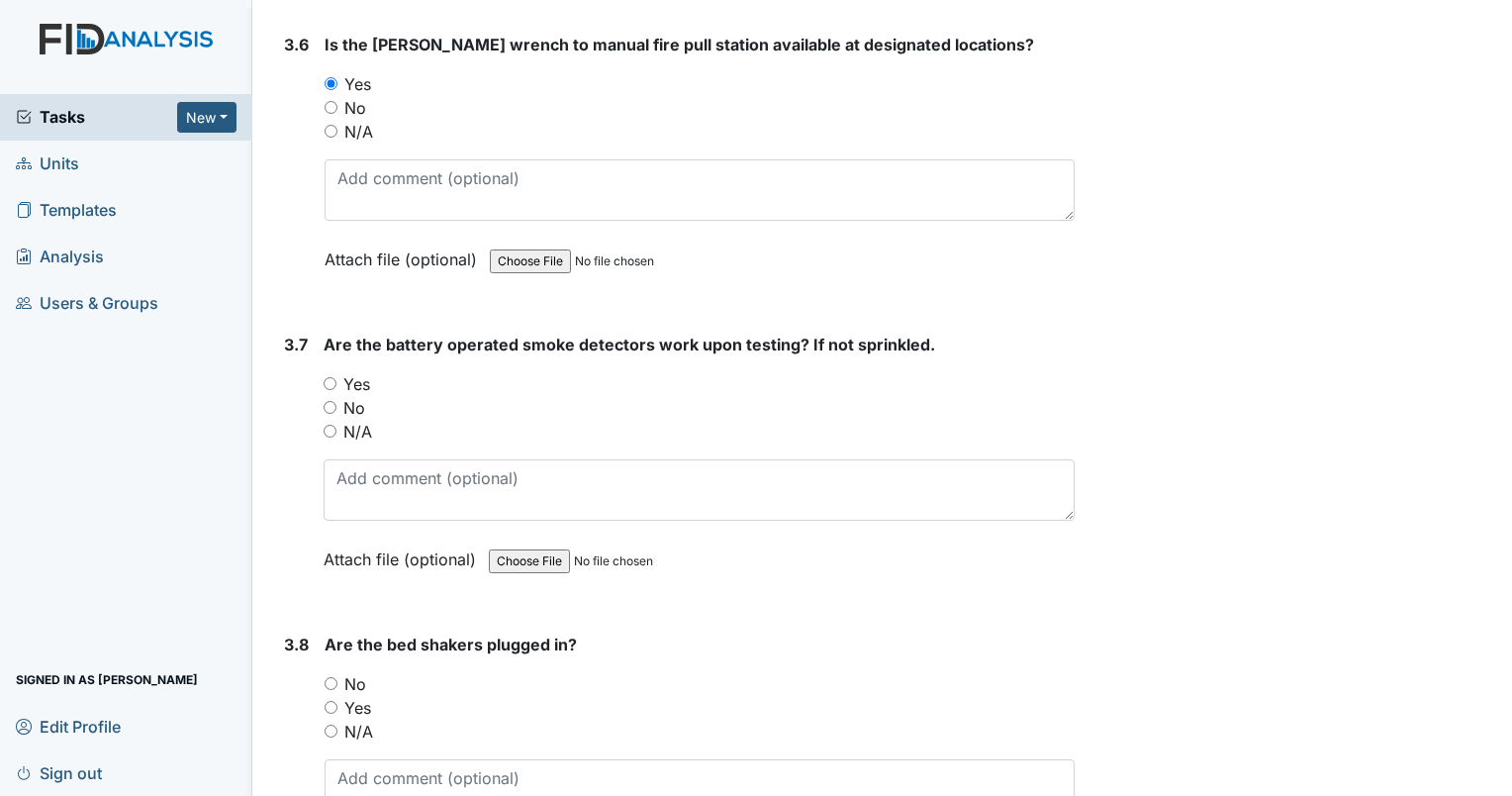 scroll, scrollTop: 9849, scrollLeft: 0, axis: vertical 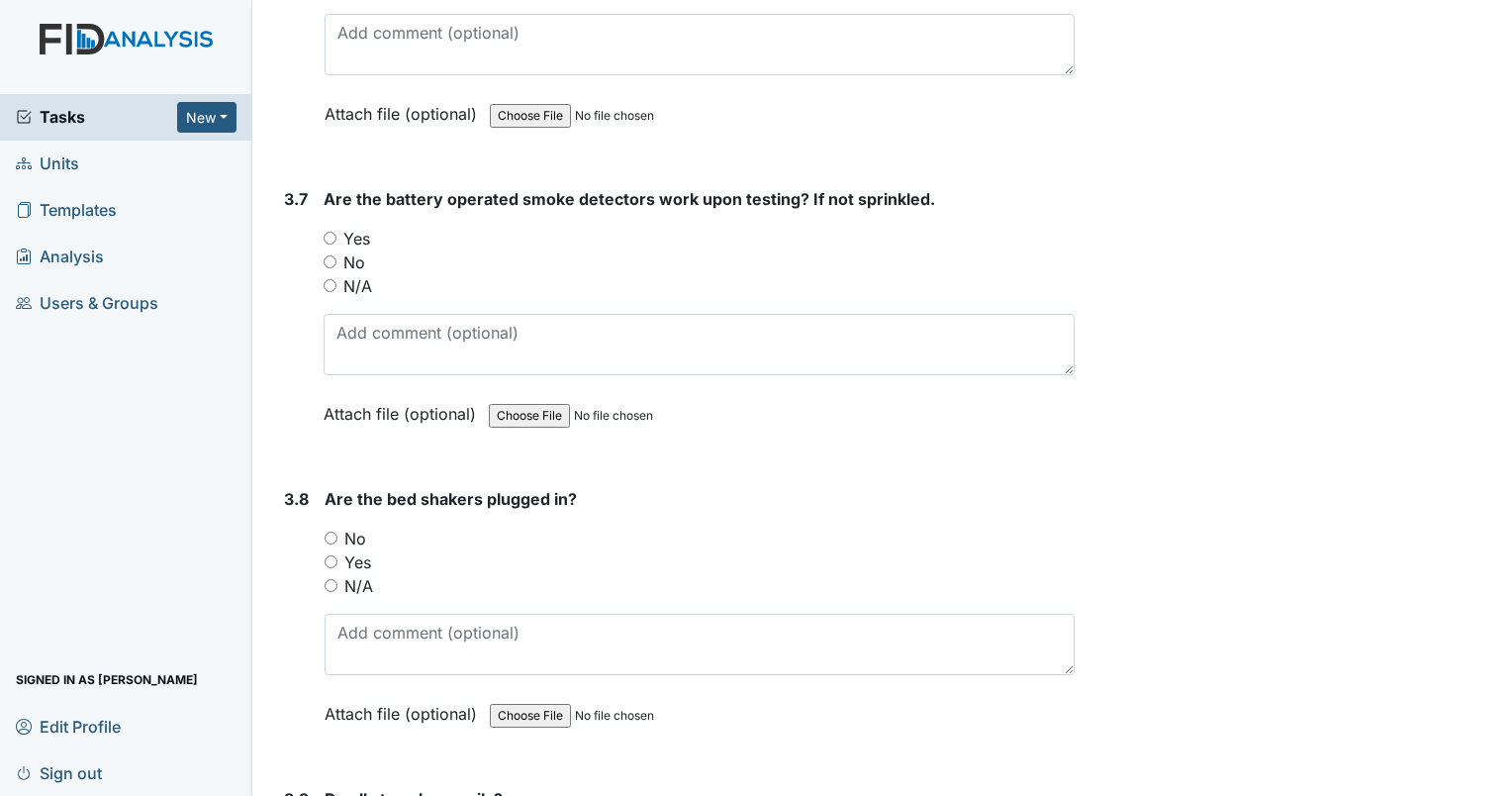 click on "Yes" at bounding box center (330, 238) 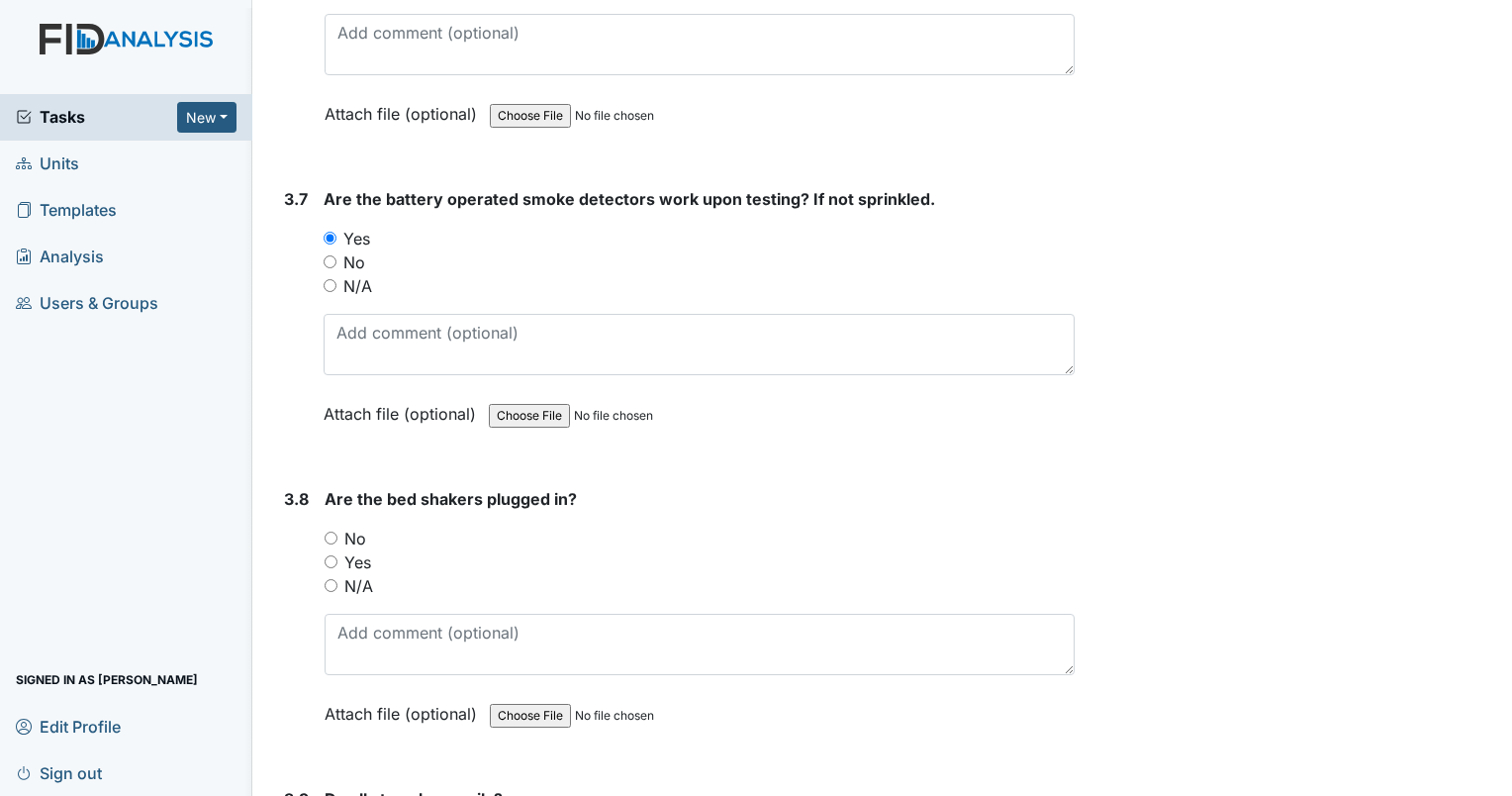 click on "N/A" at bounding box center [331, 585] 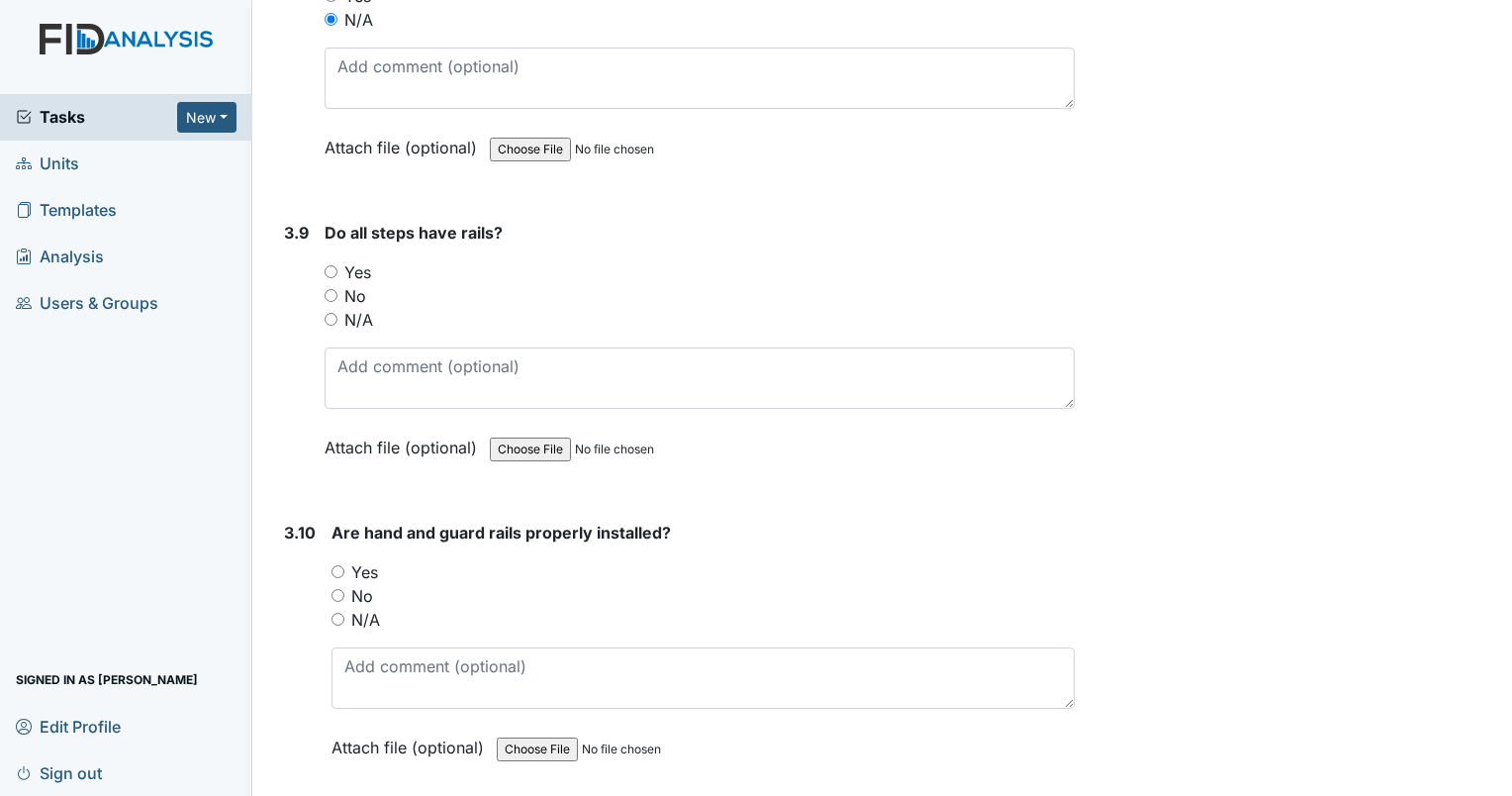 scroll, scrollTop: 10467, scrollLeft: 0, axis: vertical 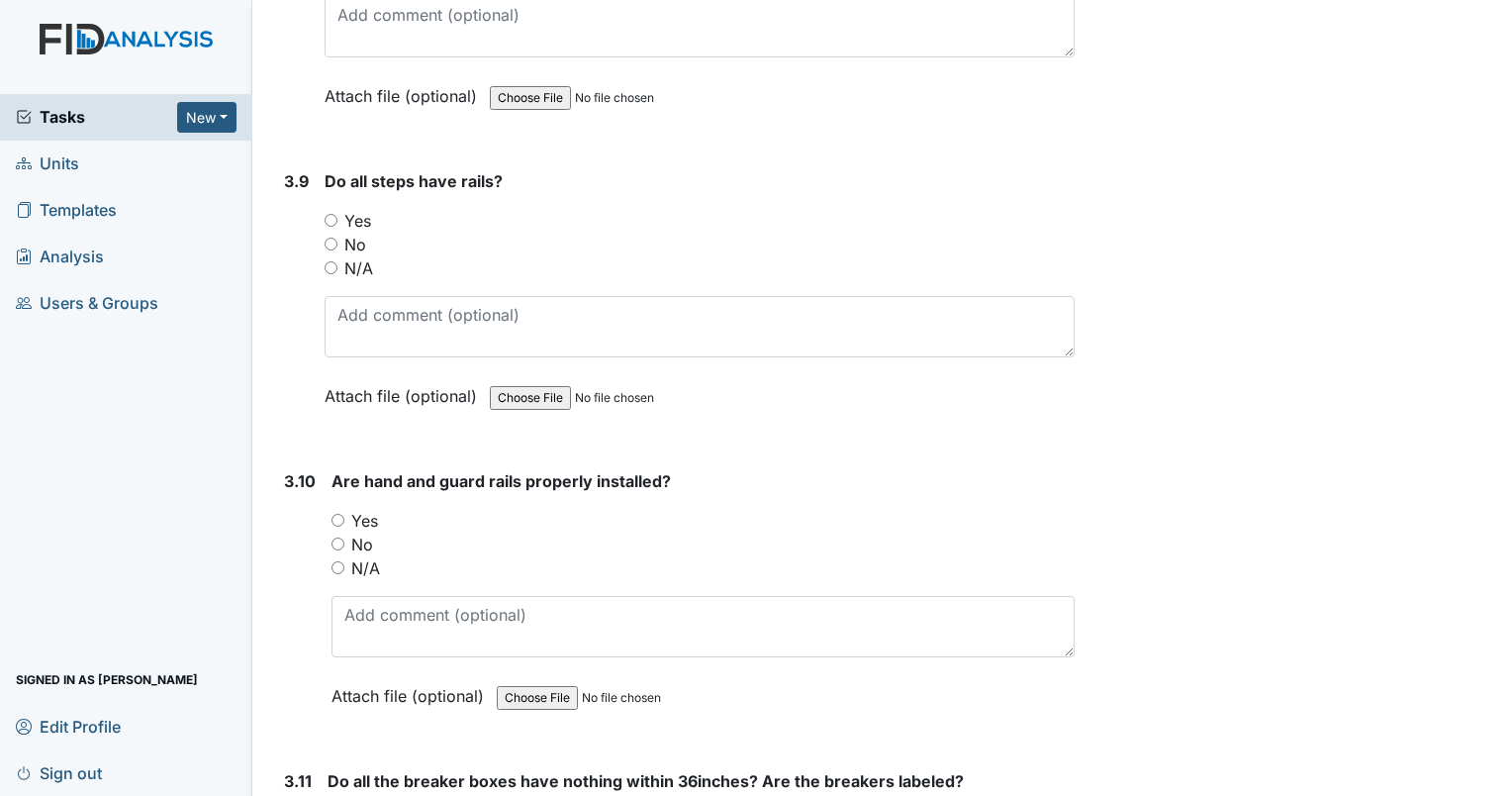 click on "No" at bounding box center (331, 244) 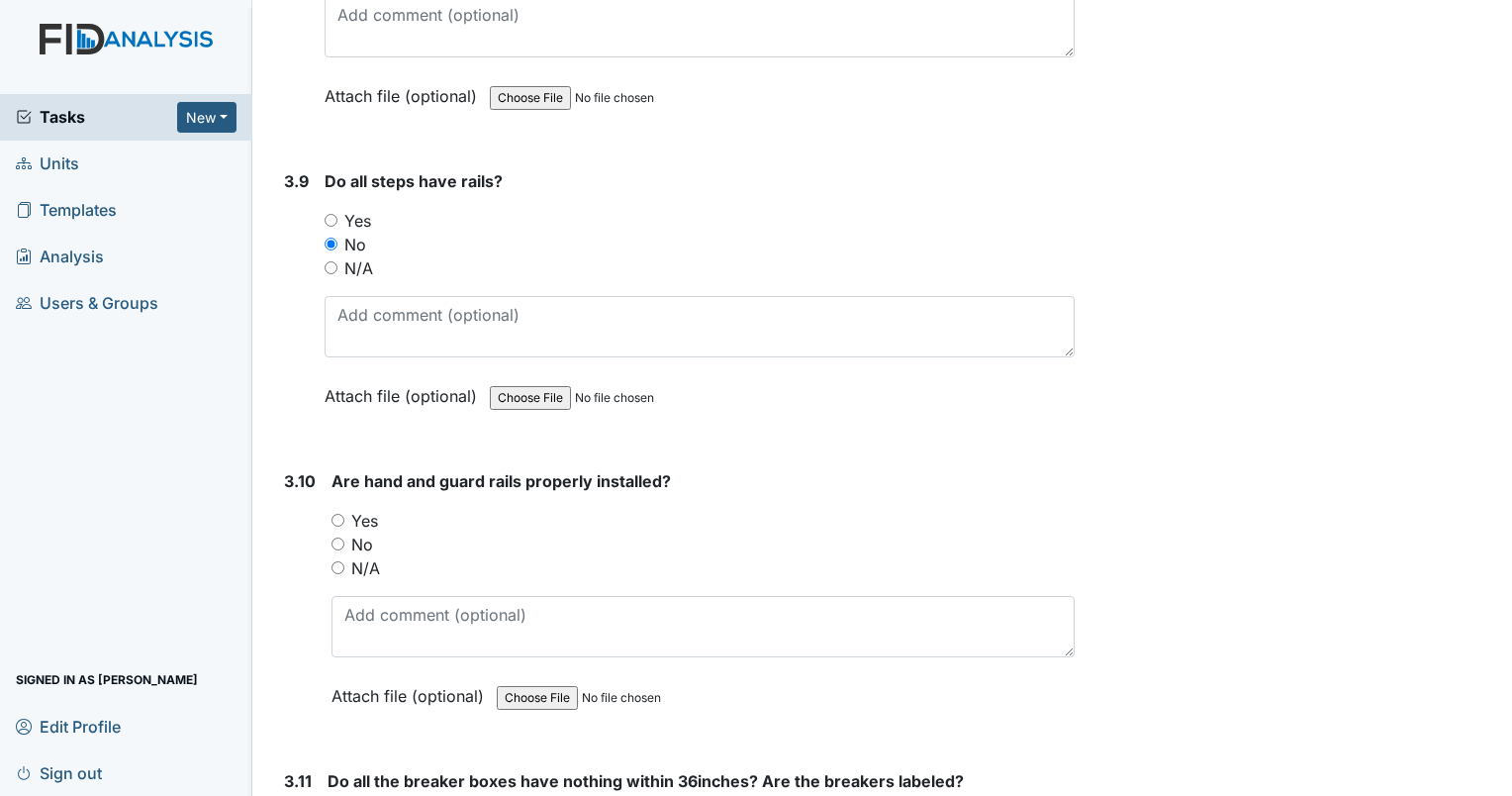 click on "N/A" at bounding box center (337, 567) 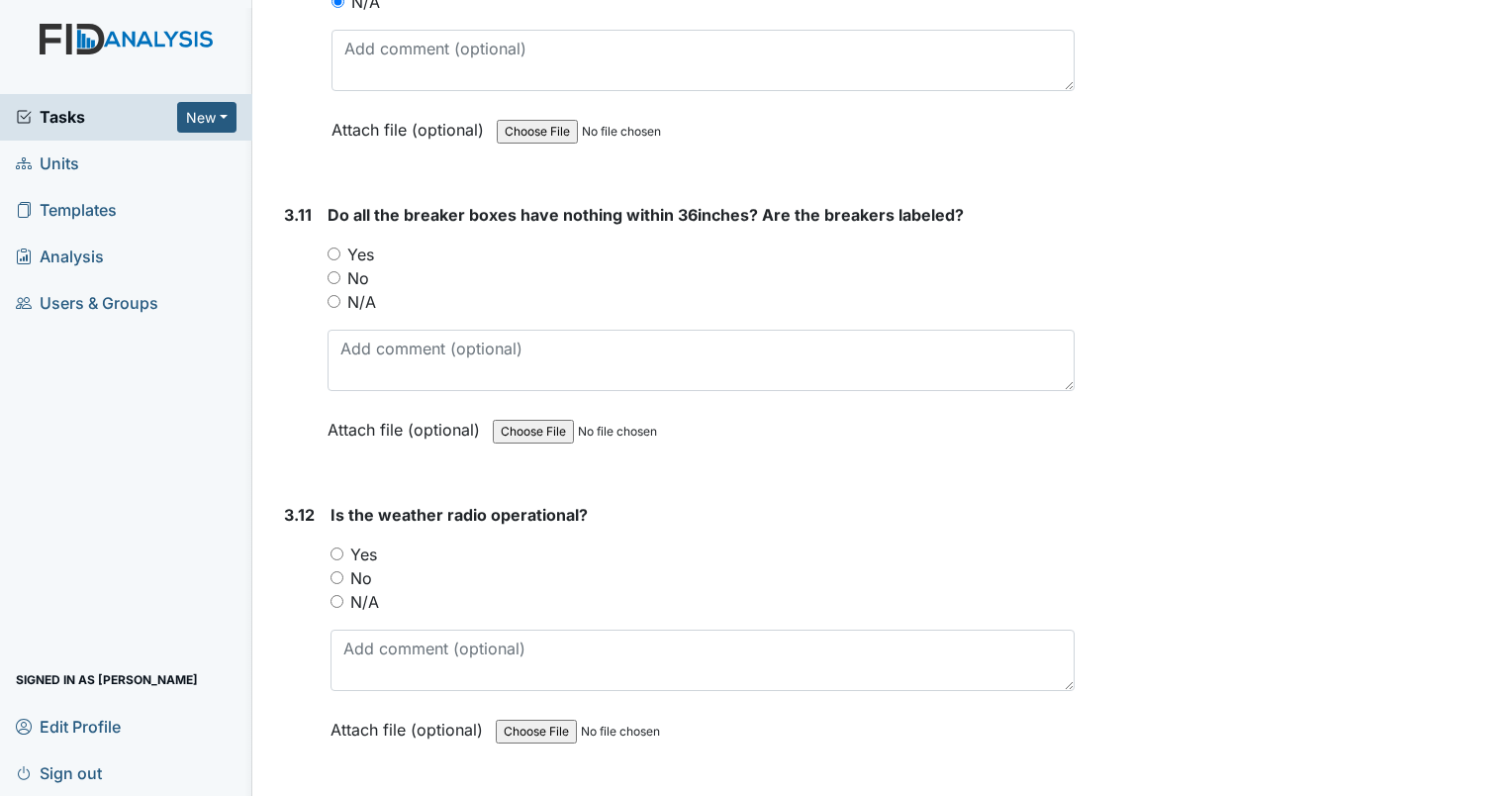 scroll, scrollTop: 11112, scrollLeft: 0, axis: vertical 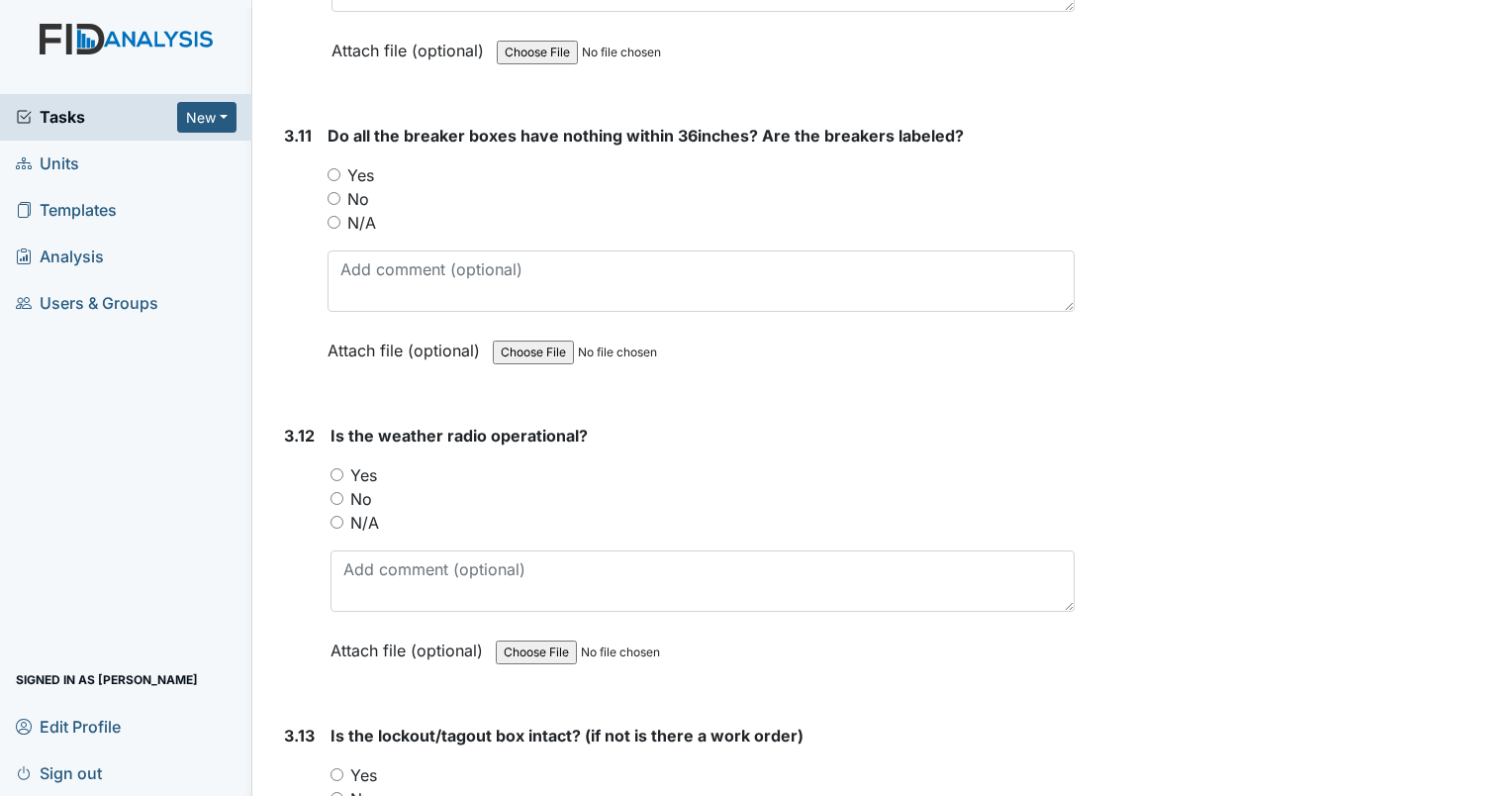 click on "Yes" at bounding box center (333, 174) 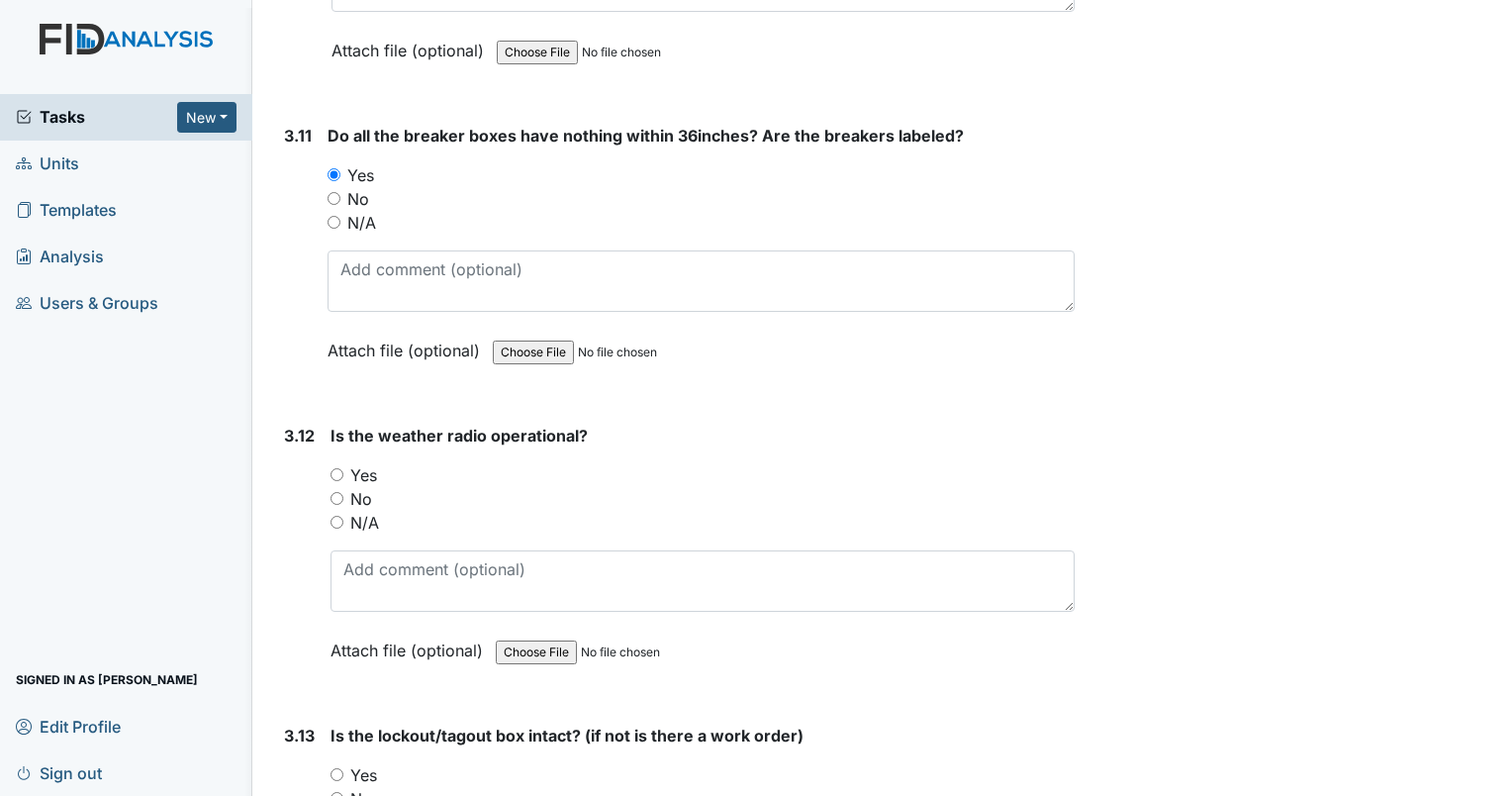 click on "N/A" at bounding box center (336, 522) 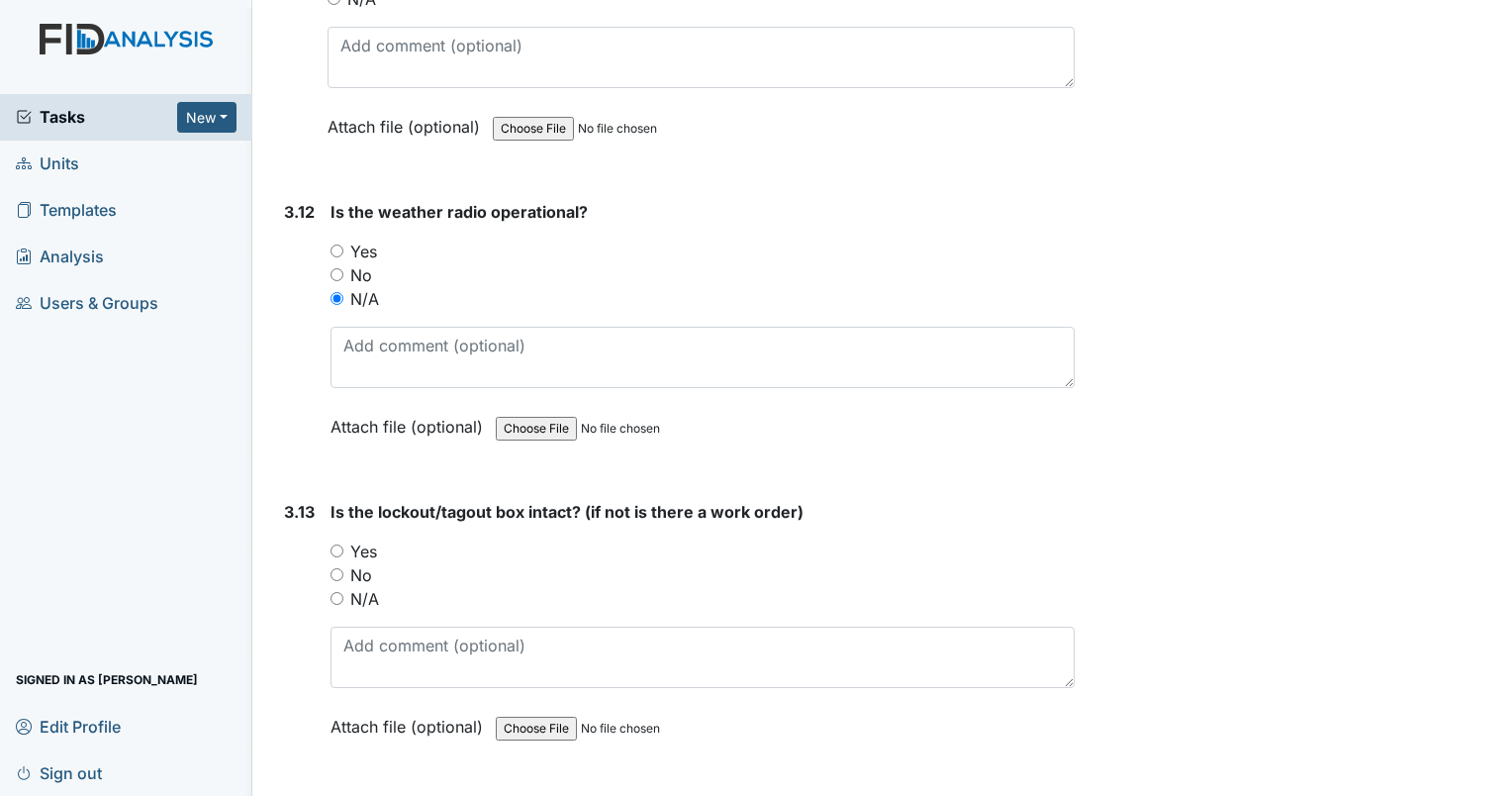 scroll, scrollTop: 11415, scrollLeft: 0, axis: vertical 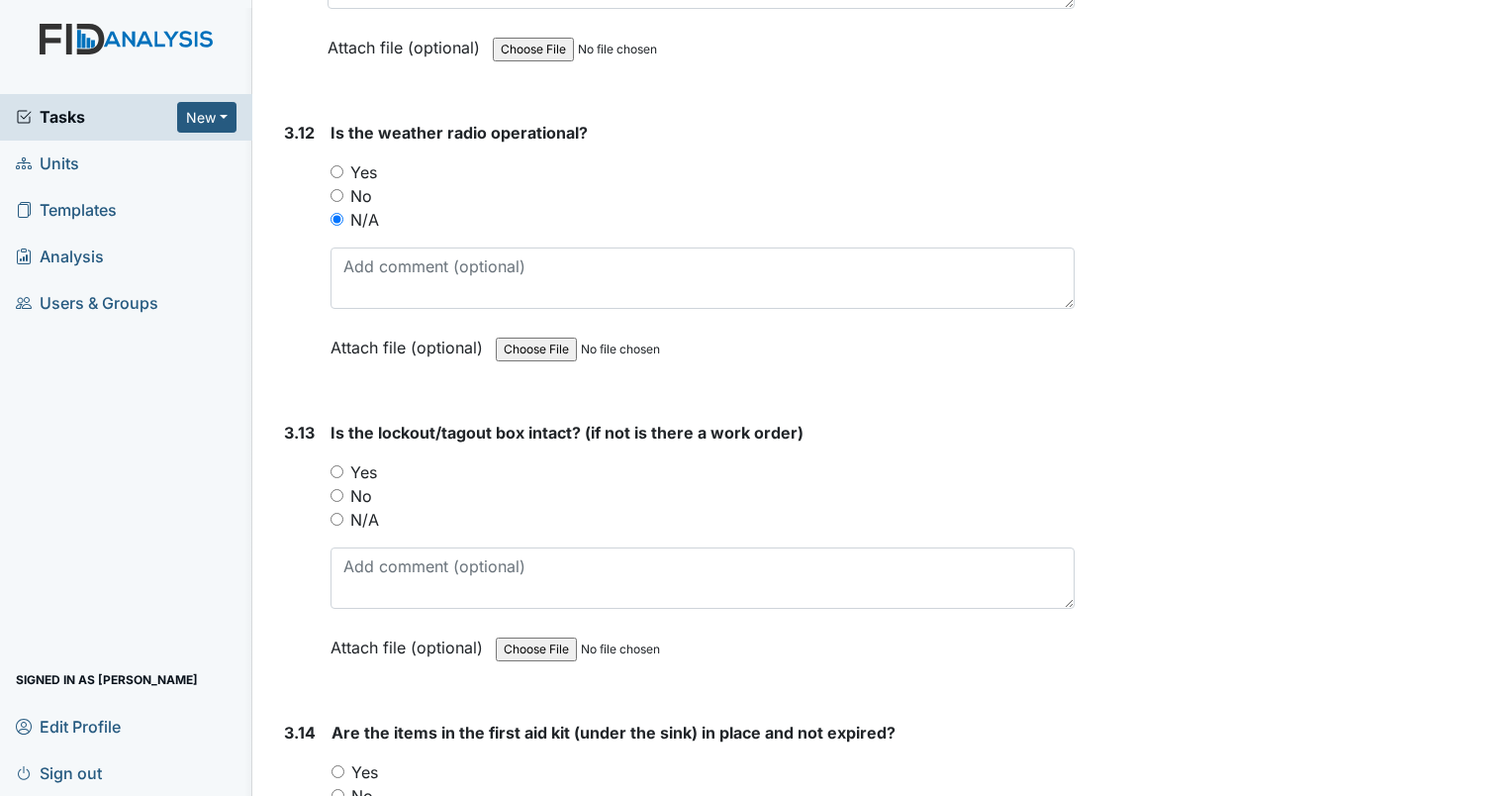 click on "Yes" at bounding box center [336, 471] 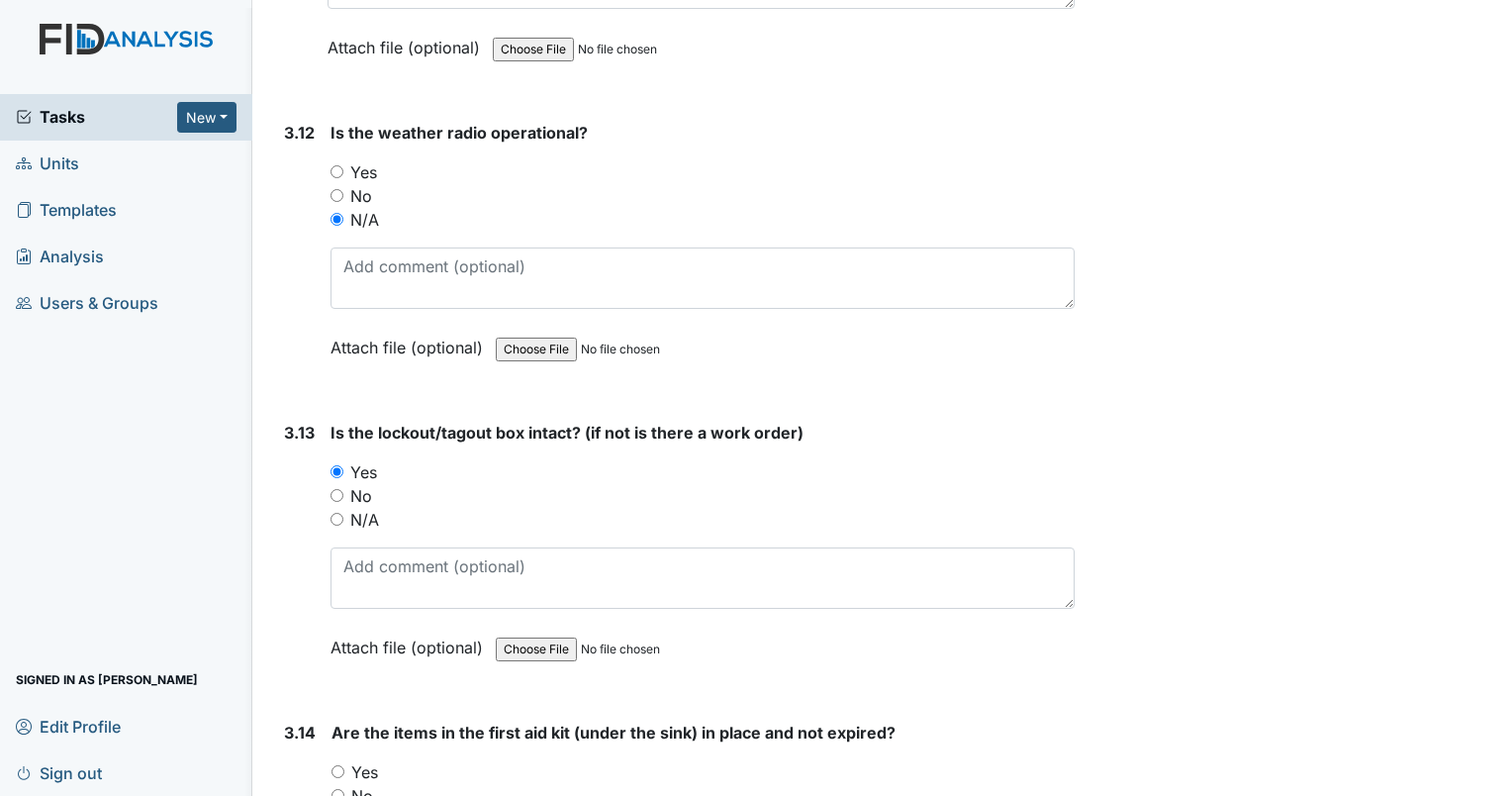 click on "Yes" at bounding box center [337, 771] 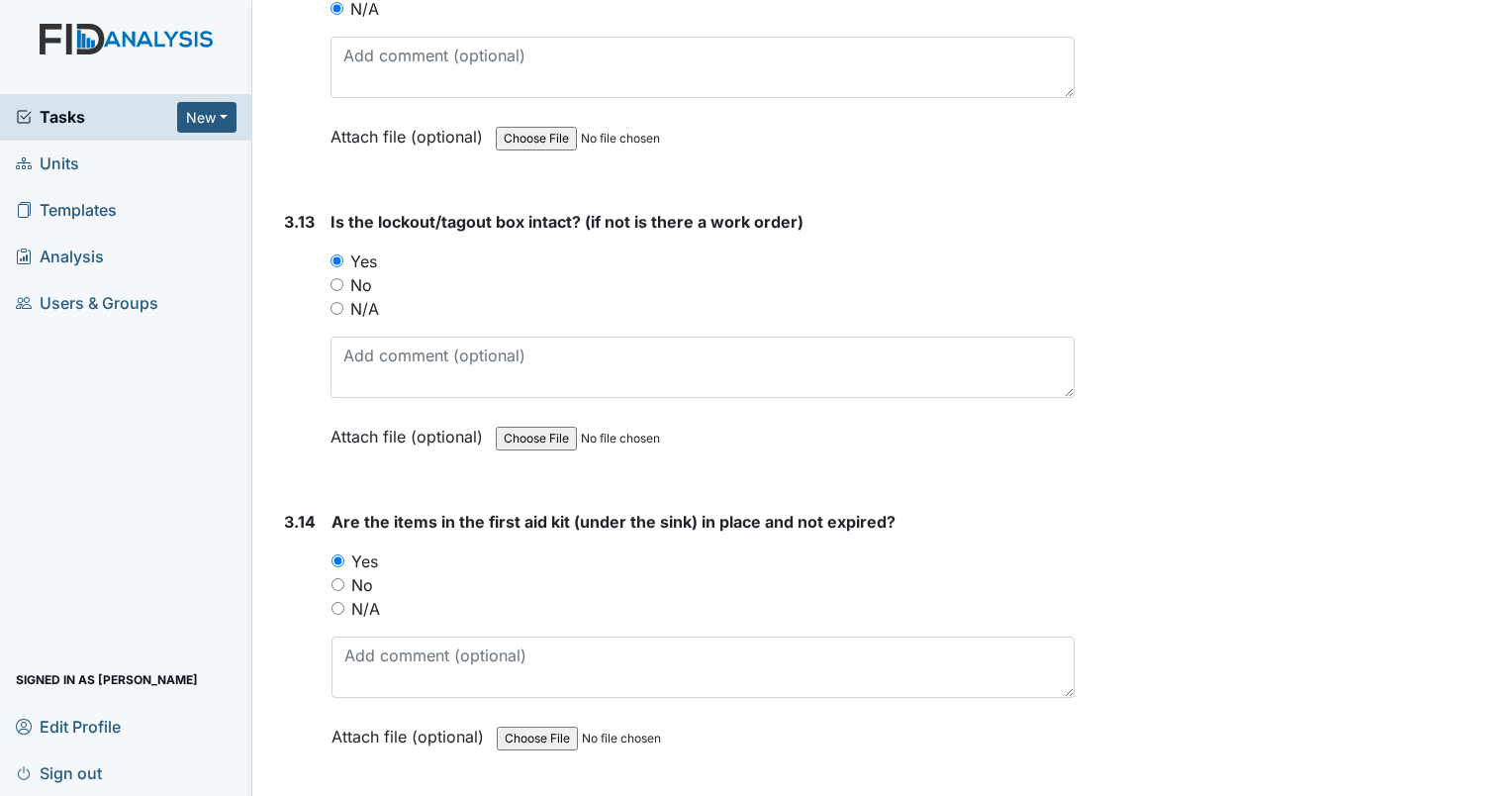 scroll, scrollTop: 11771, scrollLeft: 0, axis: vertical 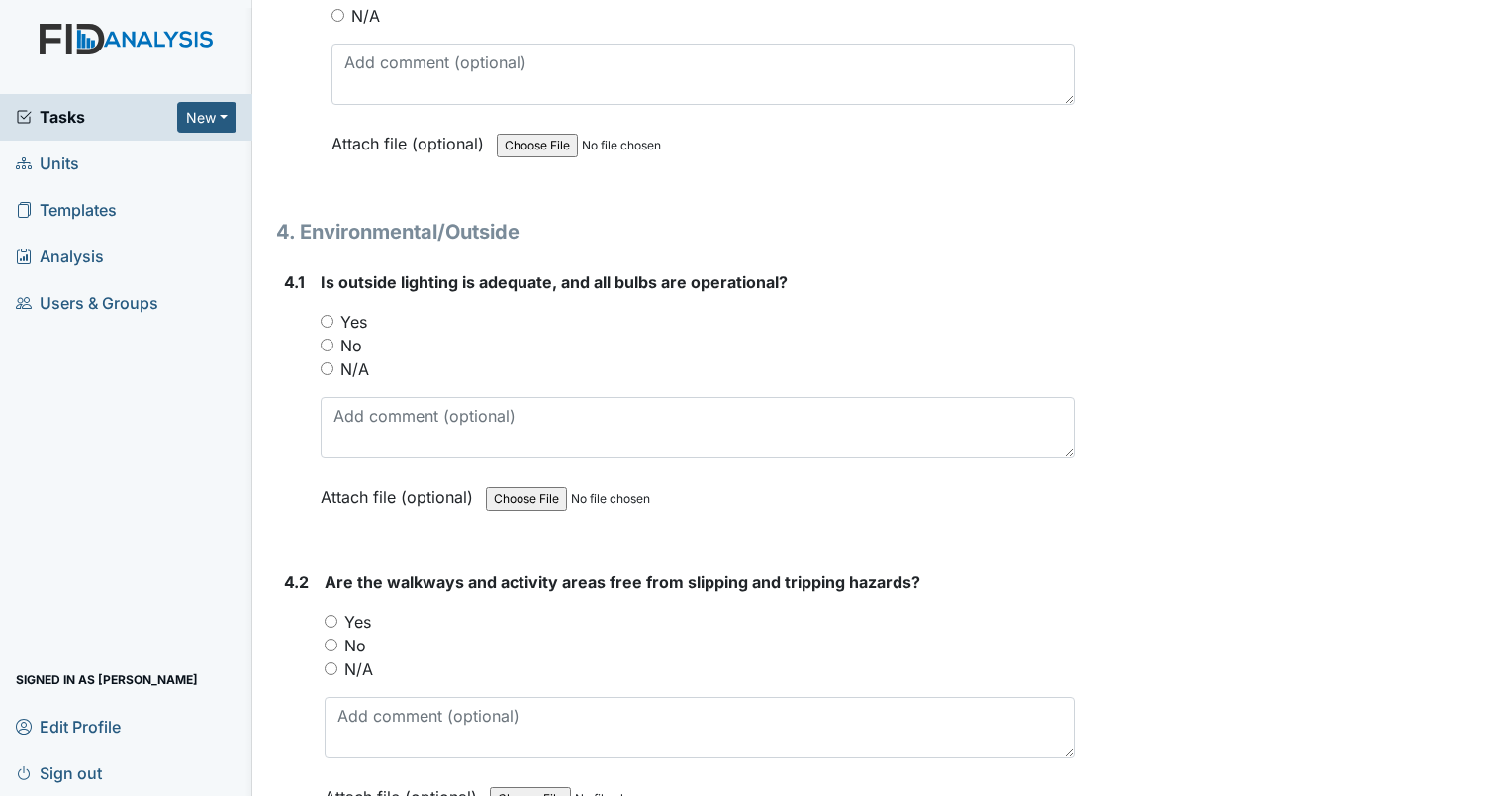 click on "Yes" at bounding box center [327, 321] 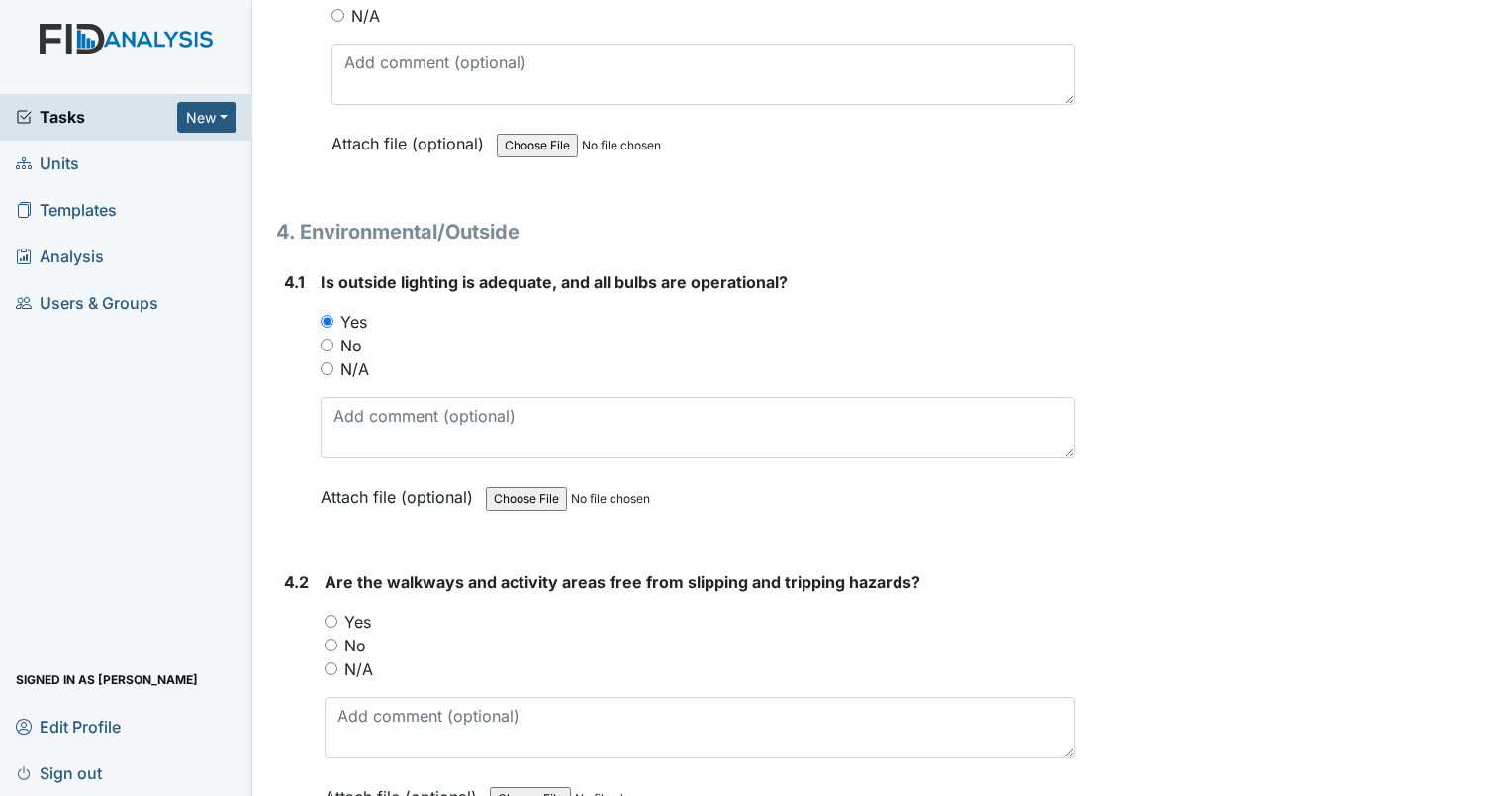 click on "Yes" at bounding box center (331, 621) 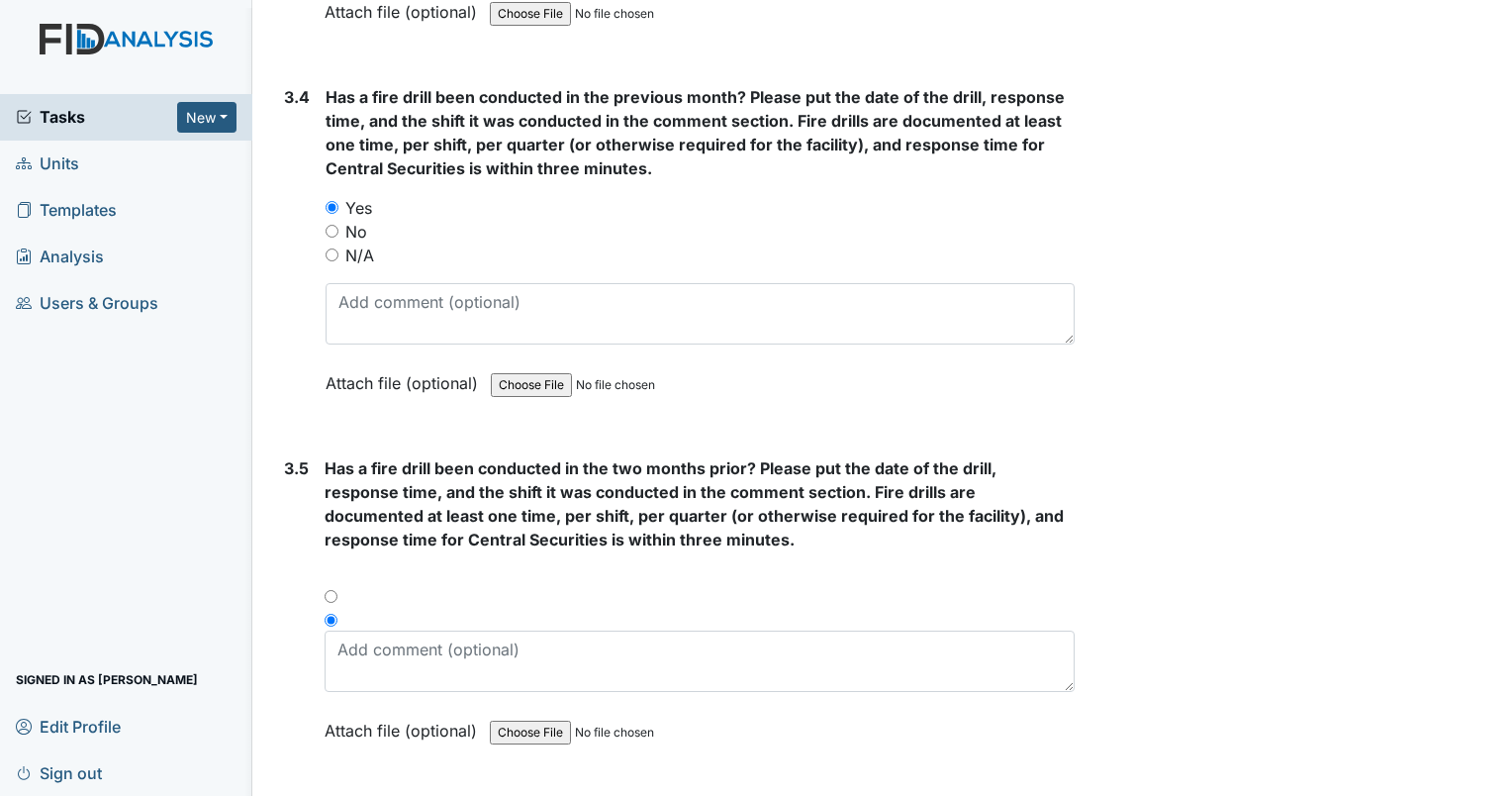 scroll, scrollTop: 8900, scrollLeft: 0, axis: vertical 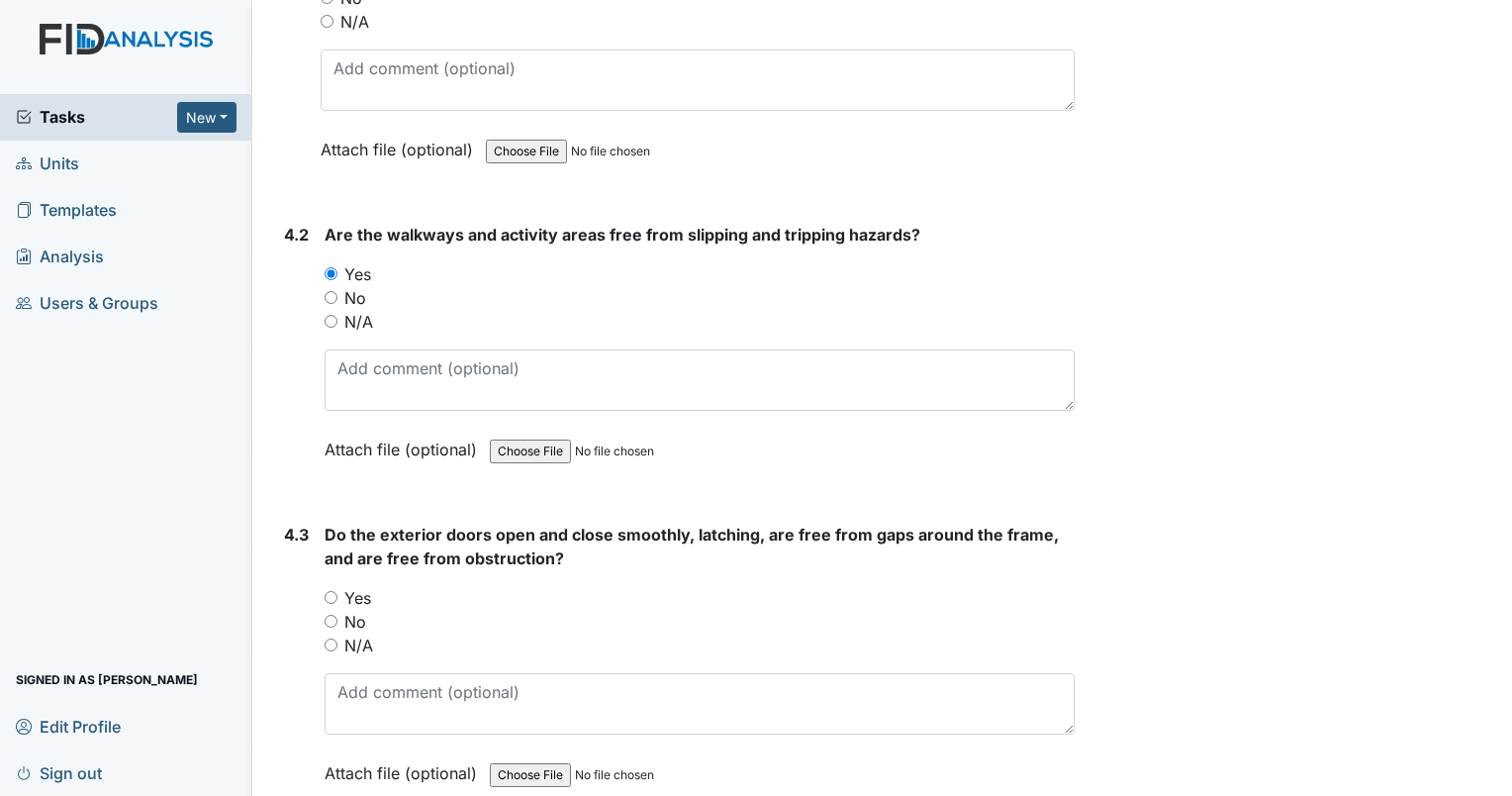 click on "Yes" at bounding box center (331, 597) 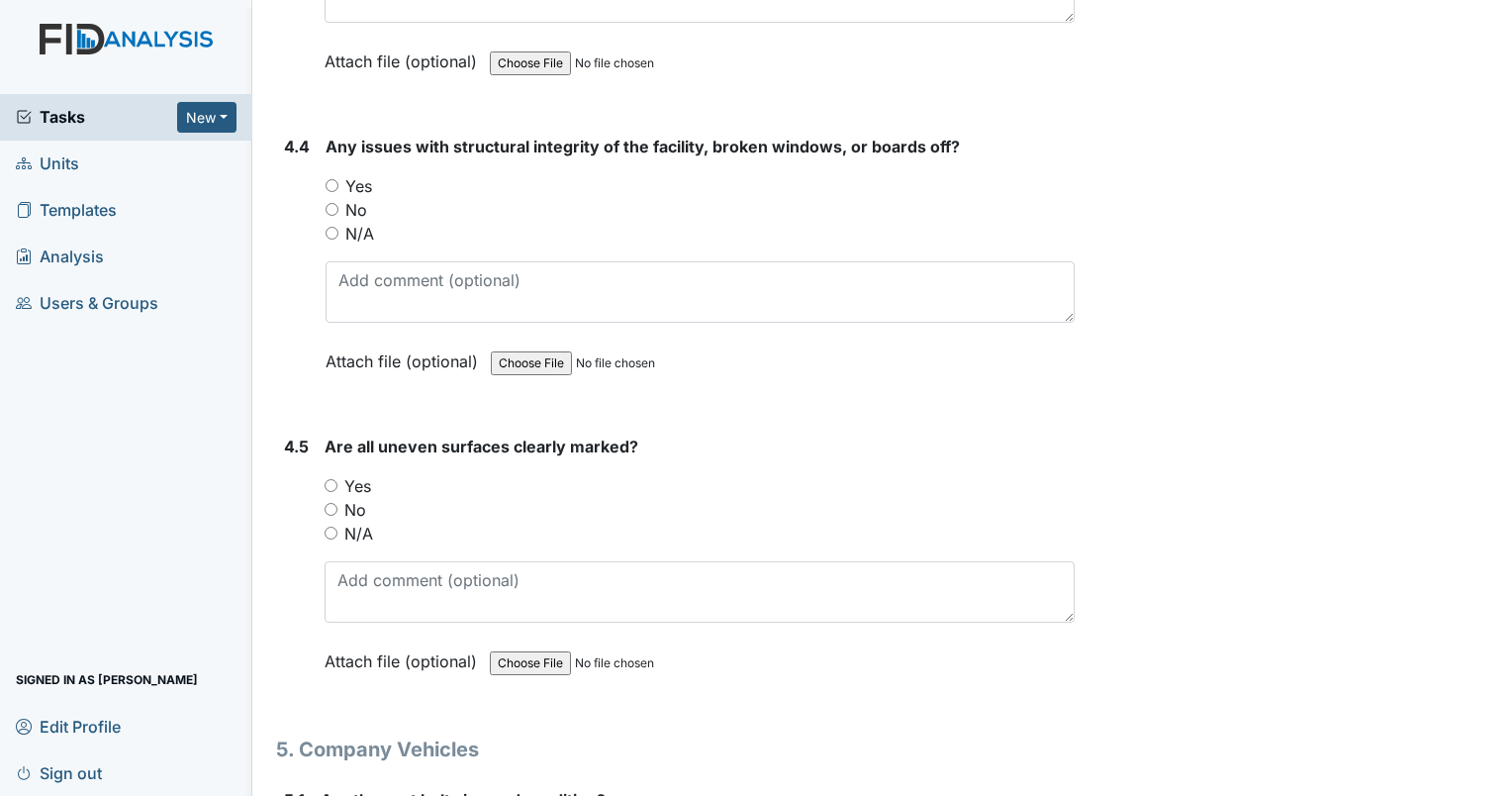 scroll, scrollTop: 13318, scrollLeft: 0, axis: vertical 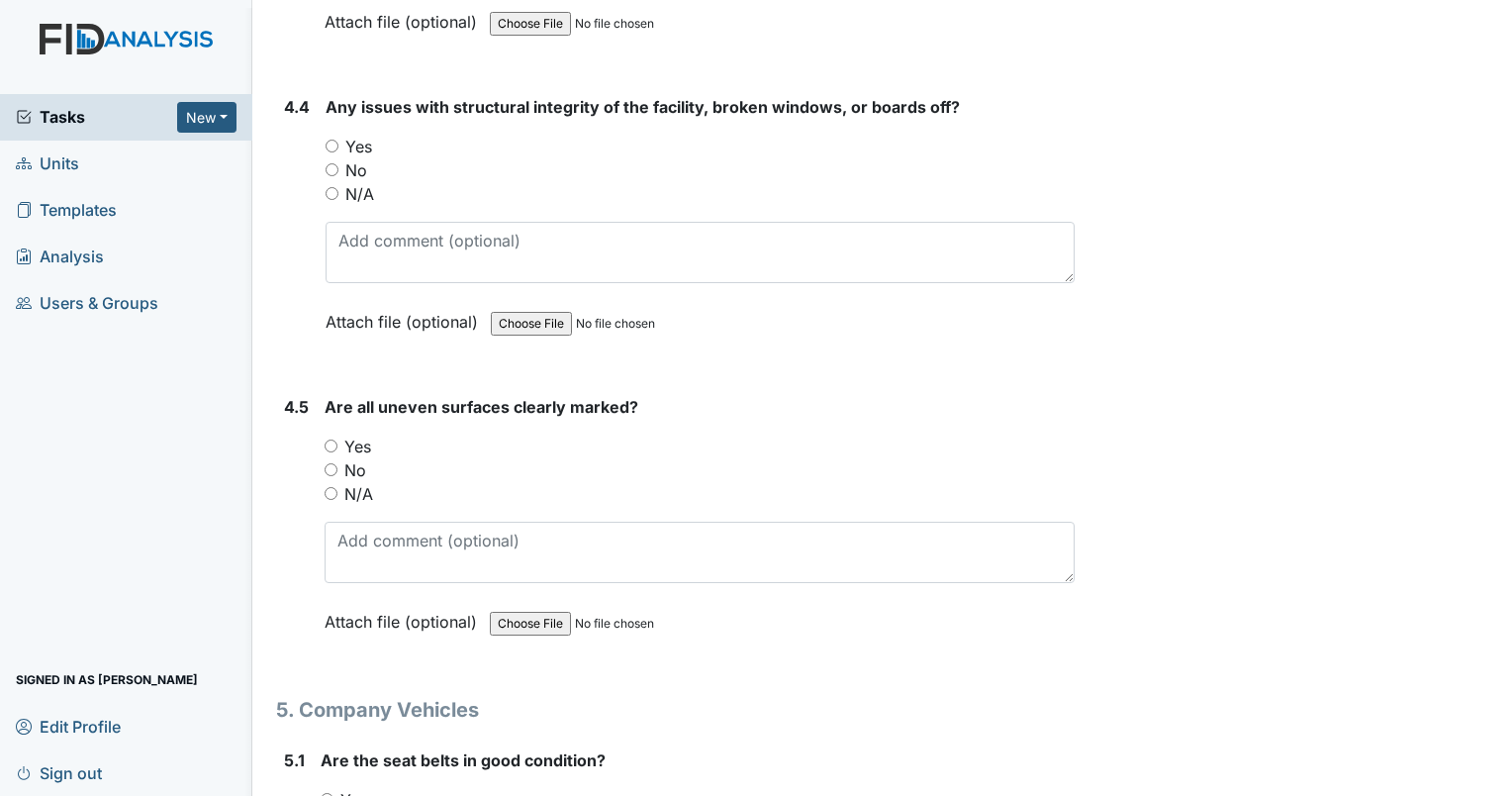 click on "No" at bounding box center (700, 170) 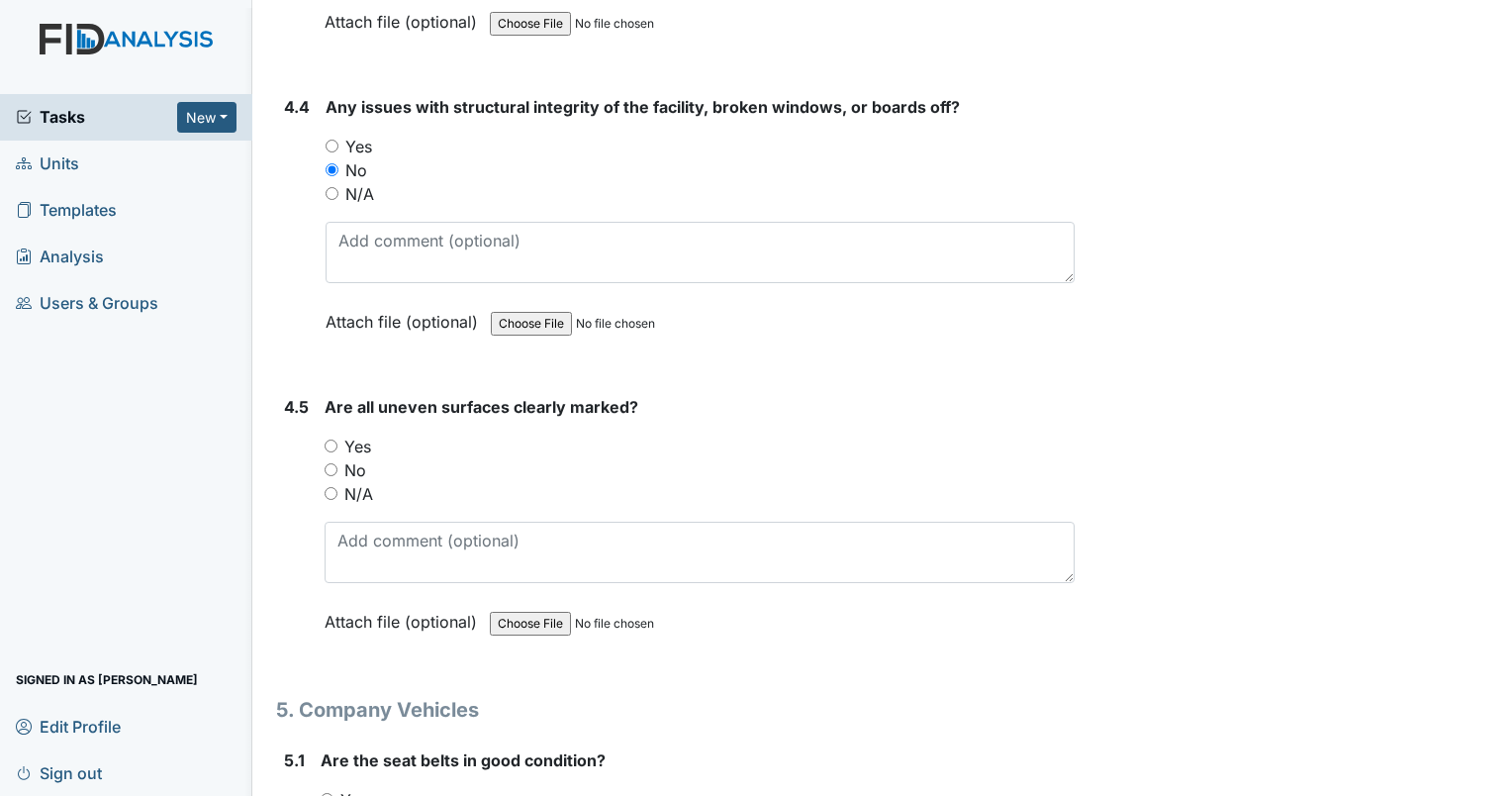 click on "Yes" at bounding box center (331, 446) 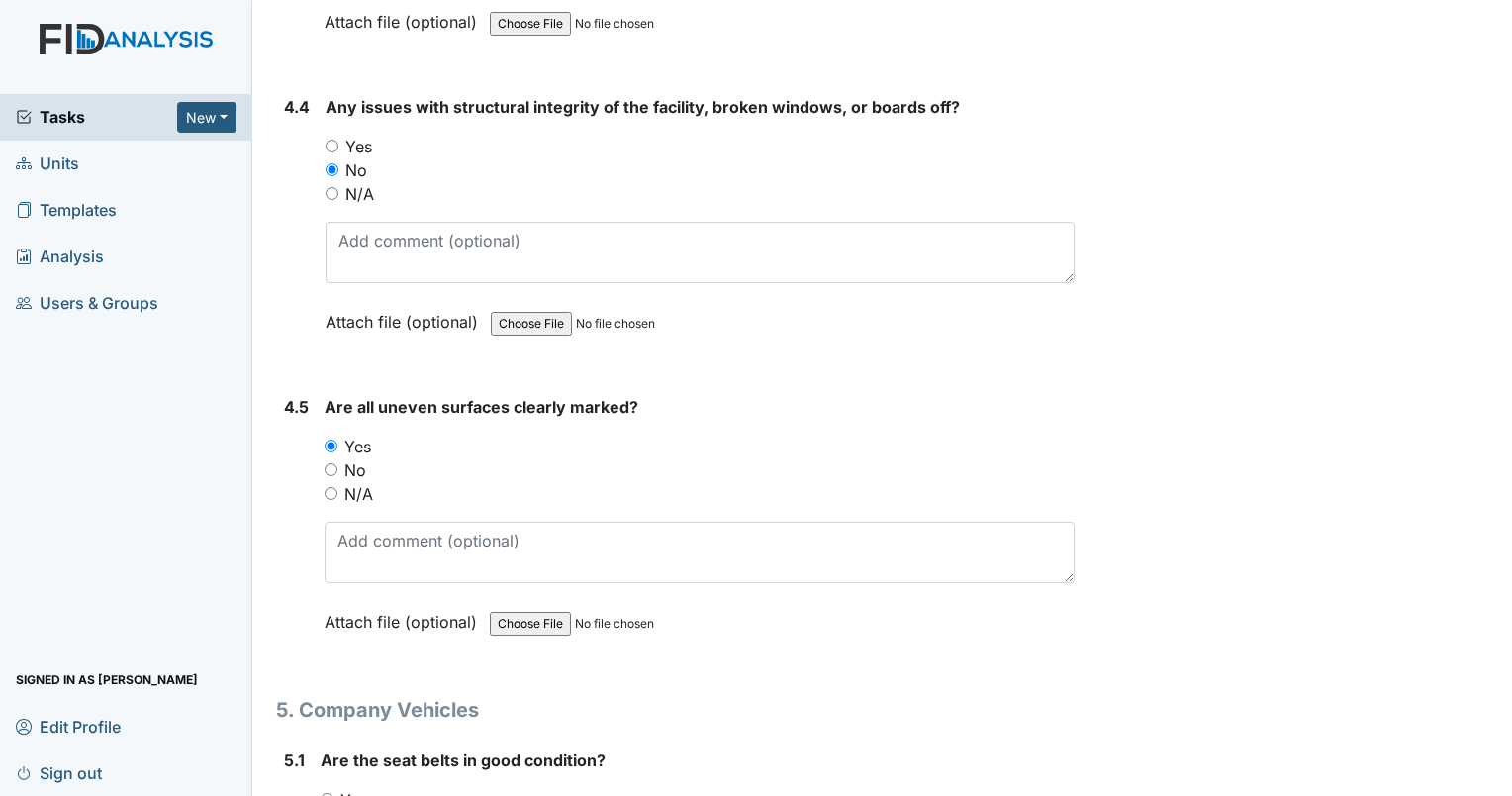 click on "Yes" at bounding box center (331, 446) 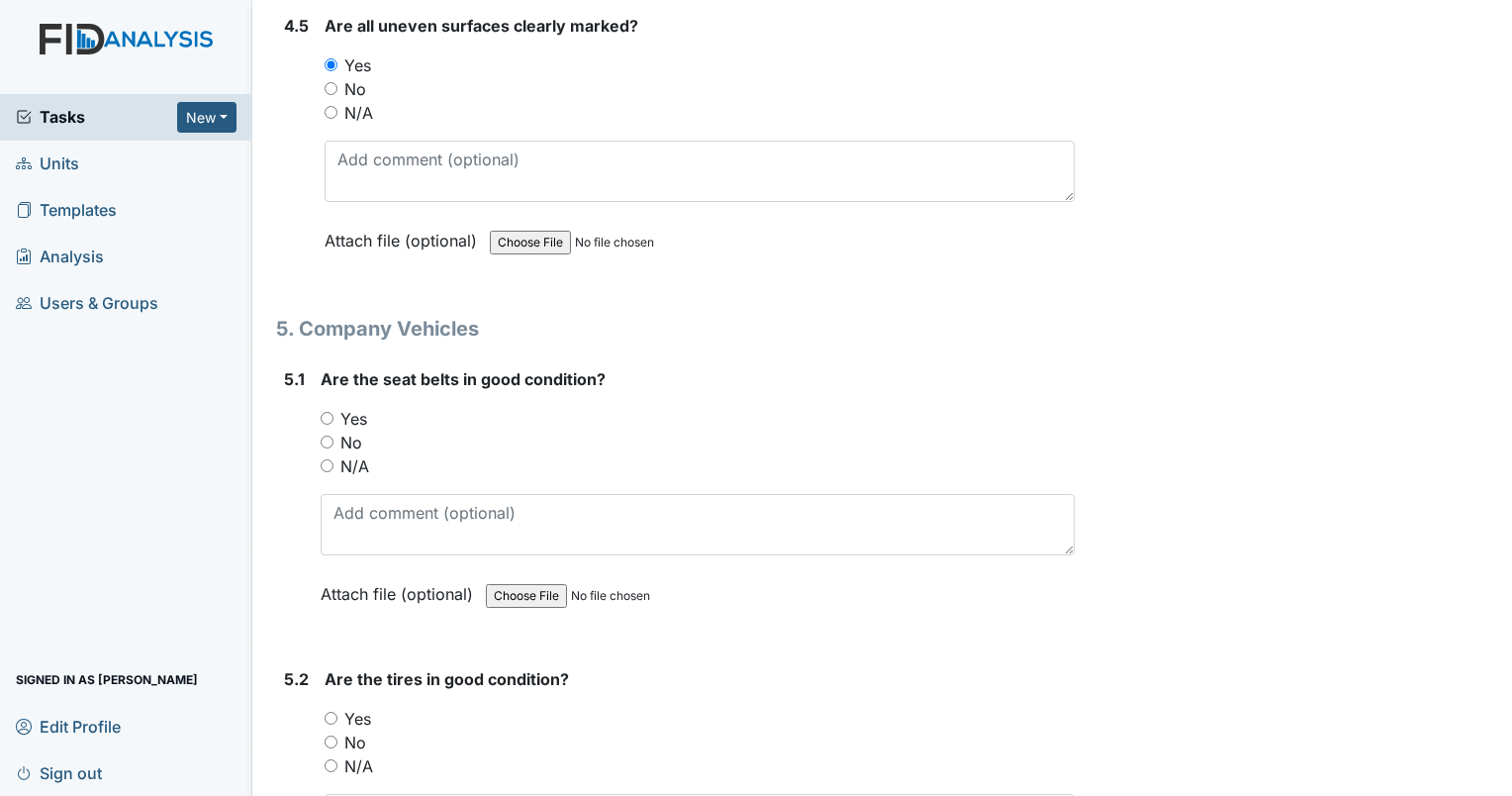 scroll, scrollTop: 13871, scrollLeft: 0, axis: vertical 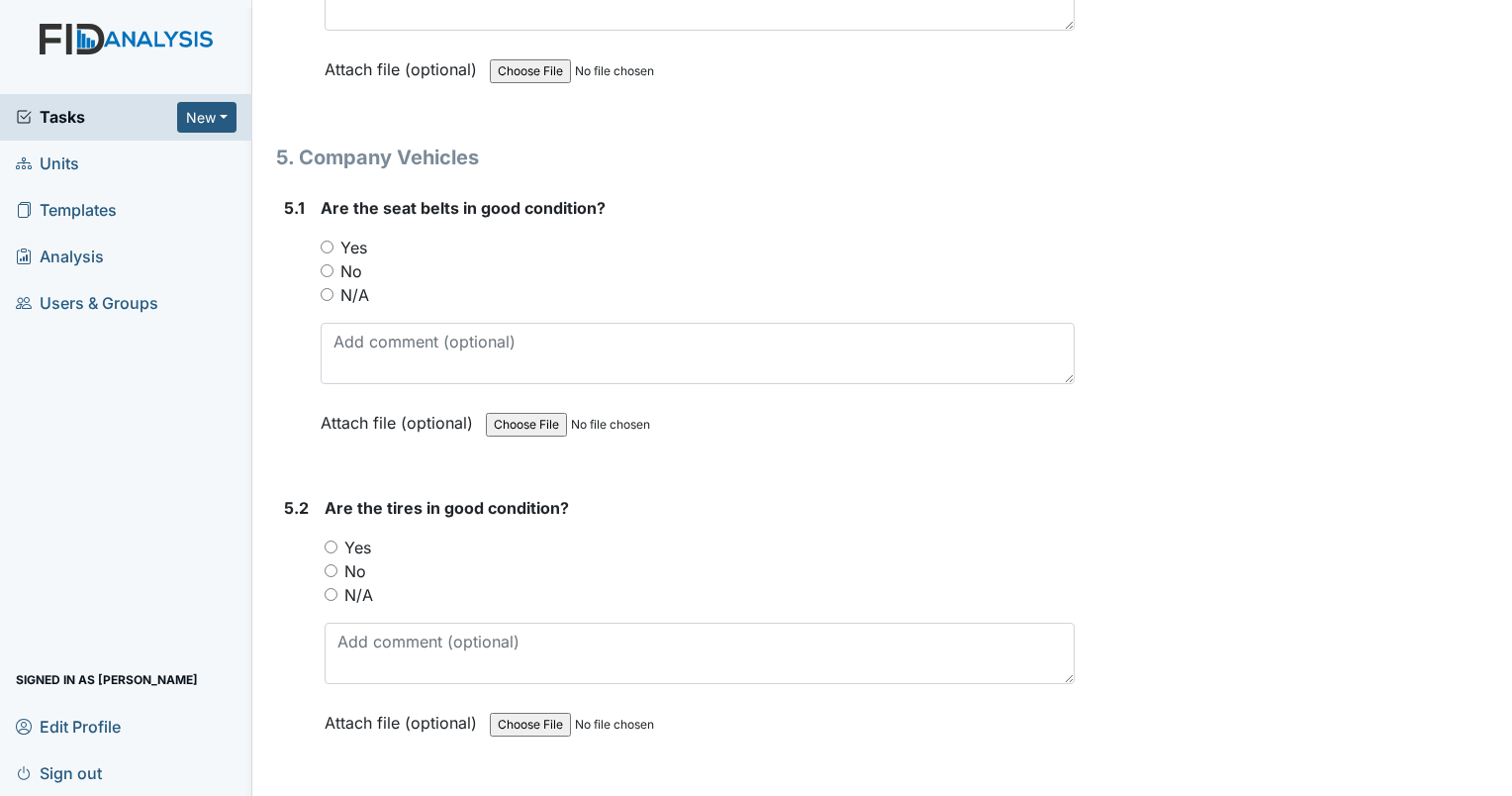 click on "Yes" at bounding box center (327, 247) 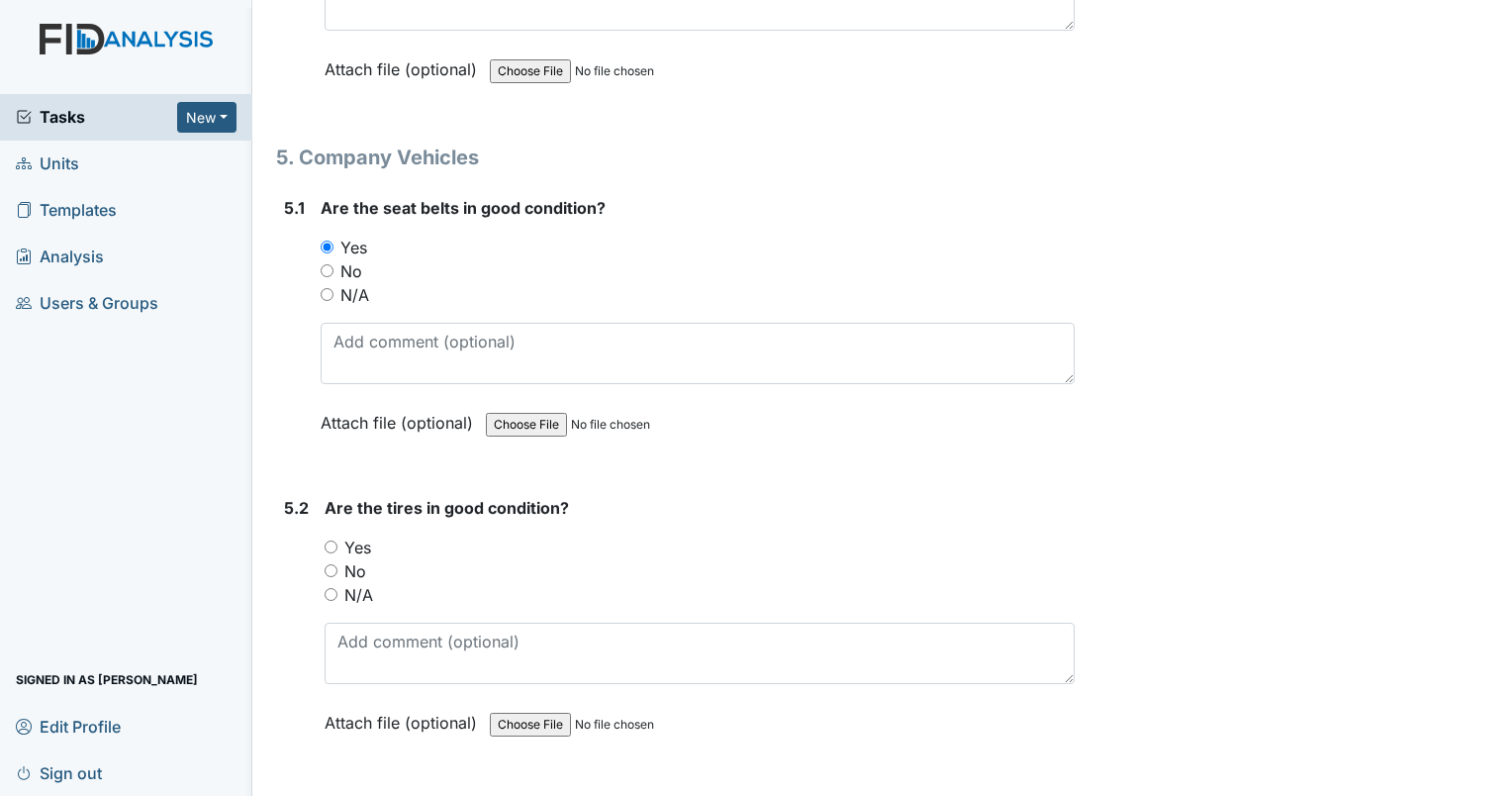 click on "No" at bounding box center [700, 571] 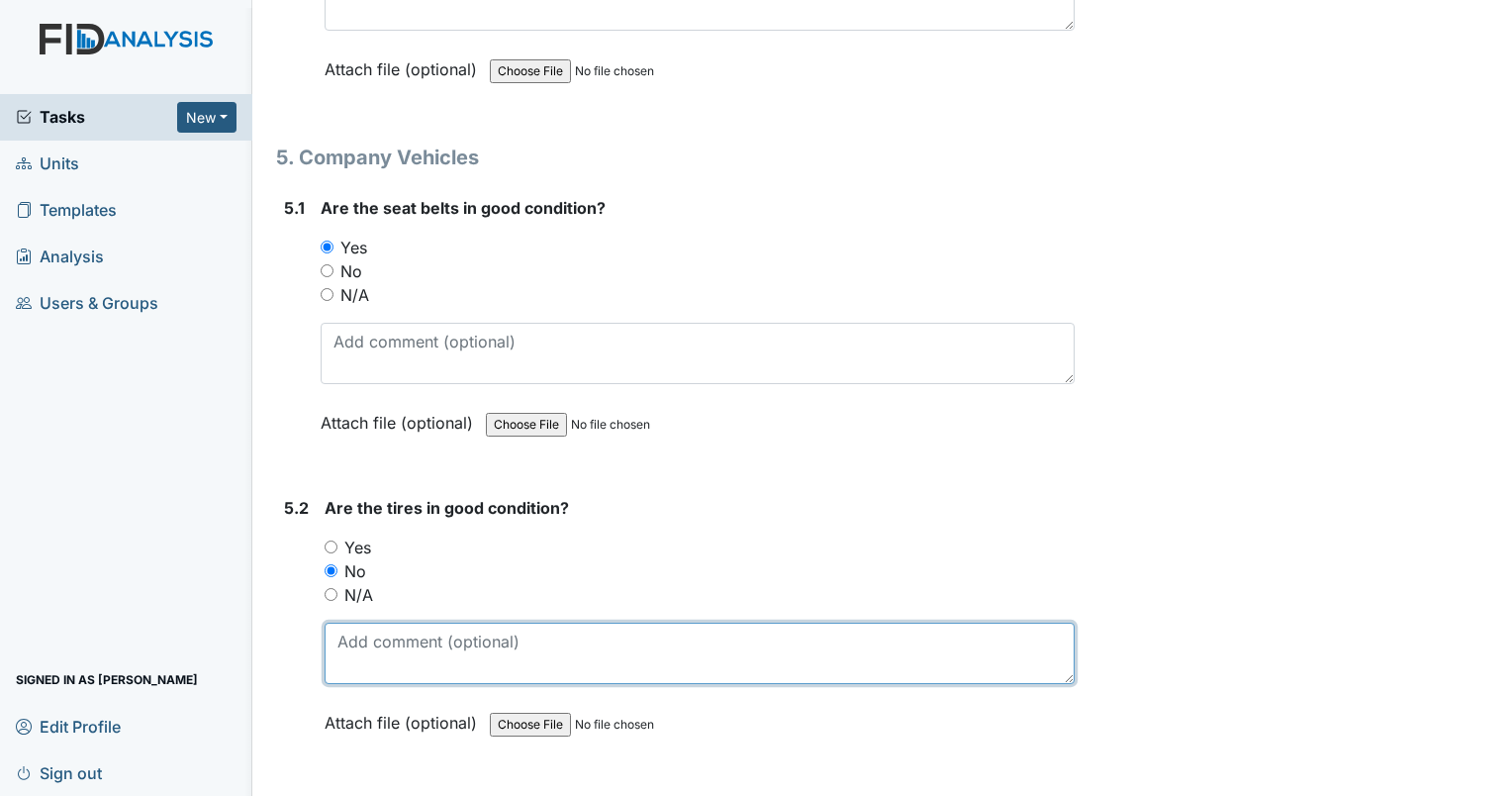 click at bounding box center (700, 653) 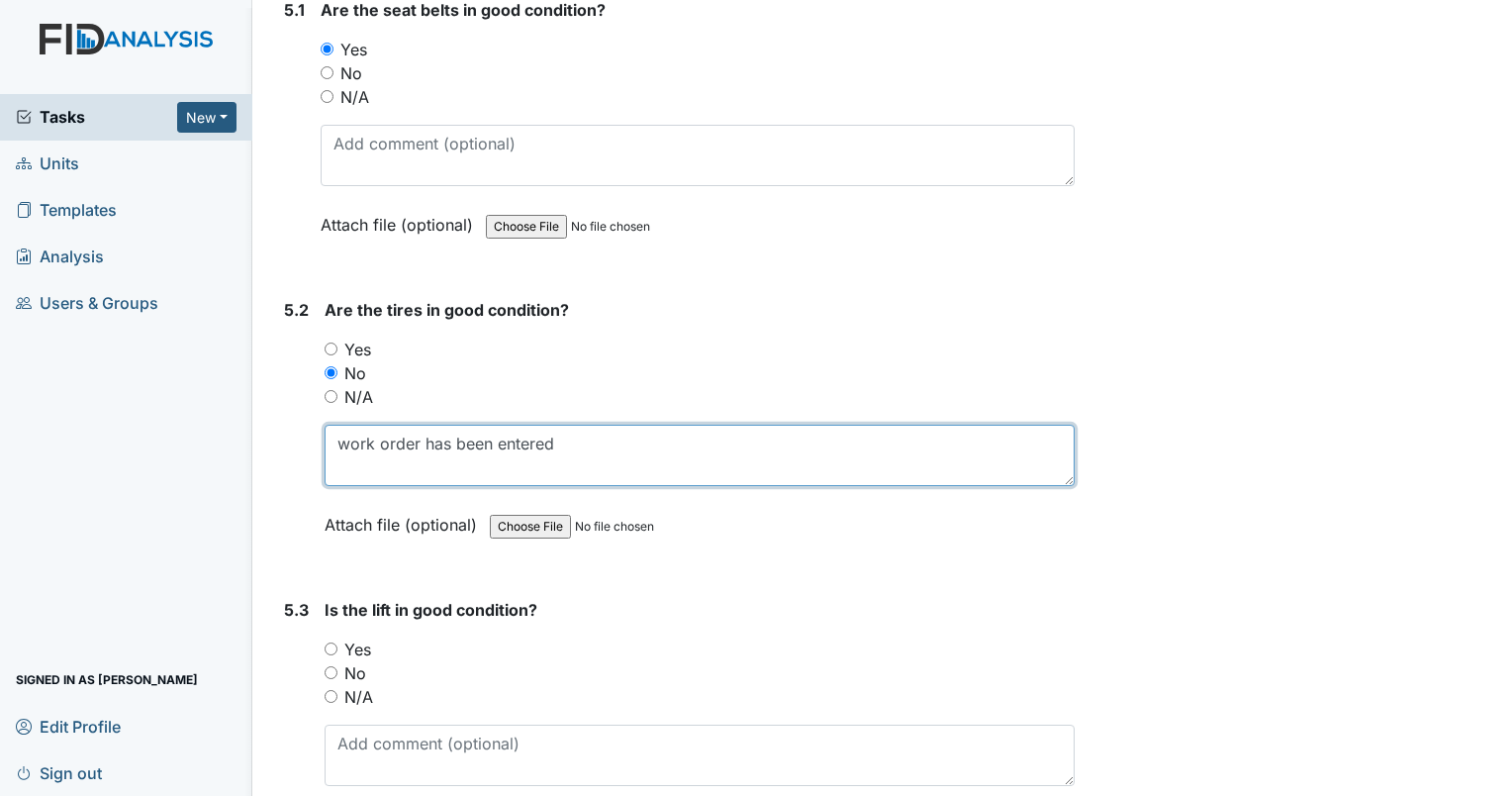 scroll, scrollTop: 14121, scrollLeft: 0, axis: vertical 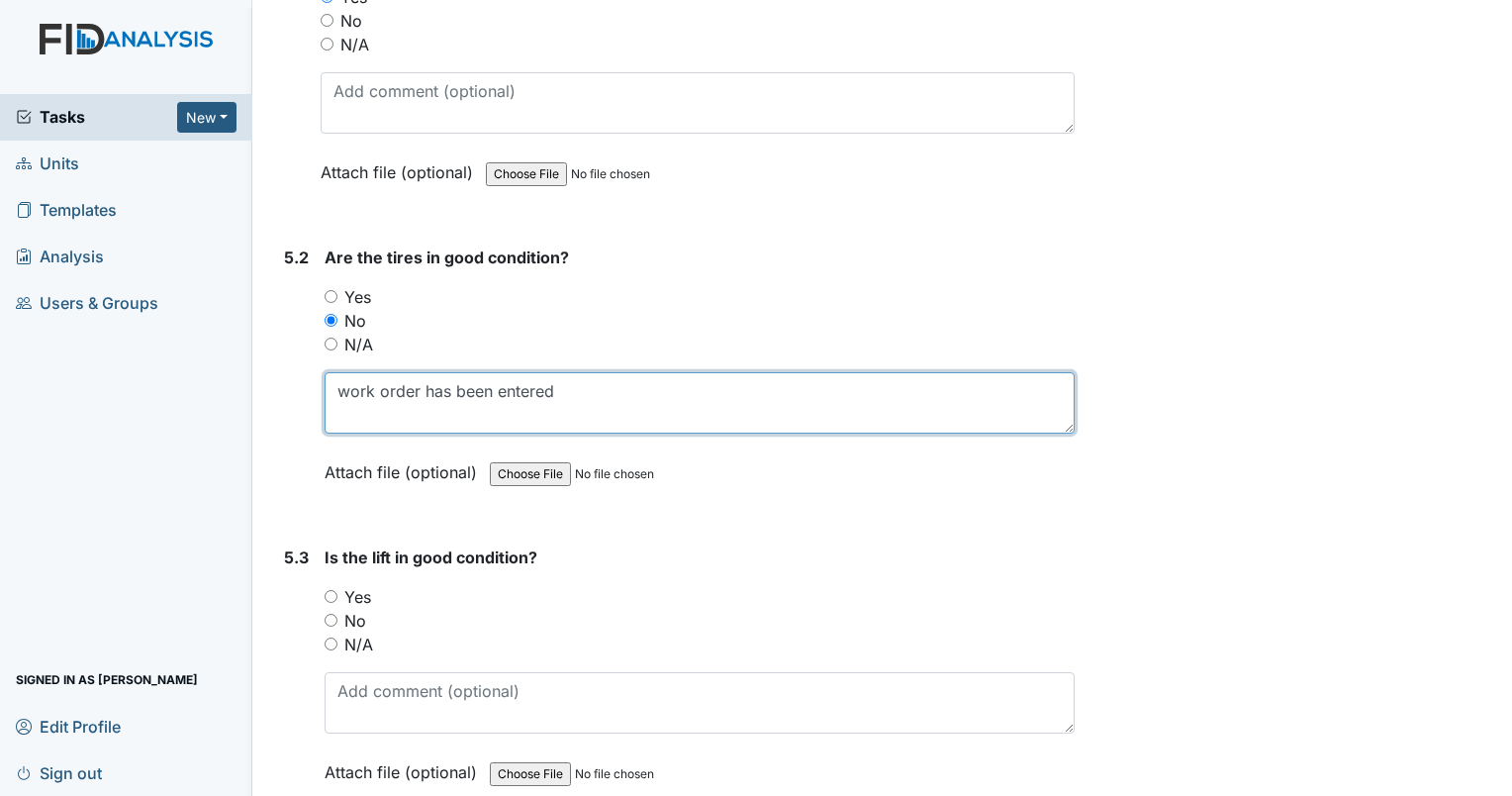type on "work order has been entered" 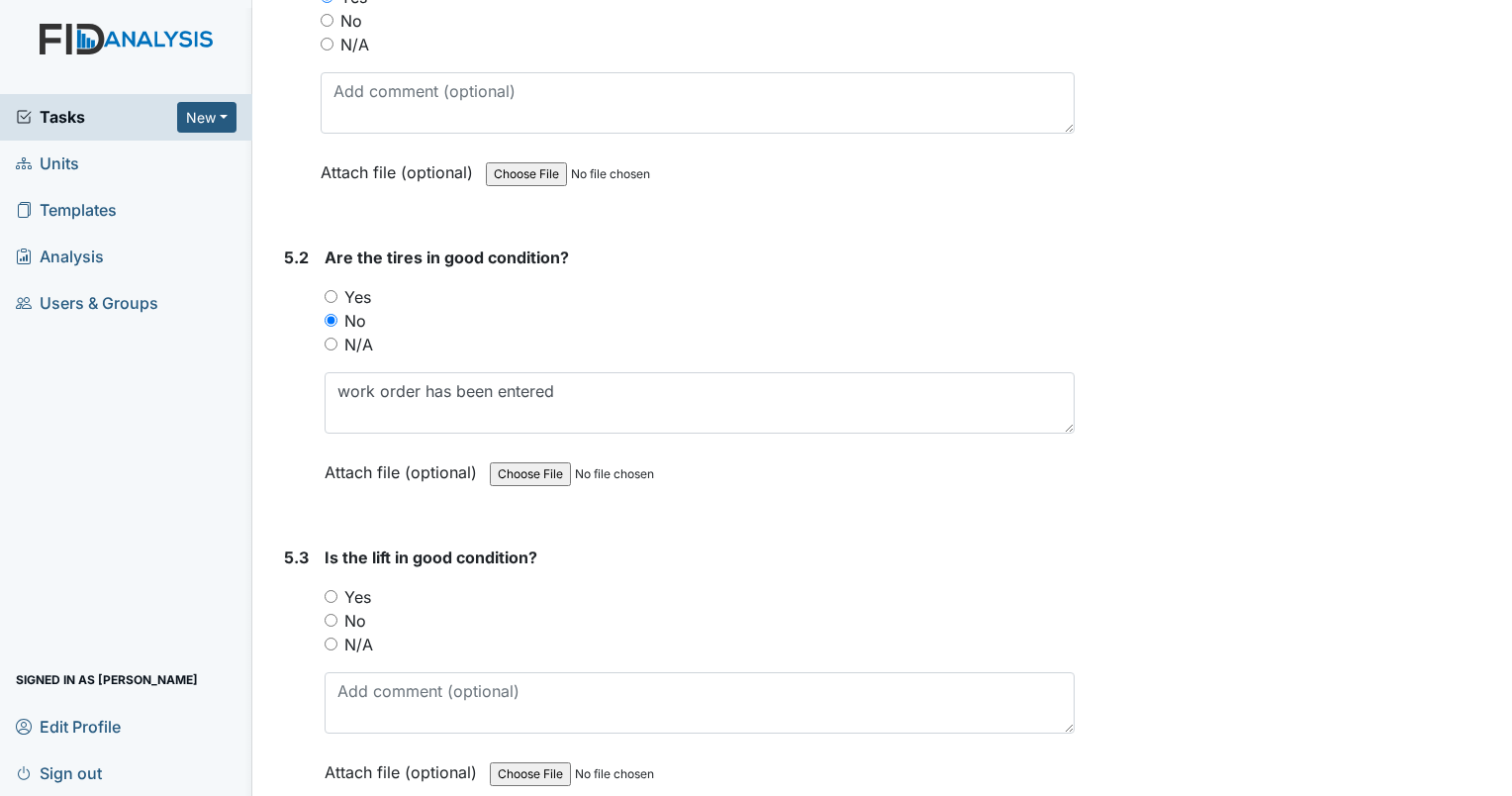 click on "N/A" at bounding box center (331, 644) 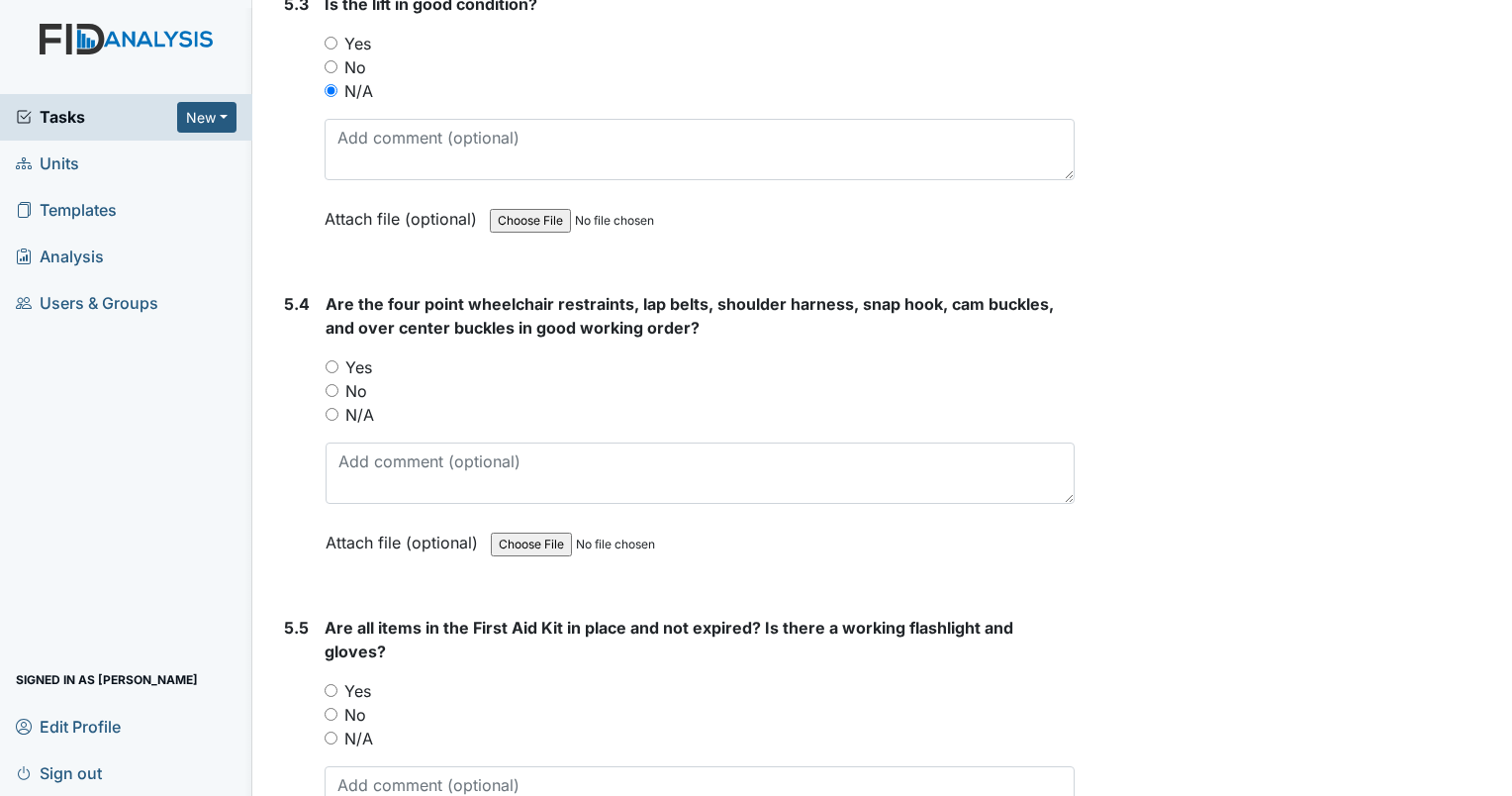 scroll, scrollTop: 14779, scrollLeft: 0, axis: vertical 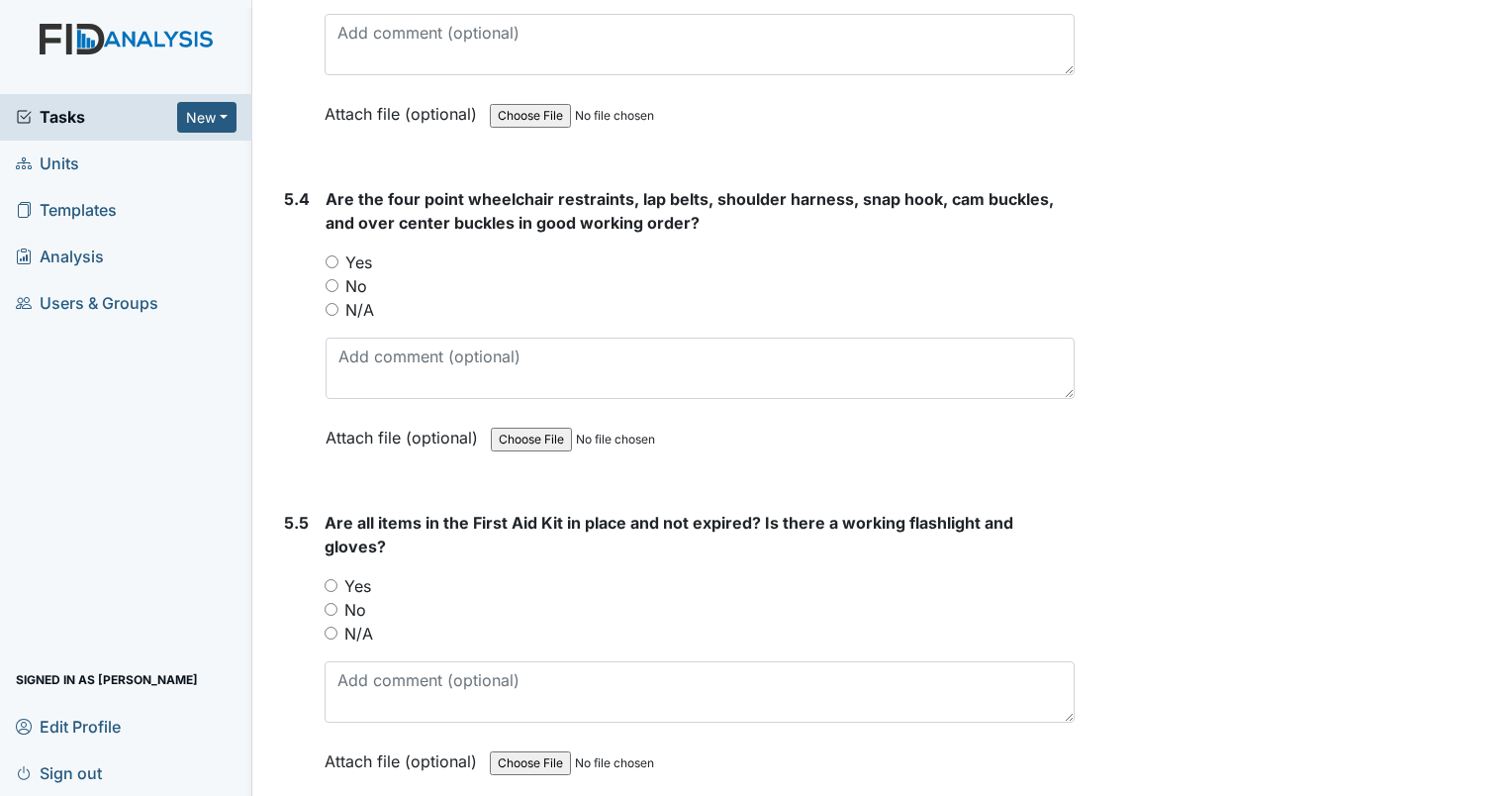 click on "N/A" at bounding box center [331, 309] 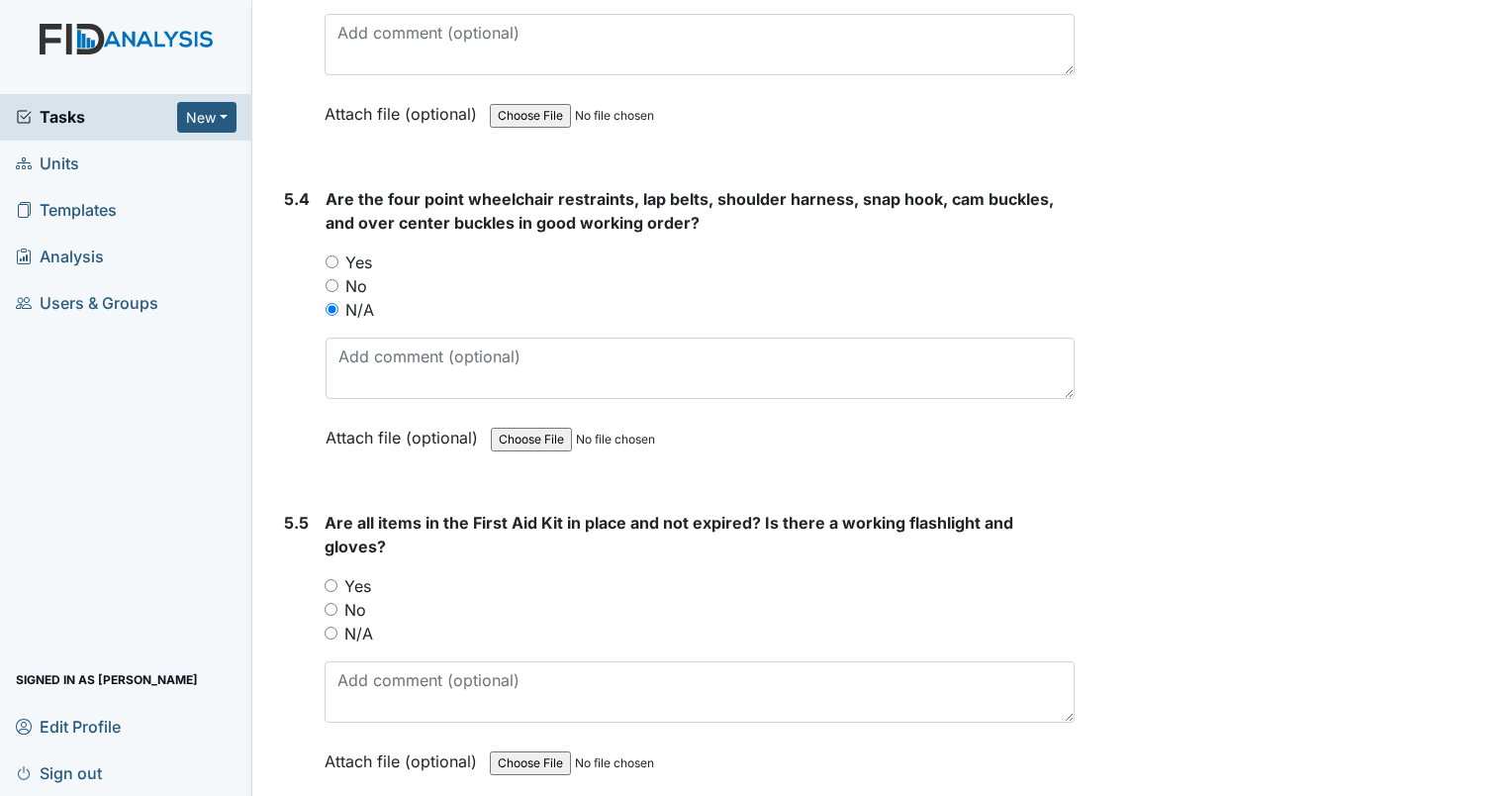 click on "Yes" at bounding box center [331, 585] 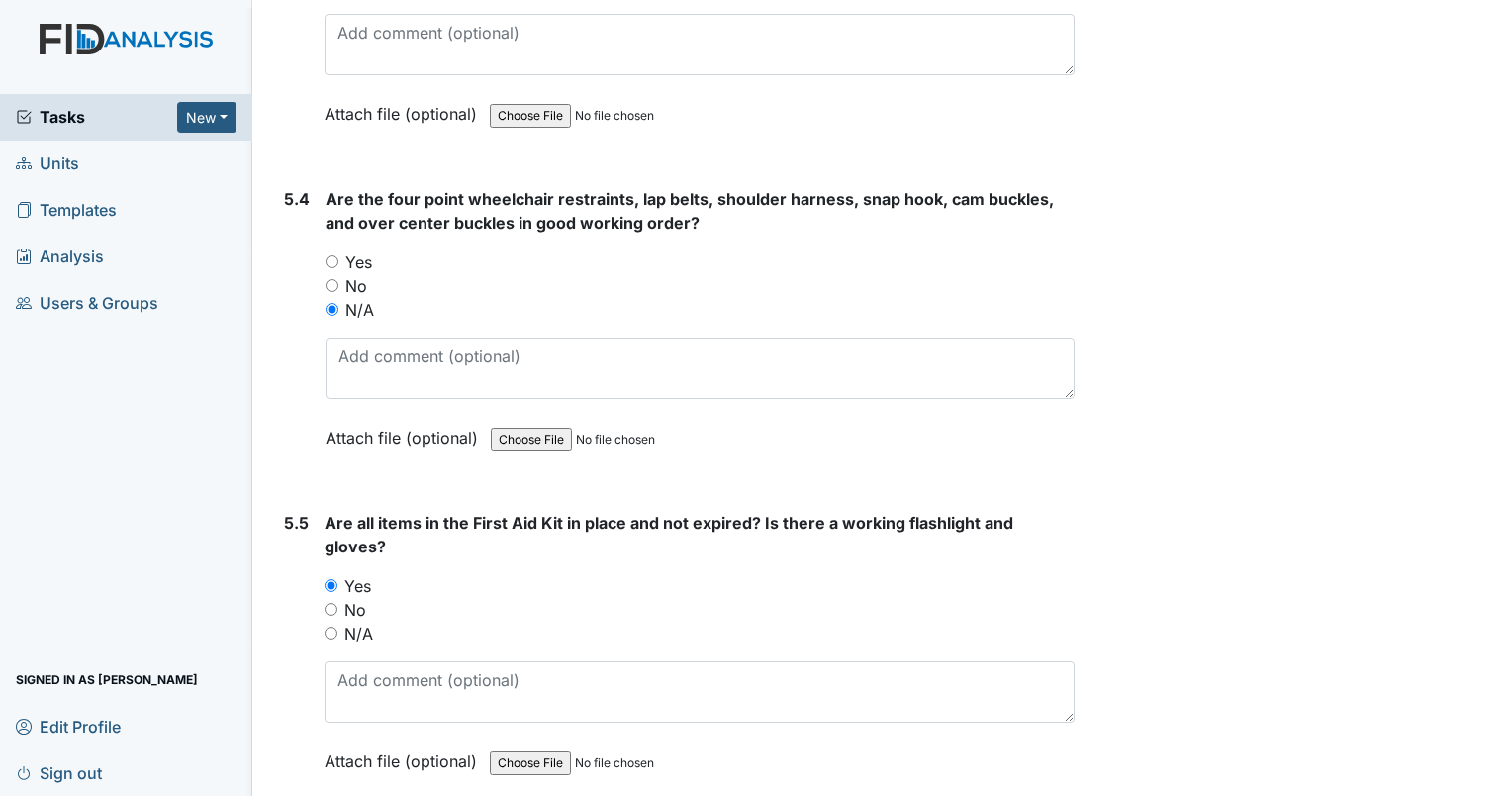 click on "Archive Task
×
Are you sure you want to archive this task? It will appear as incomplete on reports.
Archive
Delete Task
×
Are you sure you want to delete this task?
Delete
Save
Linda Roberson assigned on Jul 10, 2025." at bounding box center [1296, -6796] 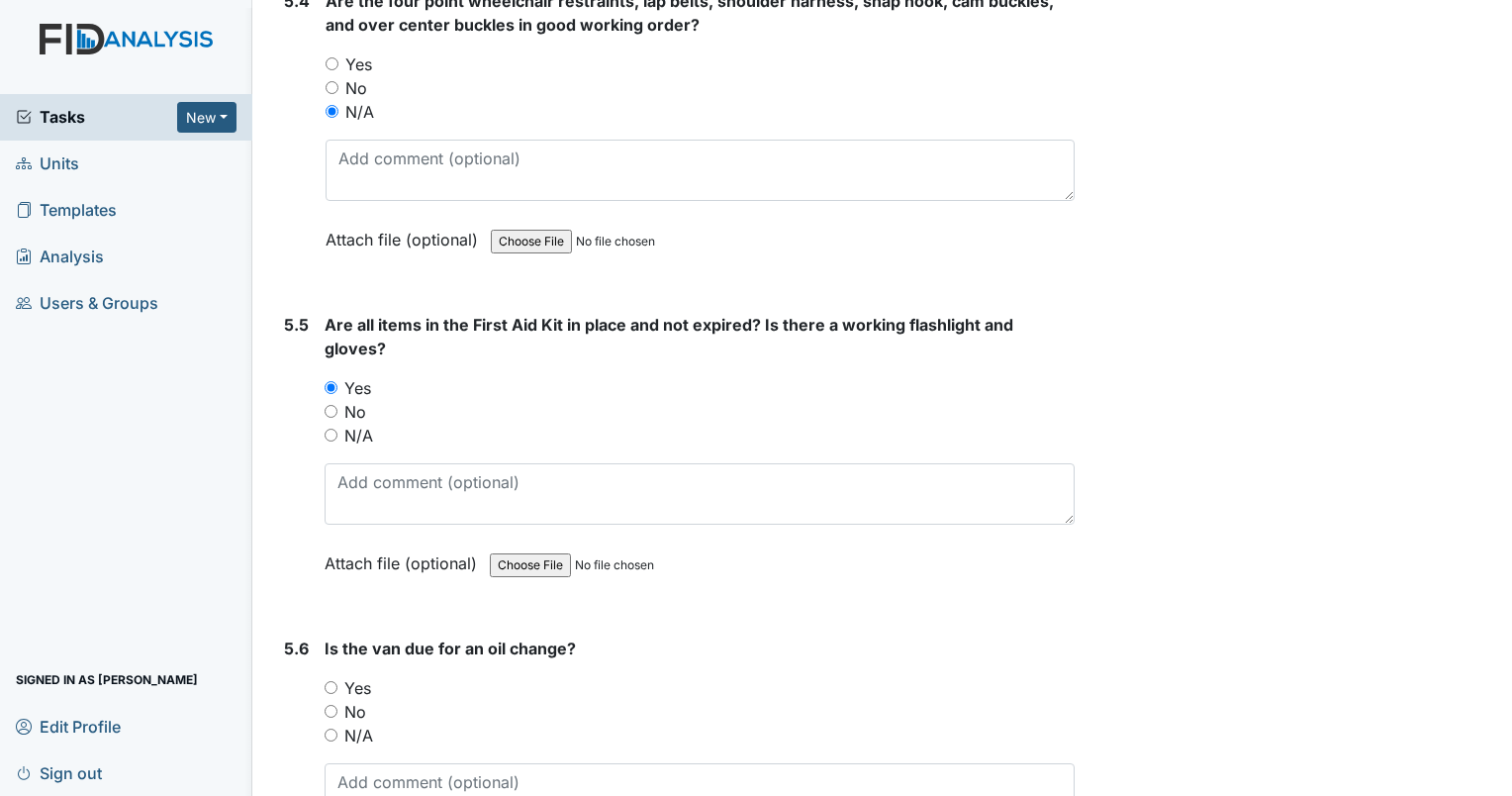 scroll, scrollTop: 15121, scrollLeft: 0, axis: vertical 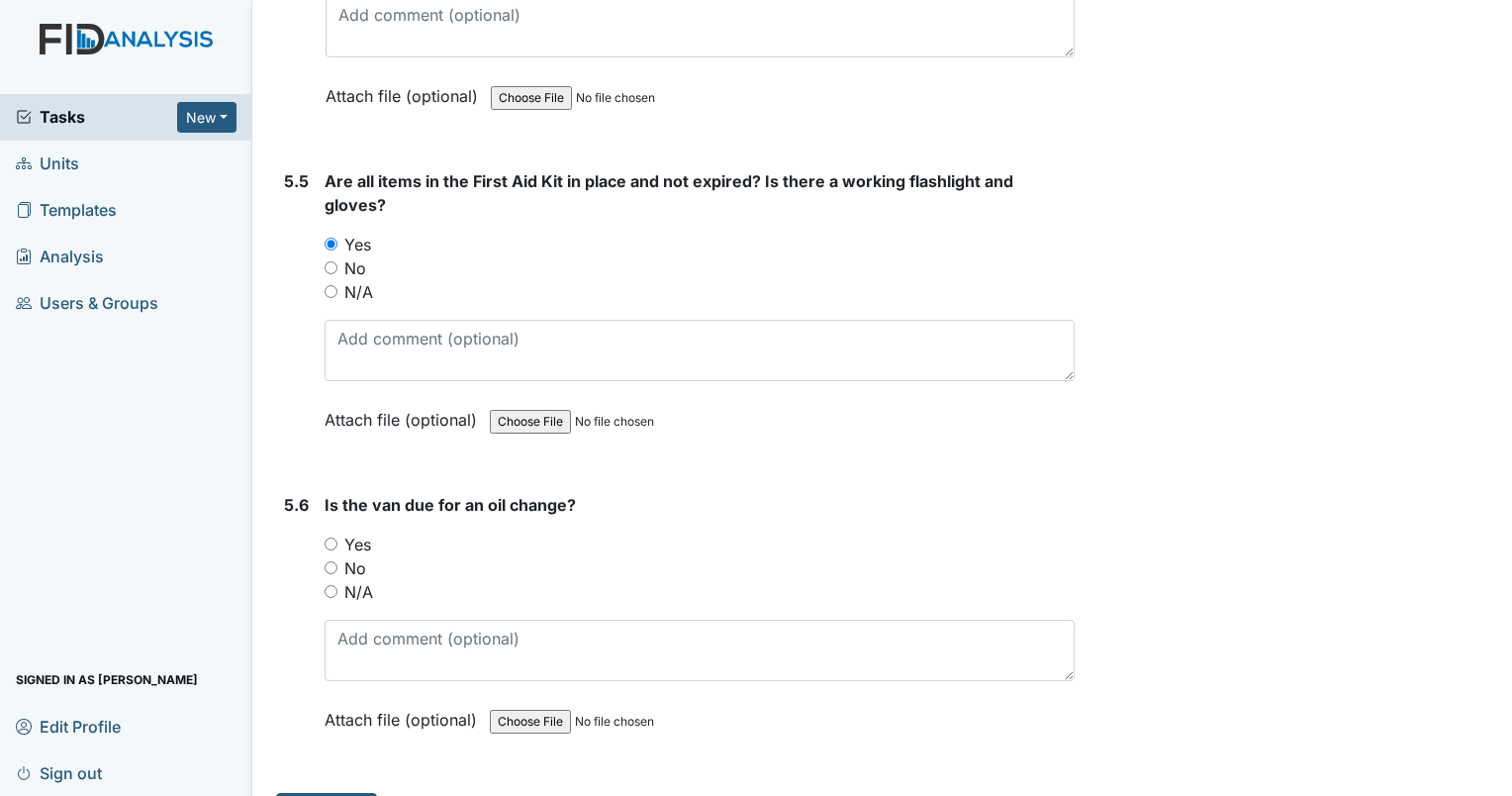 click on "No" at bounding box center [331, 567] 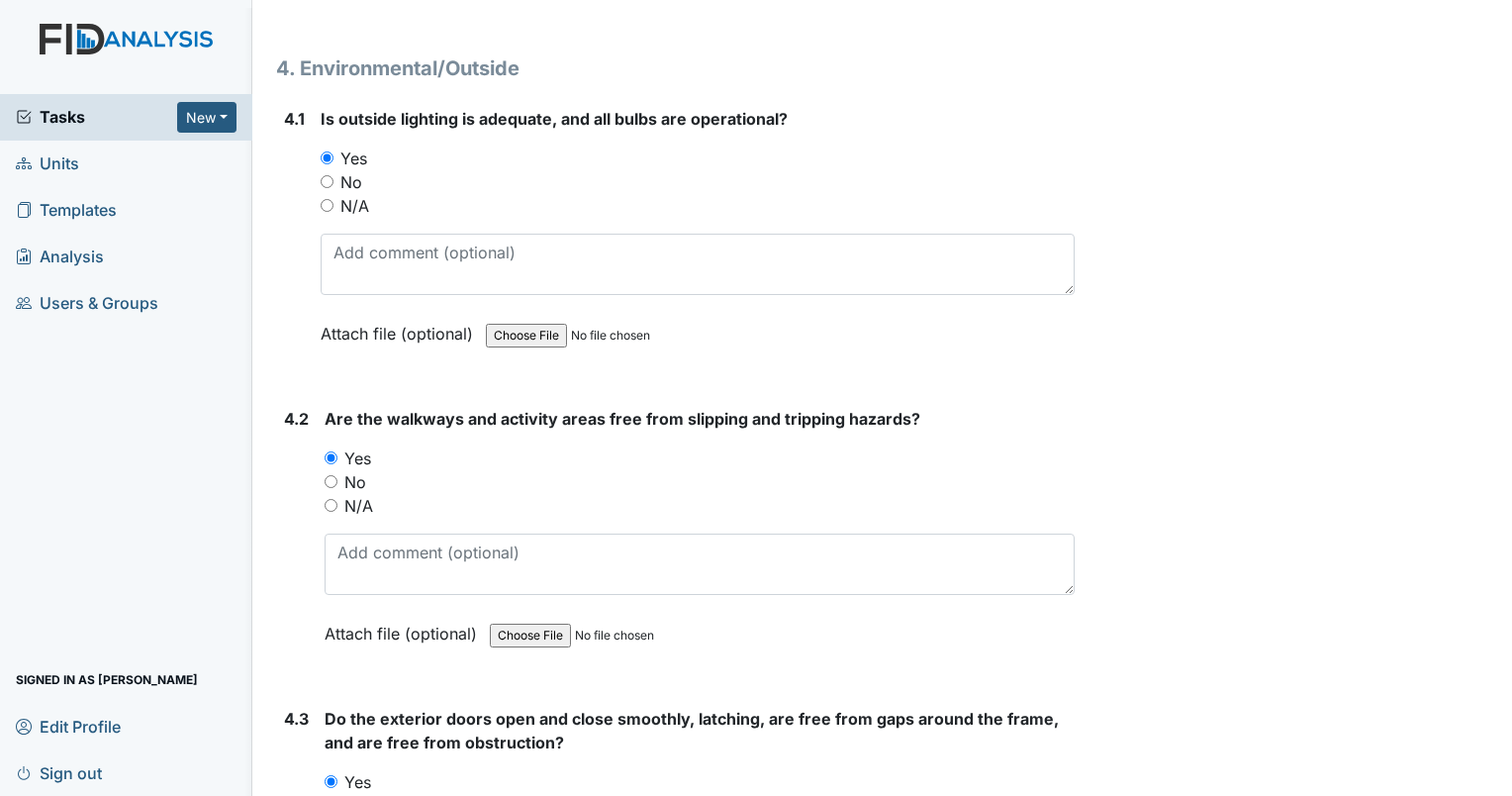 scroll, scrollTop: 11088, scrollLeft: 0, axis: vertical 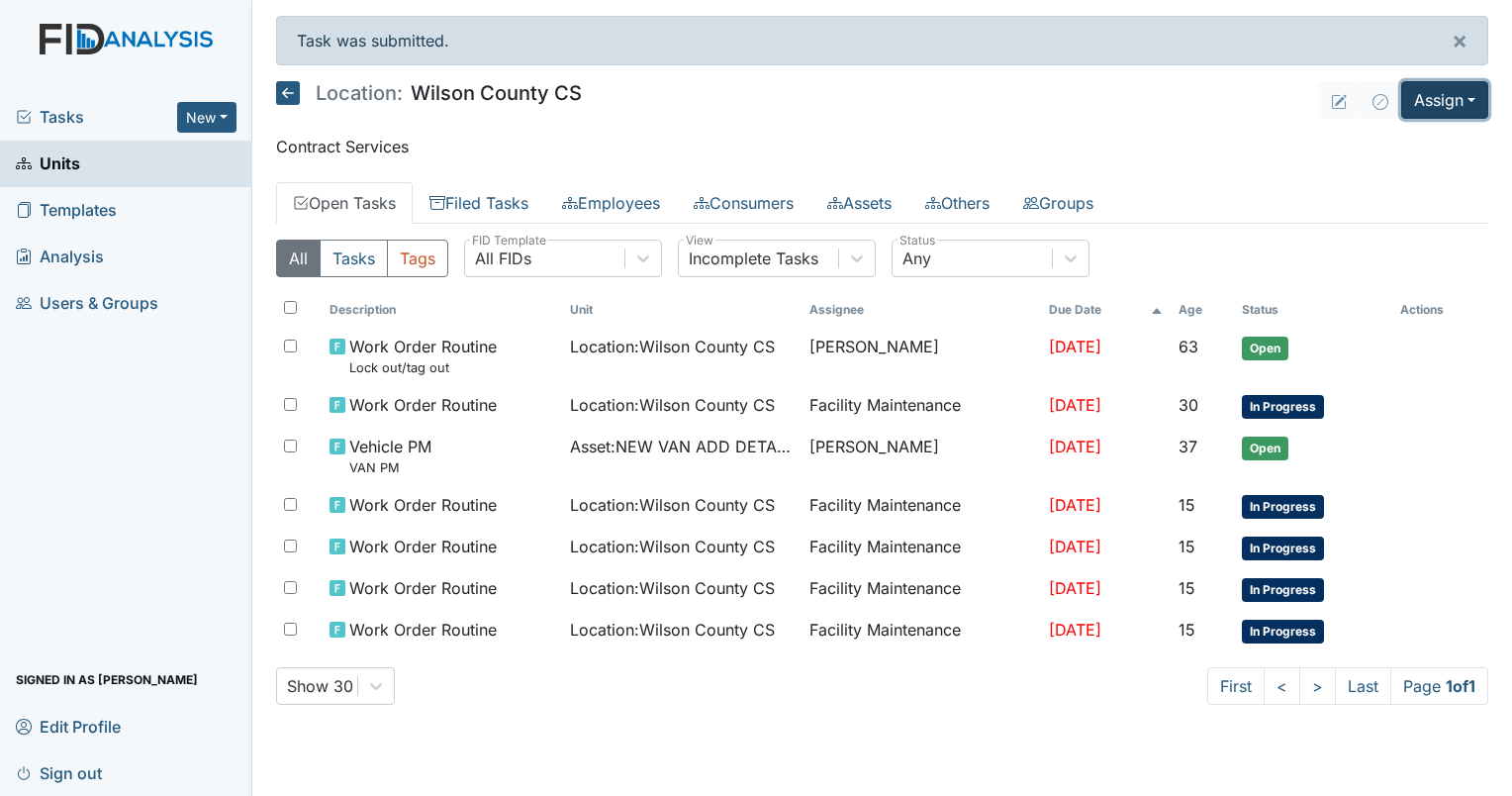 click on "Assign" at bounding box center (1445, 100) 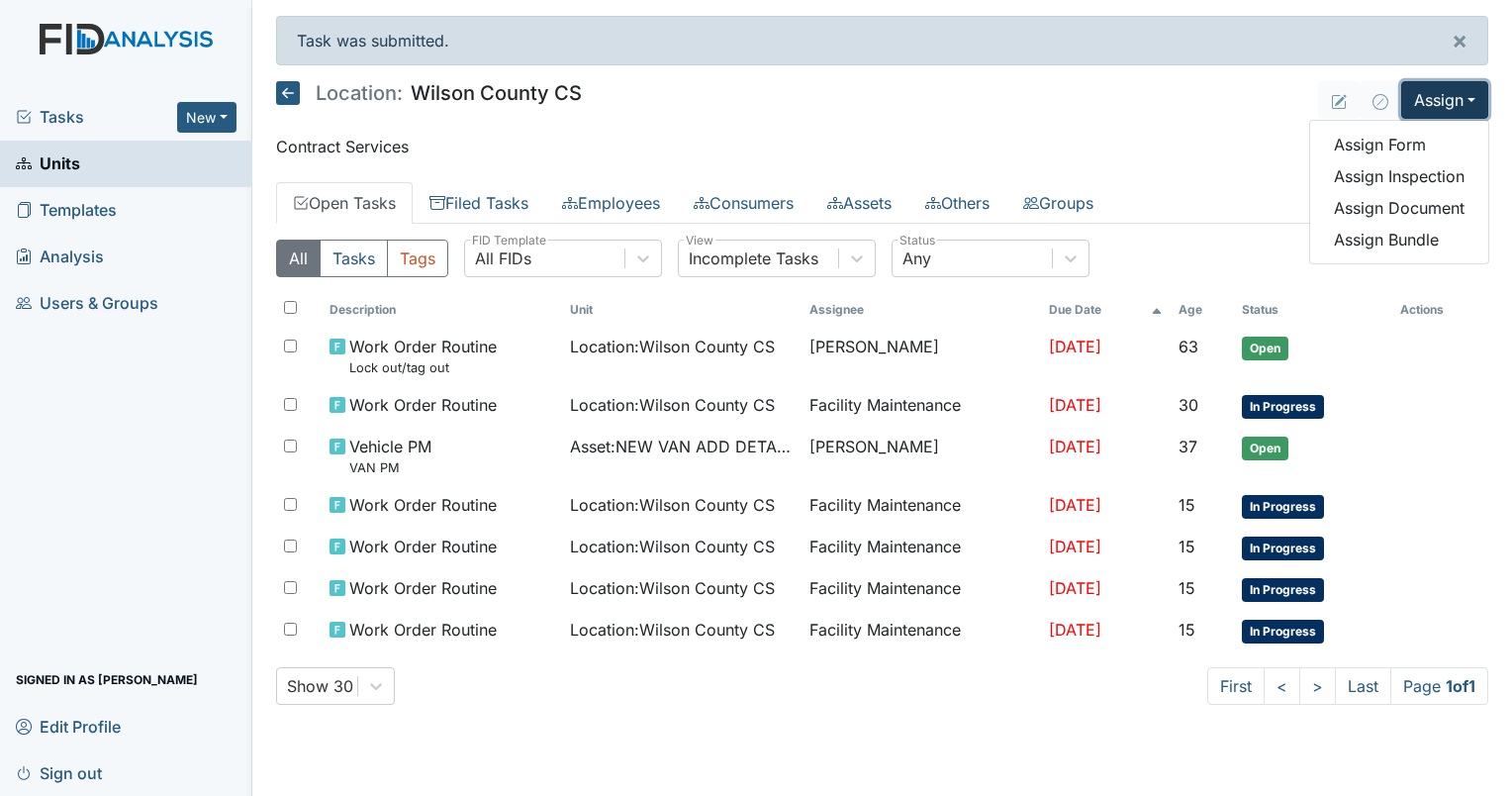 click on "Assign" at bounding box center (1445, 100) 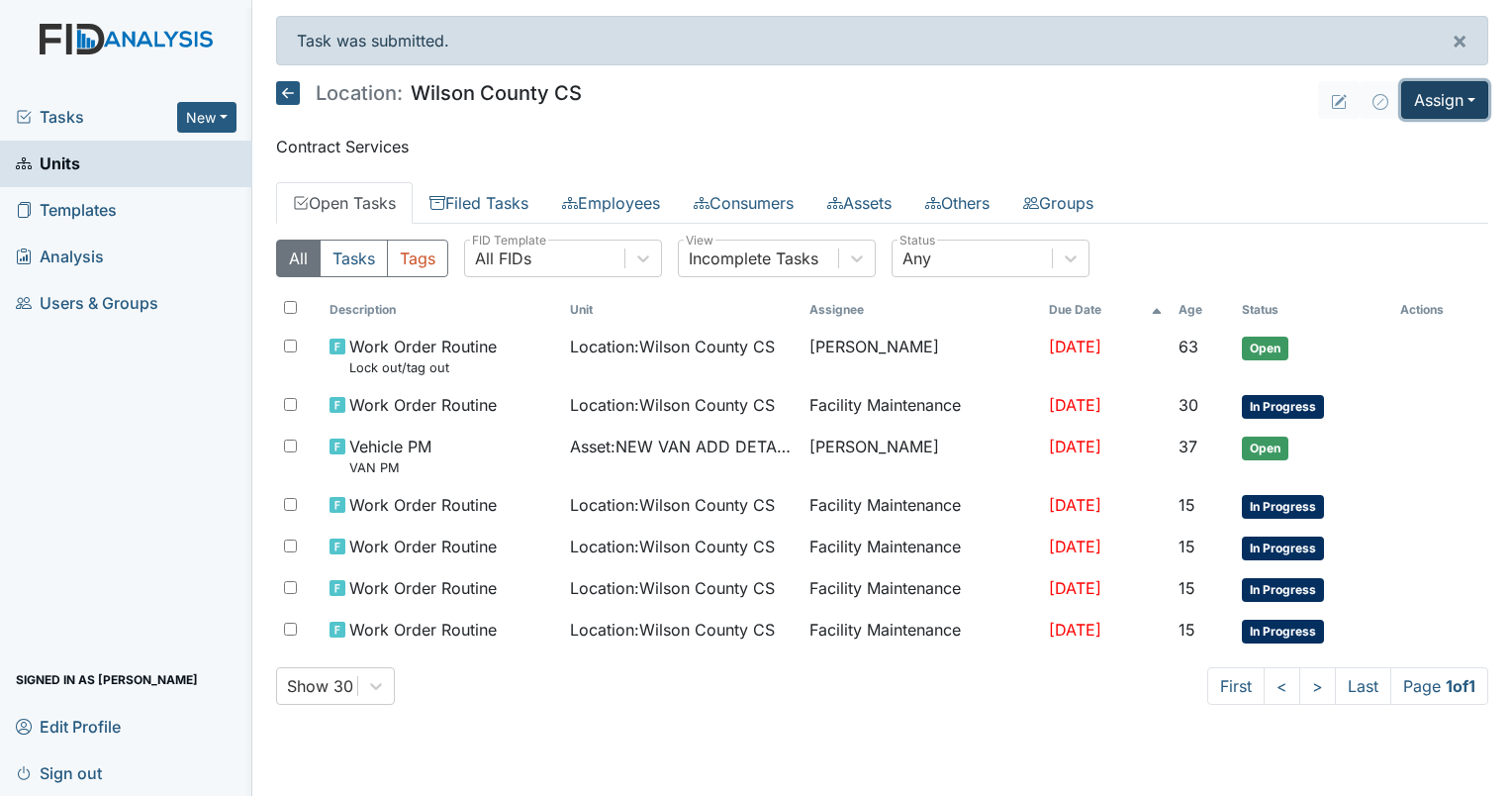 click on "Assign" at bounding box center (1445, 100) 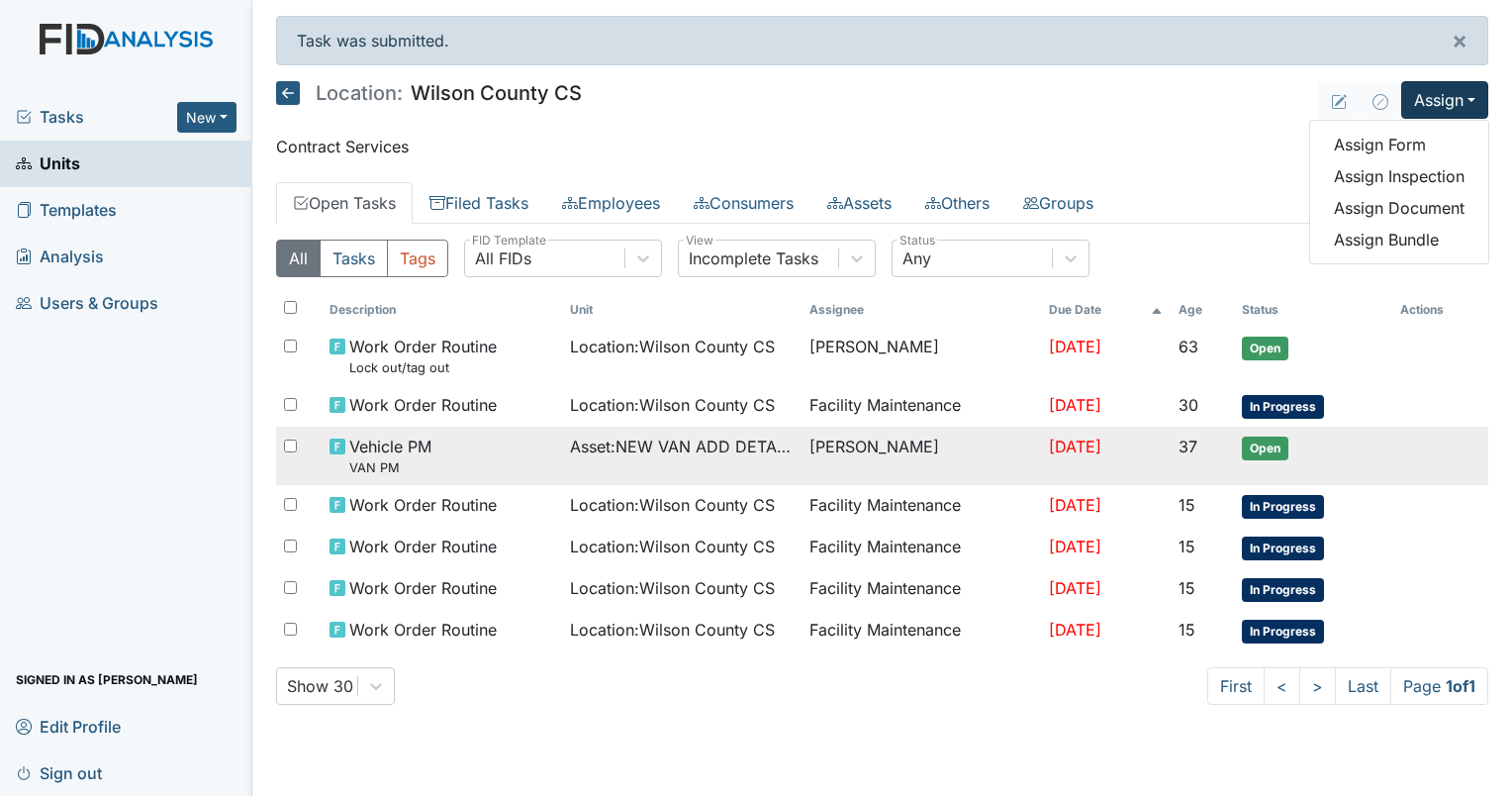 click on "Vehicle PM VAN PM Asset :  NEW VAN ADD DETAILS James Bryant Jul 6, 2025 37 Open" at bounding box center (882, 455) 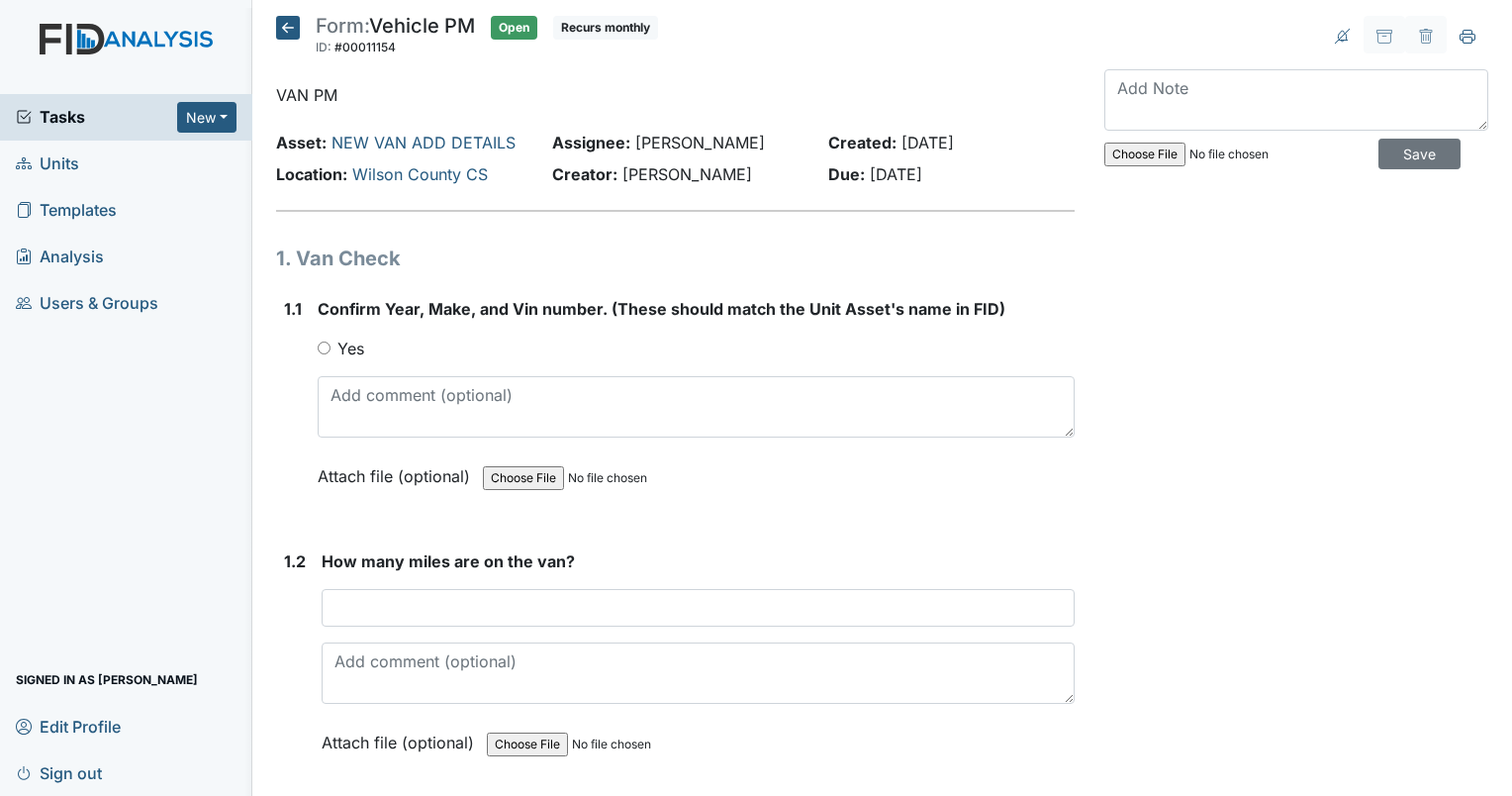 scroll, scrollTop: 0, scrollLeft: 0, axis: both 